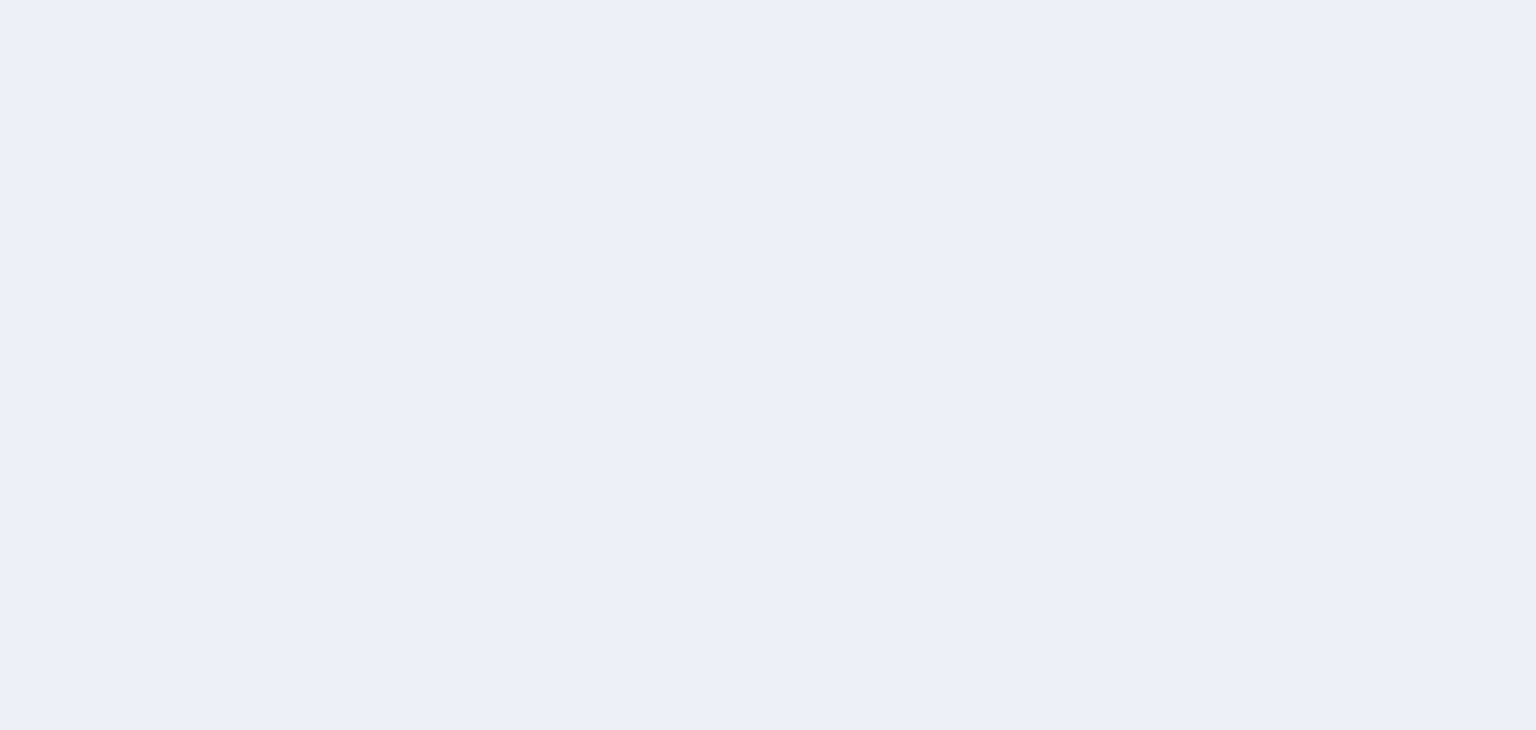 scroll, scrollTop: 0, scrollLeft: 0, axis: both 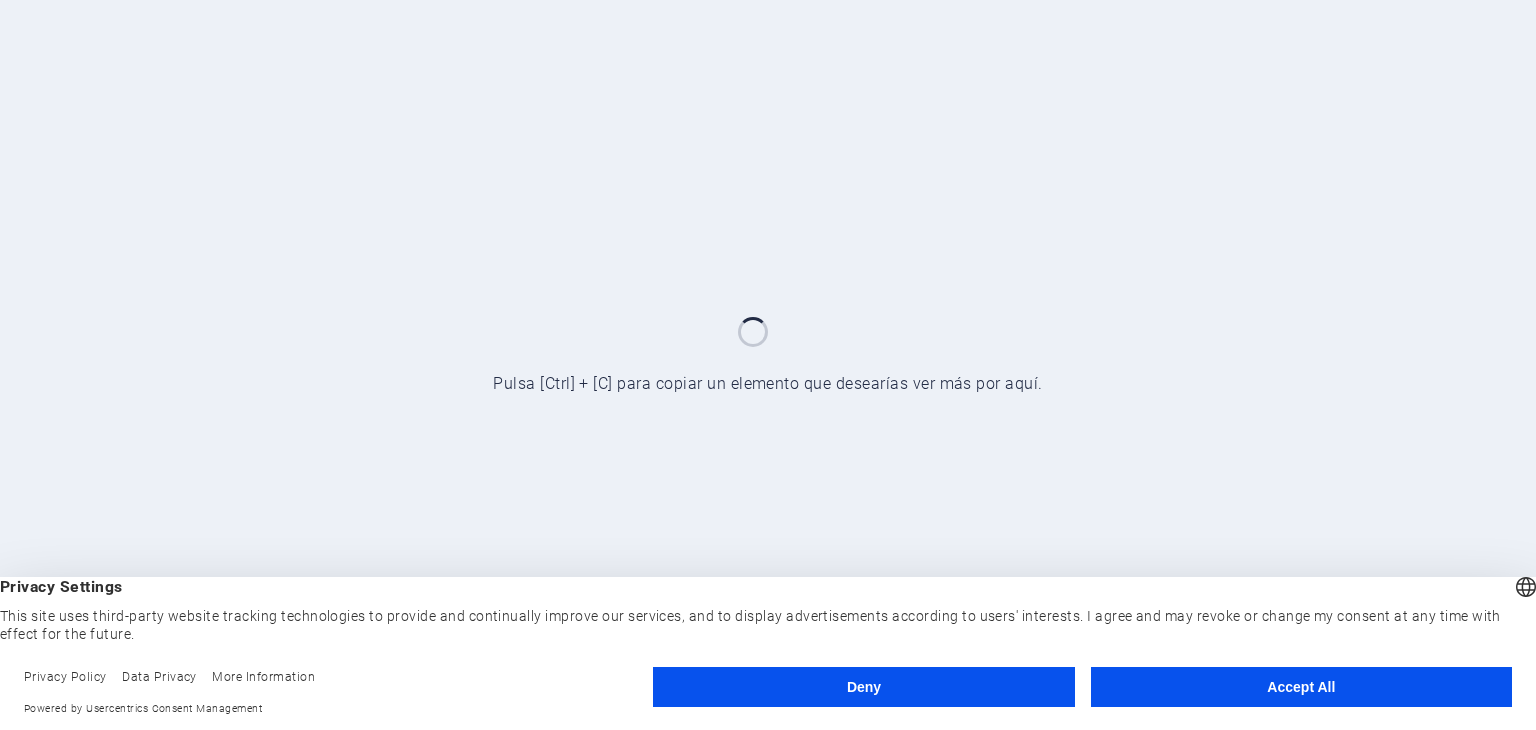 click on "Accept All" at bounding box center (1301, 687) 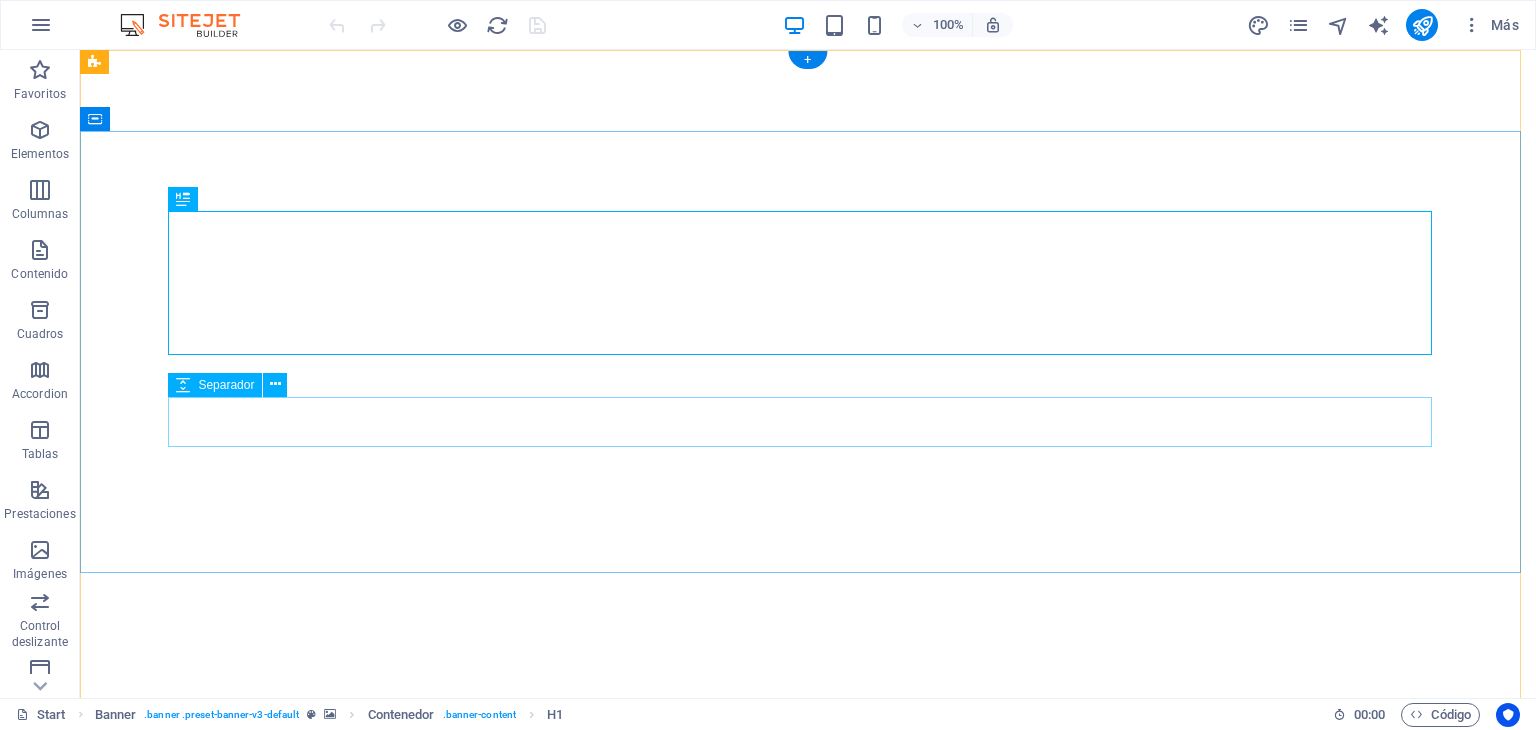 scroll, scrollTop: 0, scrollLeft: 0, axis: both 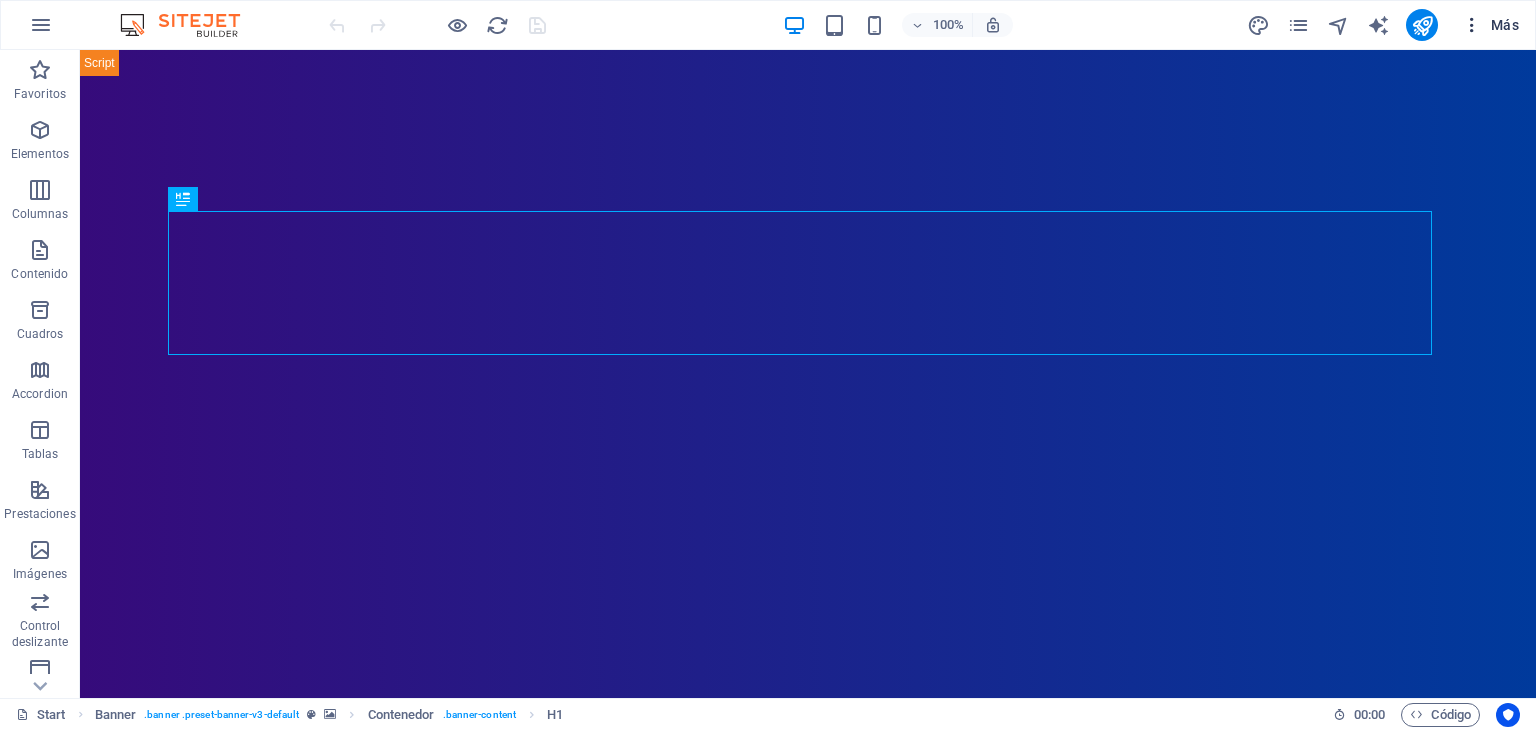click at bounding box center [1472, 25] 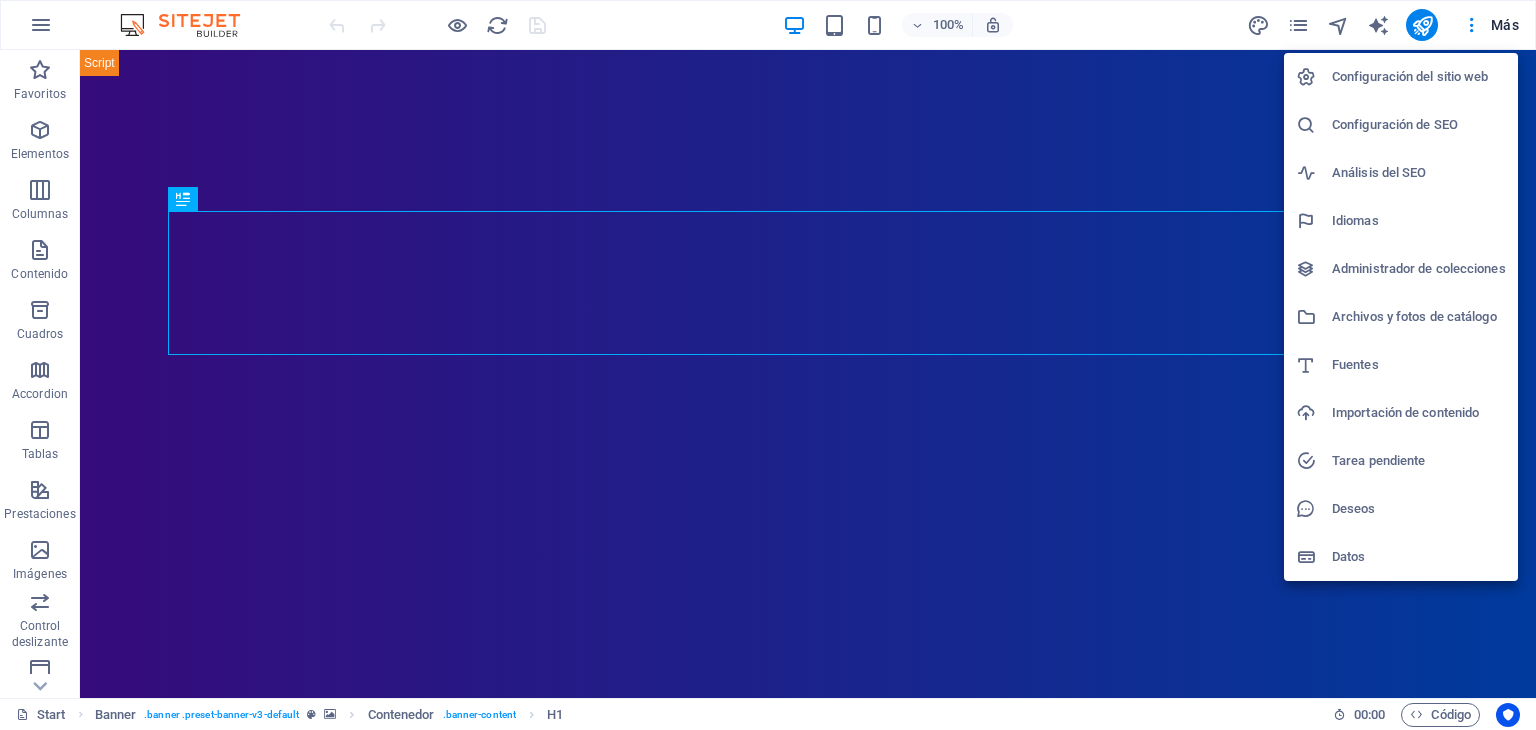 click at bounding box center [768, 365] 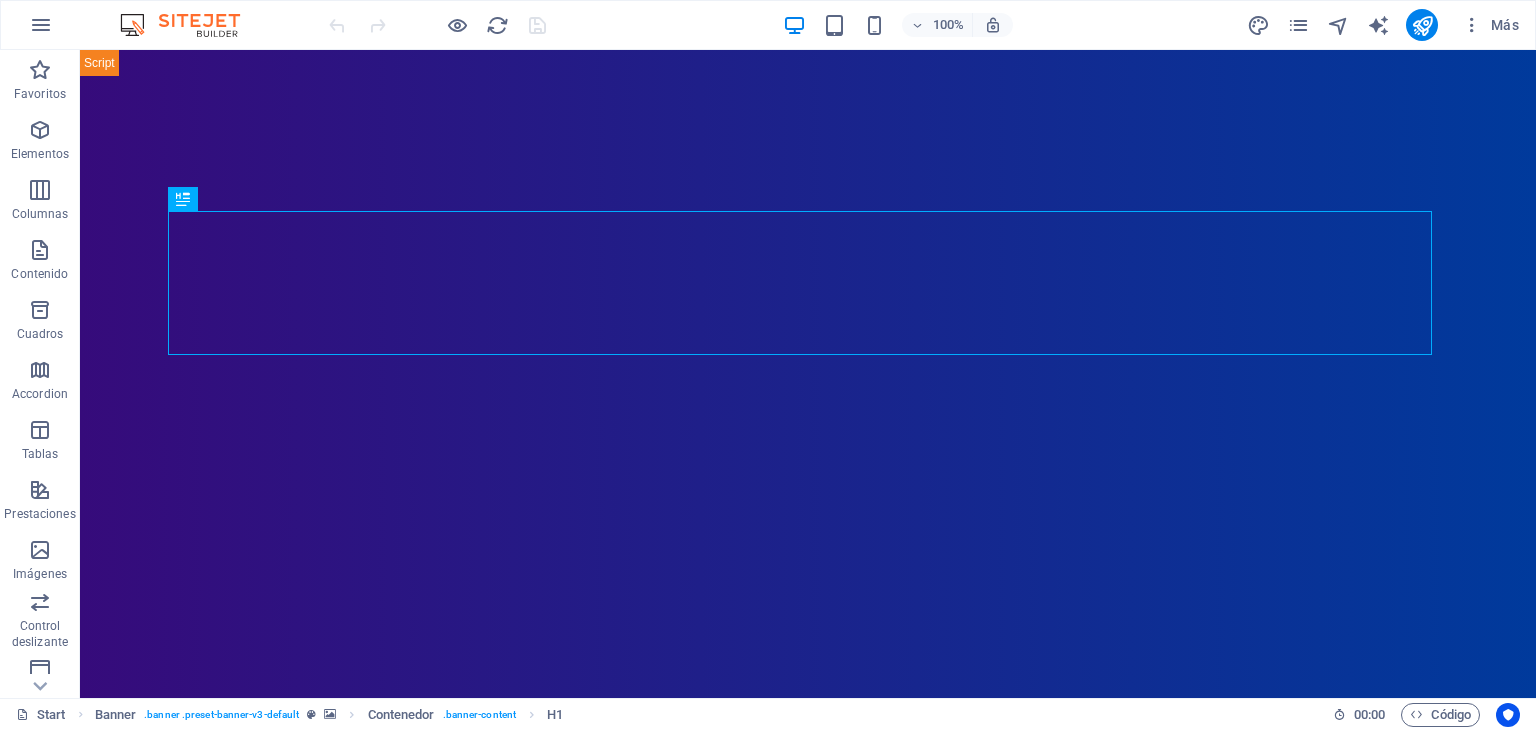 click at bounding box center [41, 25] 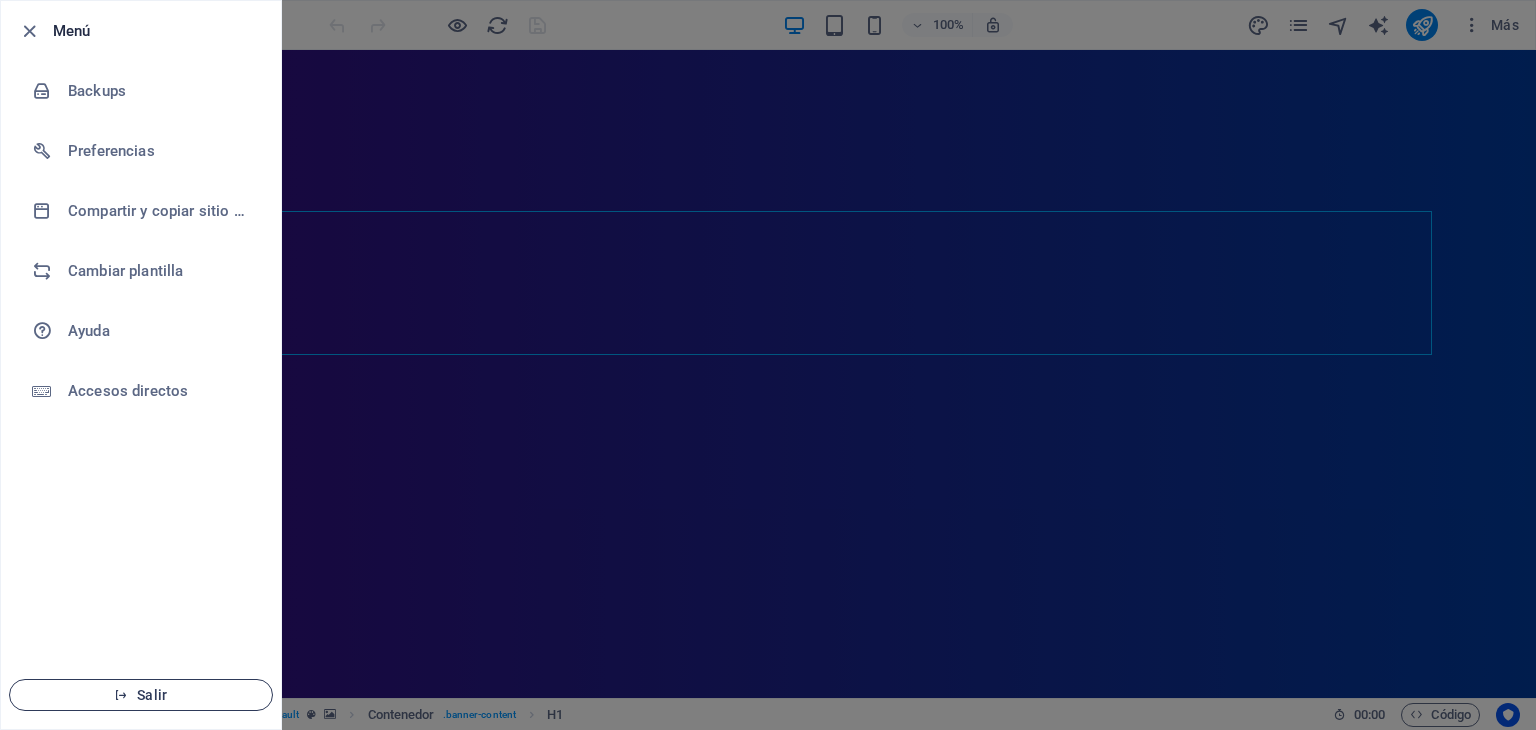 click on "Salir" at bounding box center [141, 695] 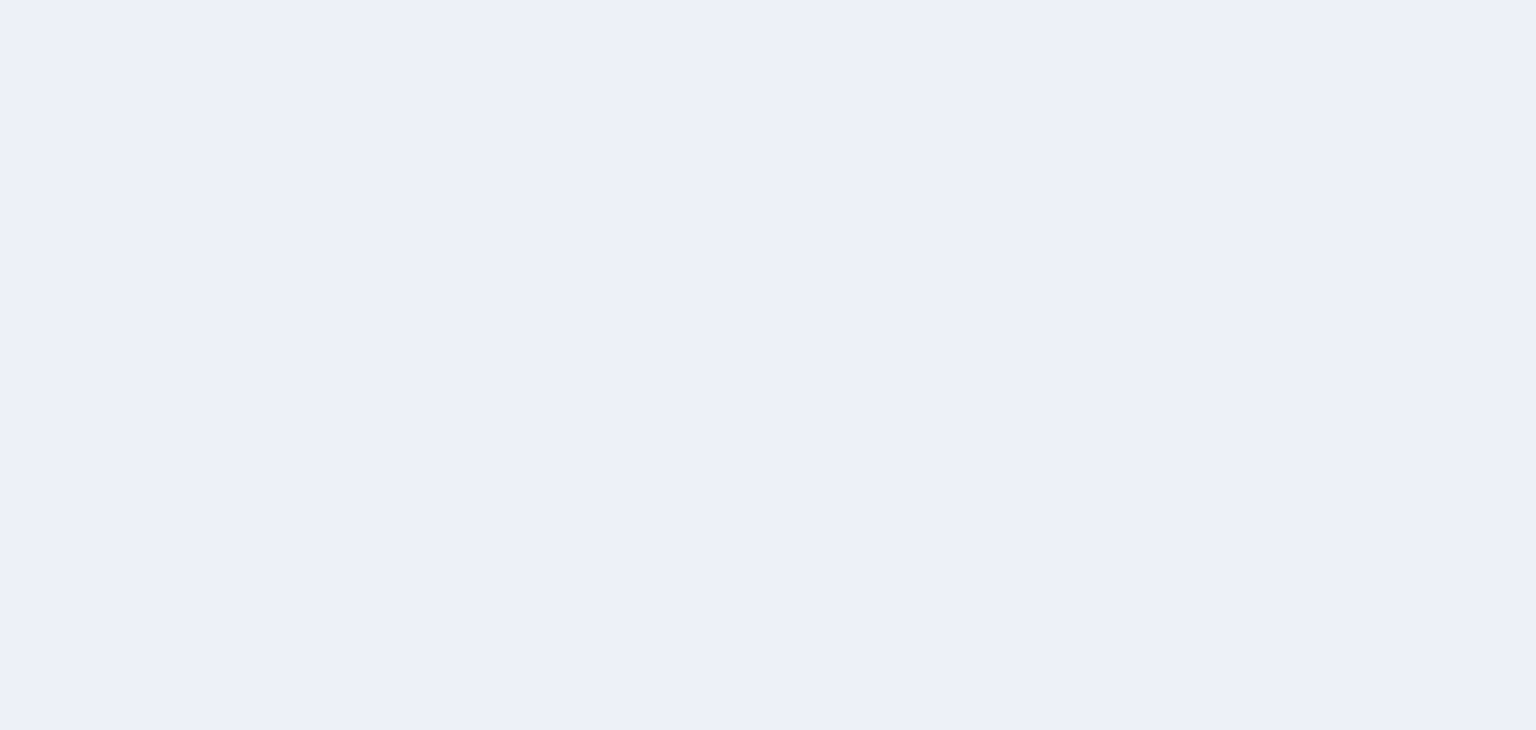 scroll, scrollTop: 0, scrollLeft: 0, axis: both 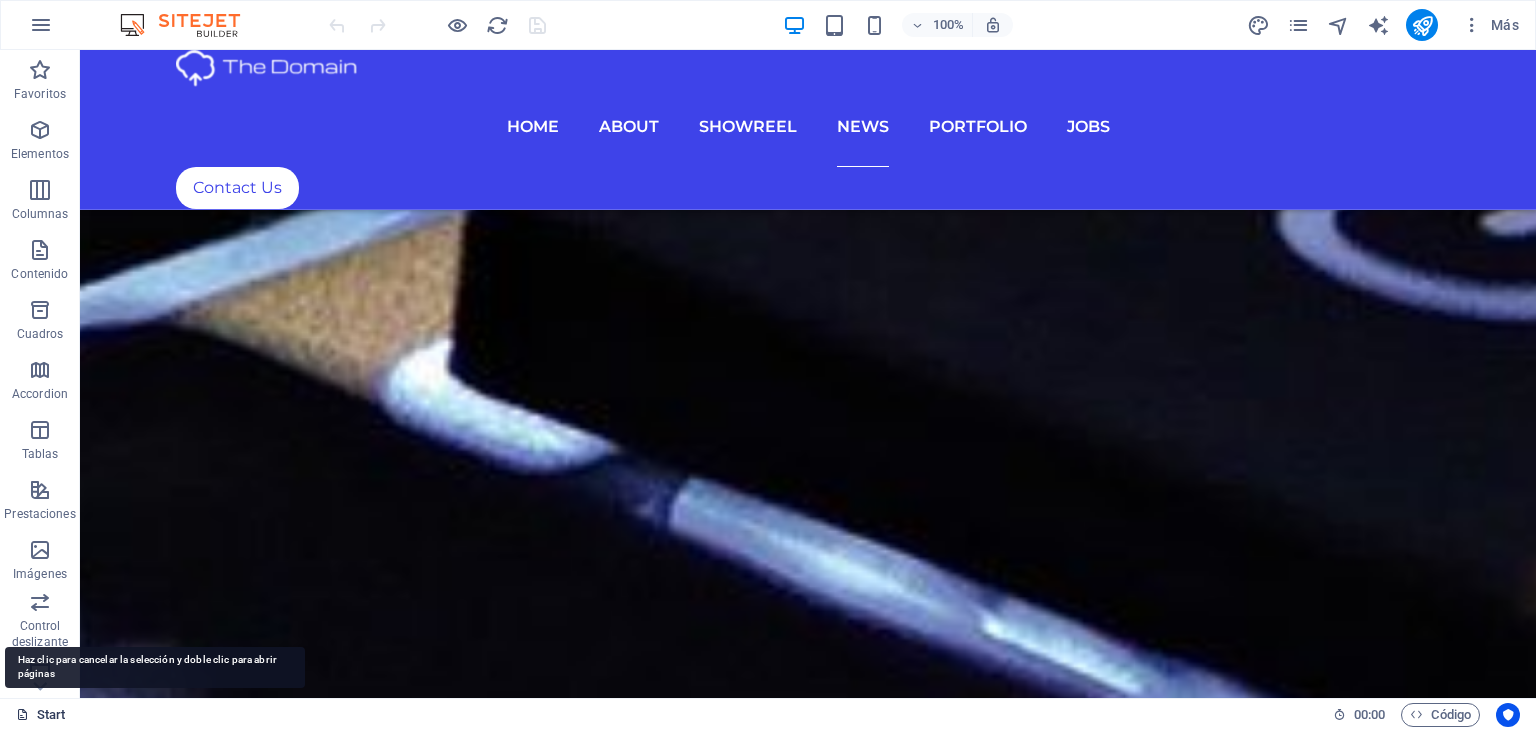 click on "Start" at bounding box center (41, 715) 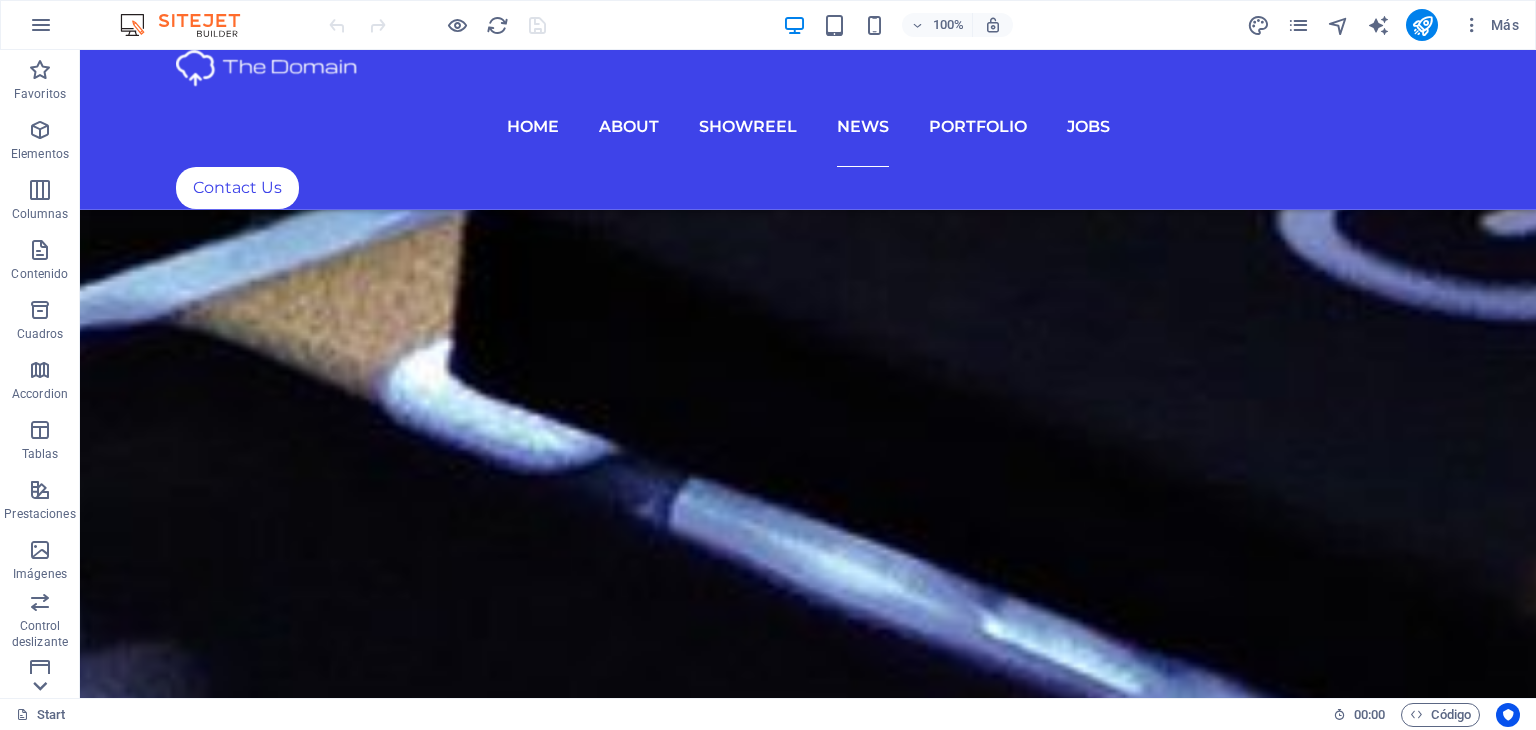click 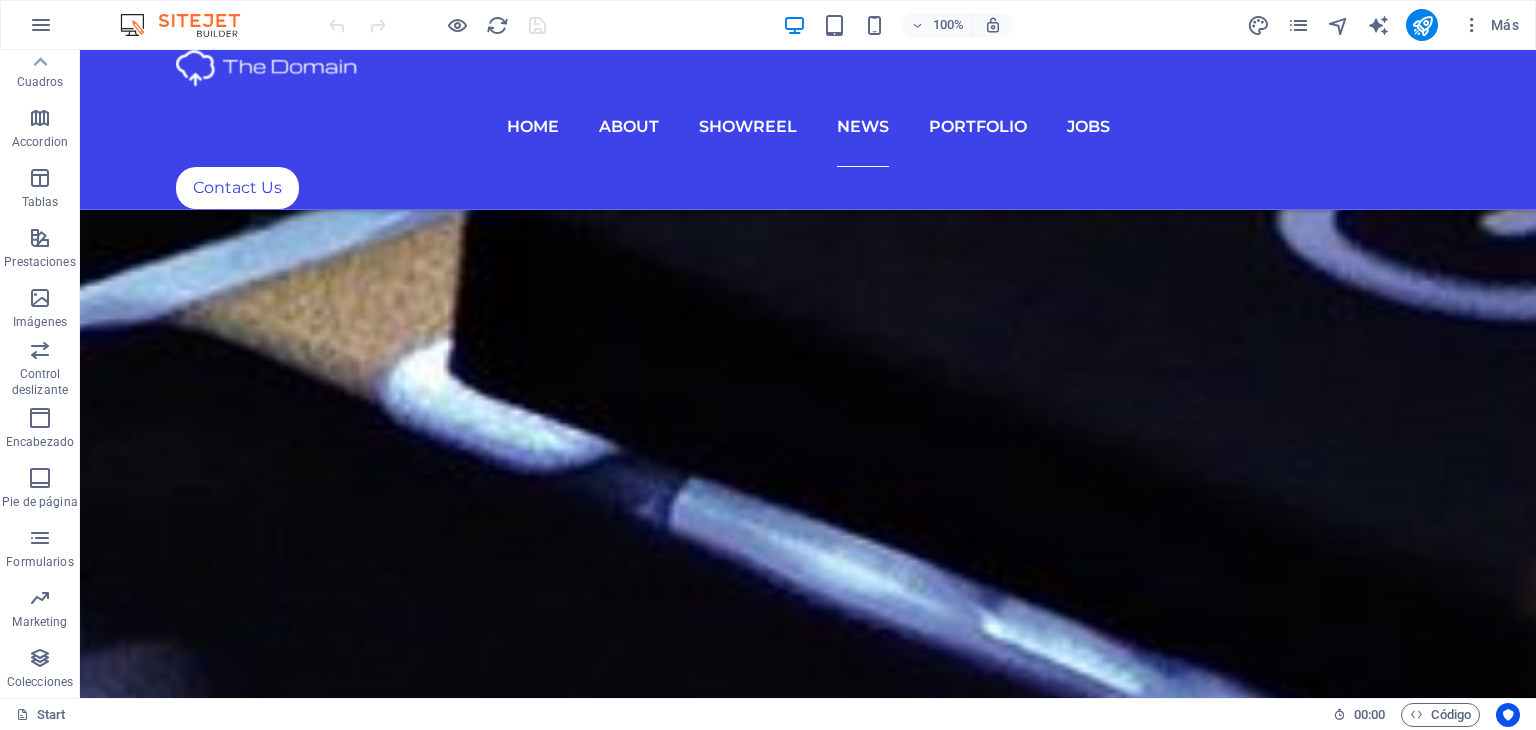 click on "Colecciones" at bounding box center (40, 682) 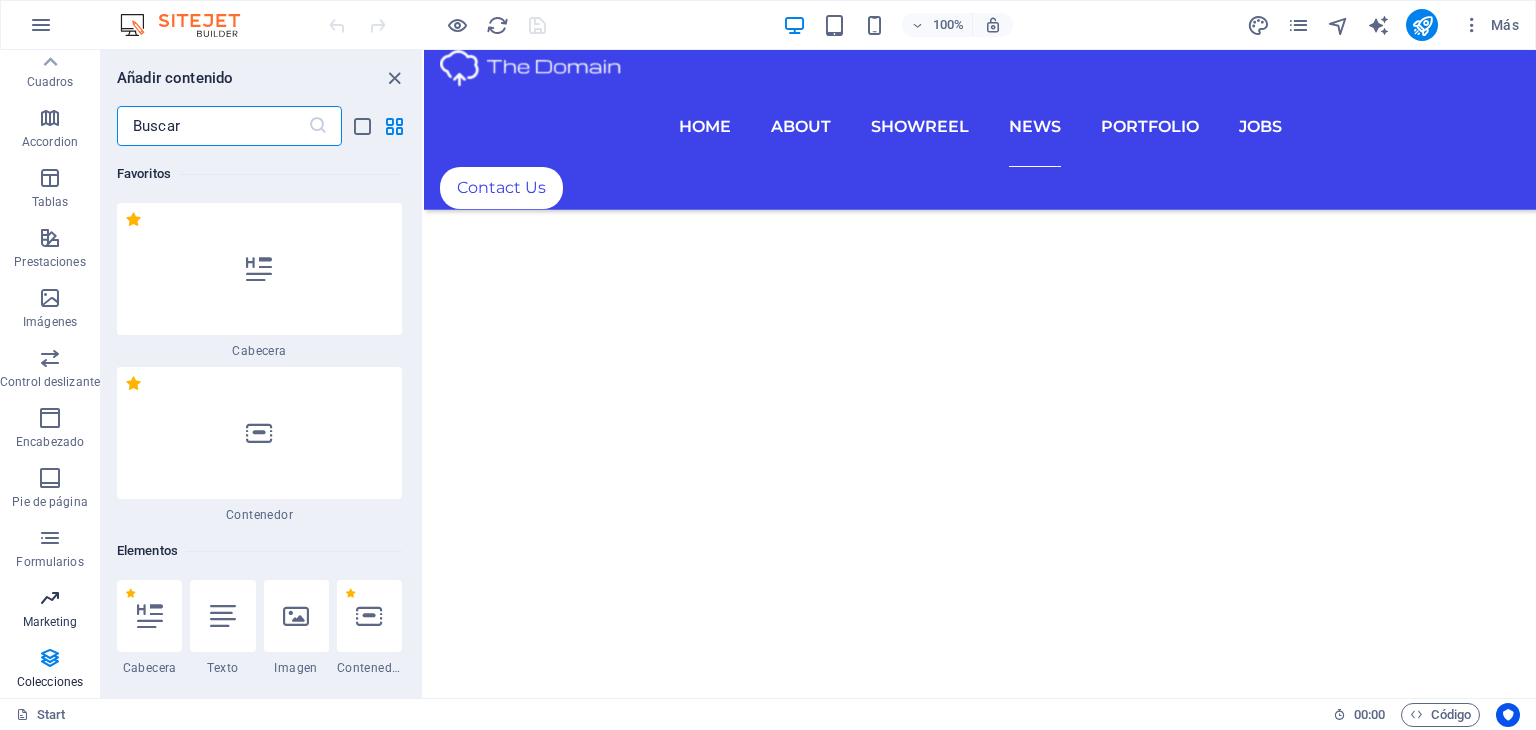 scroll, scrollTop: 9530, scrollLeft: 0, axis: vertical 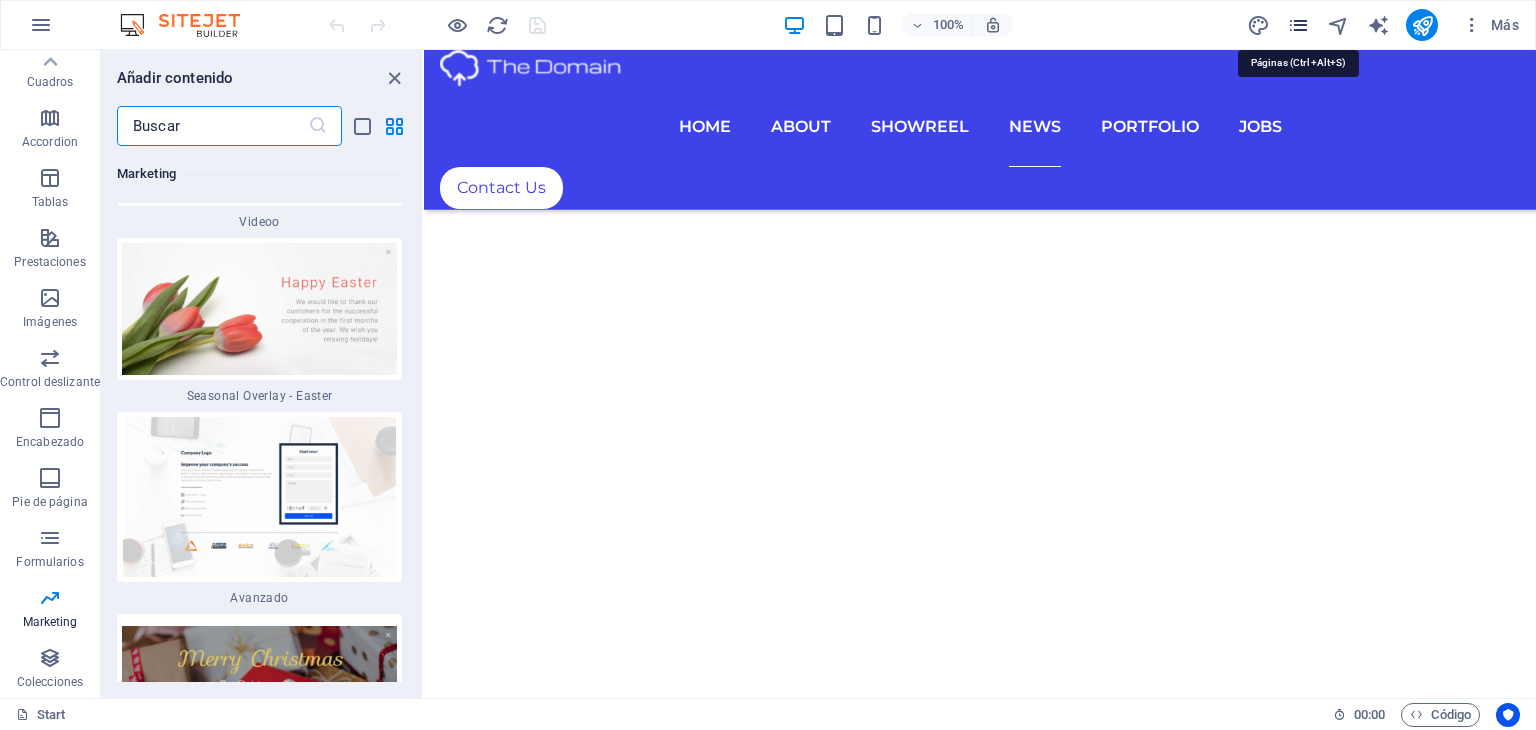 click at bounding box center (1298, 25) 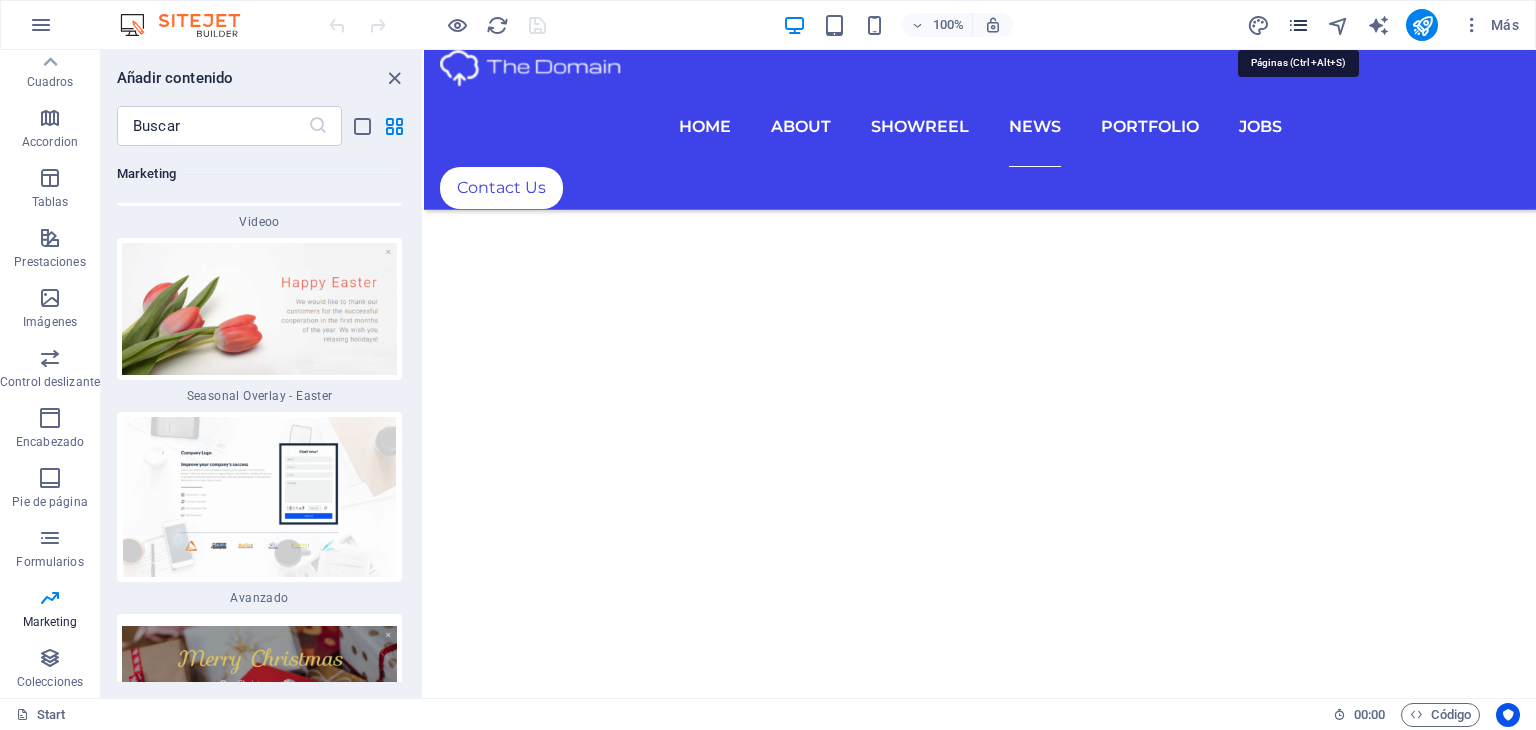 scroll, scrollTop: 9184, scrollLeft: 0, axis: vertical 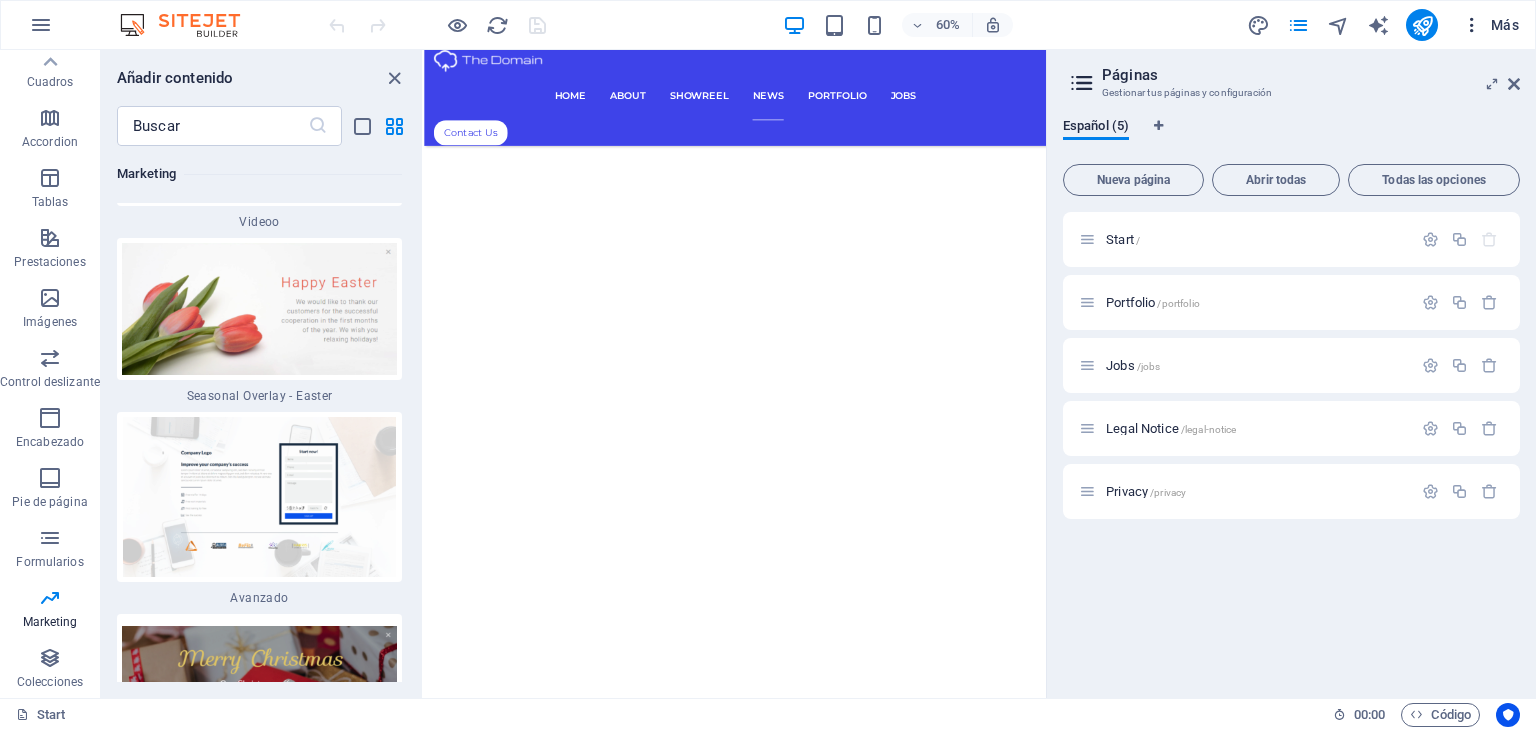 click at bounding box center (1472, 25) 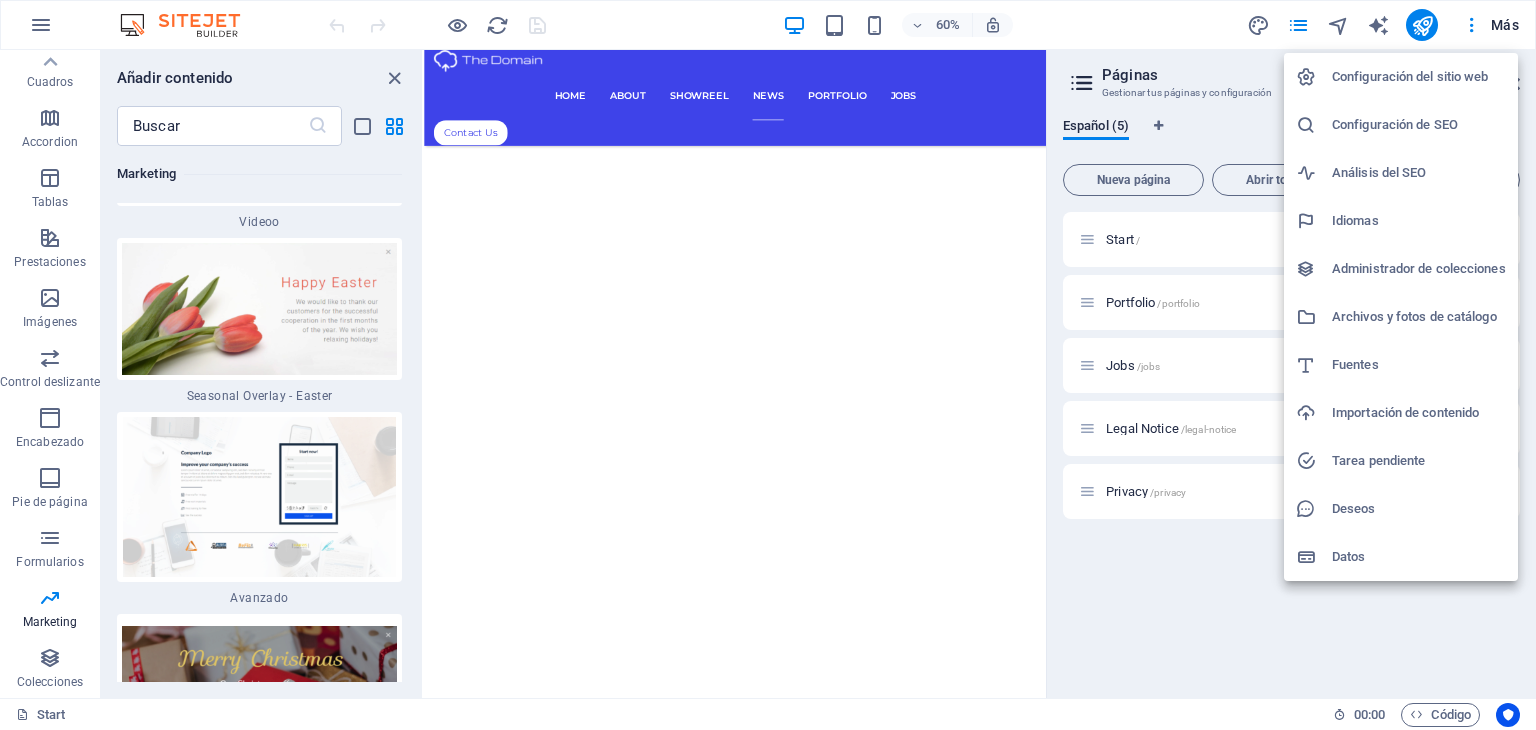 click on "Configuración del sitio web" at bounding box center (1419, 77) 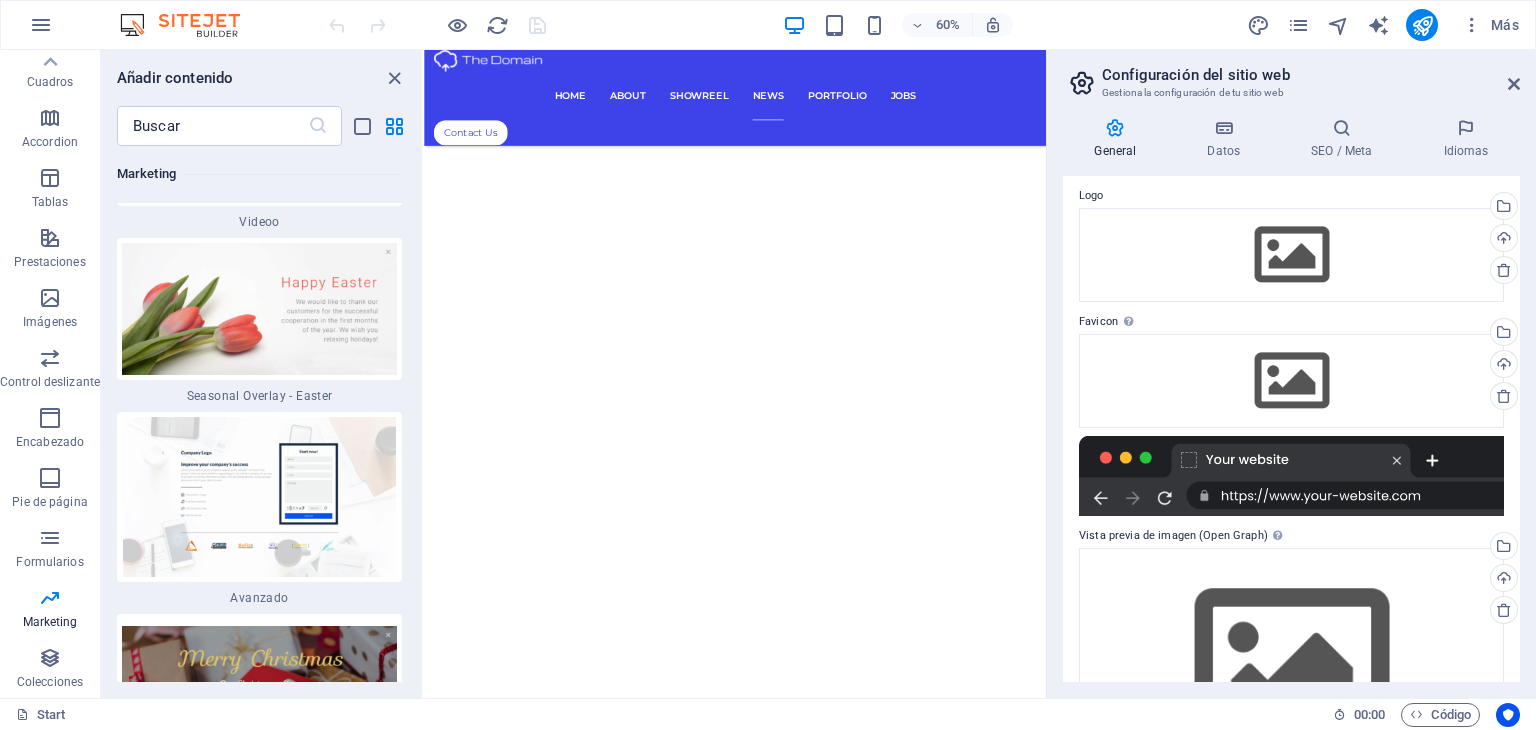 scroll, scrollTop: 0, scrollLeft: 0, axis: both 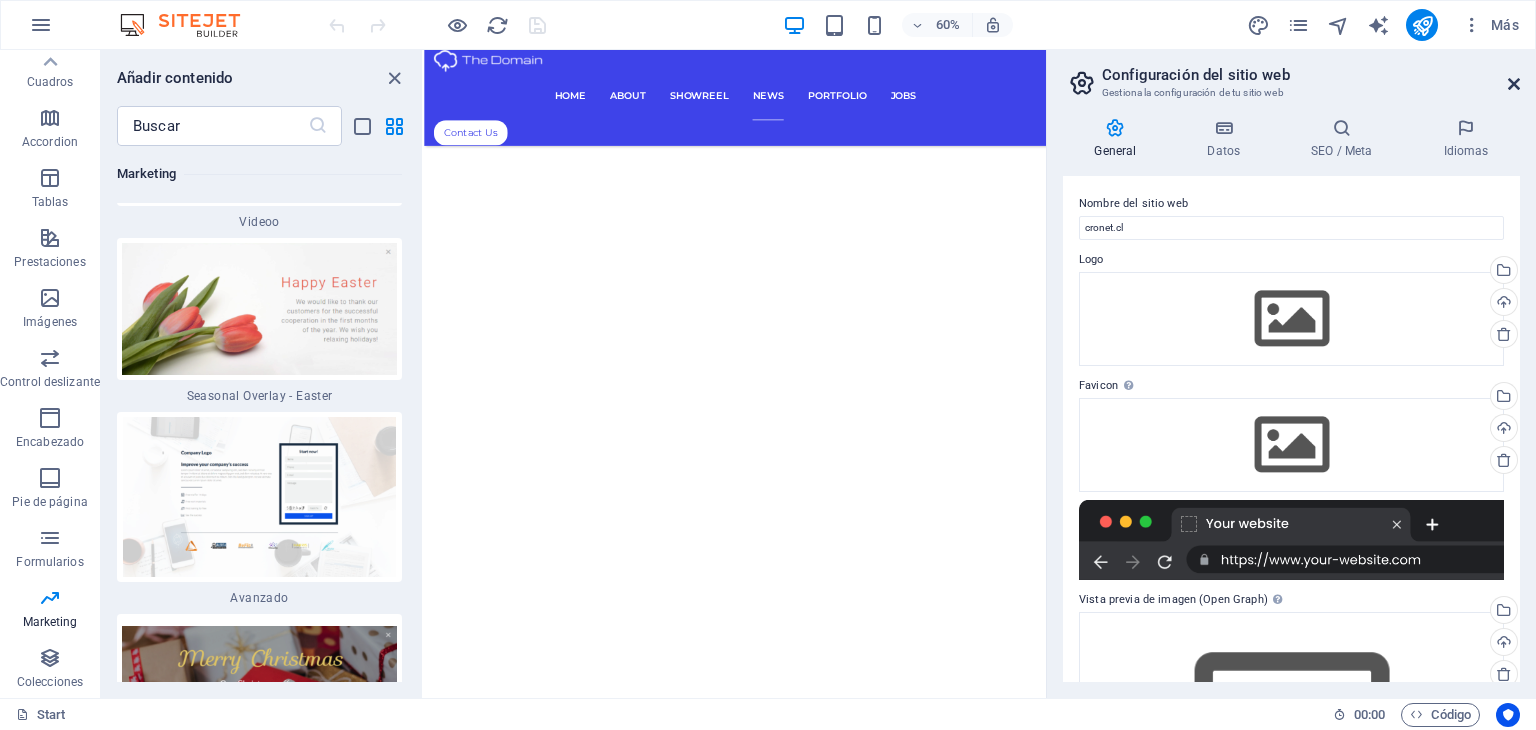 click at bounding box center (1514, 84) 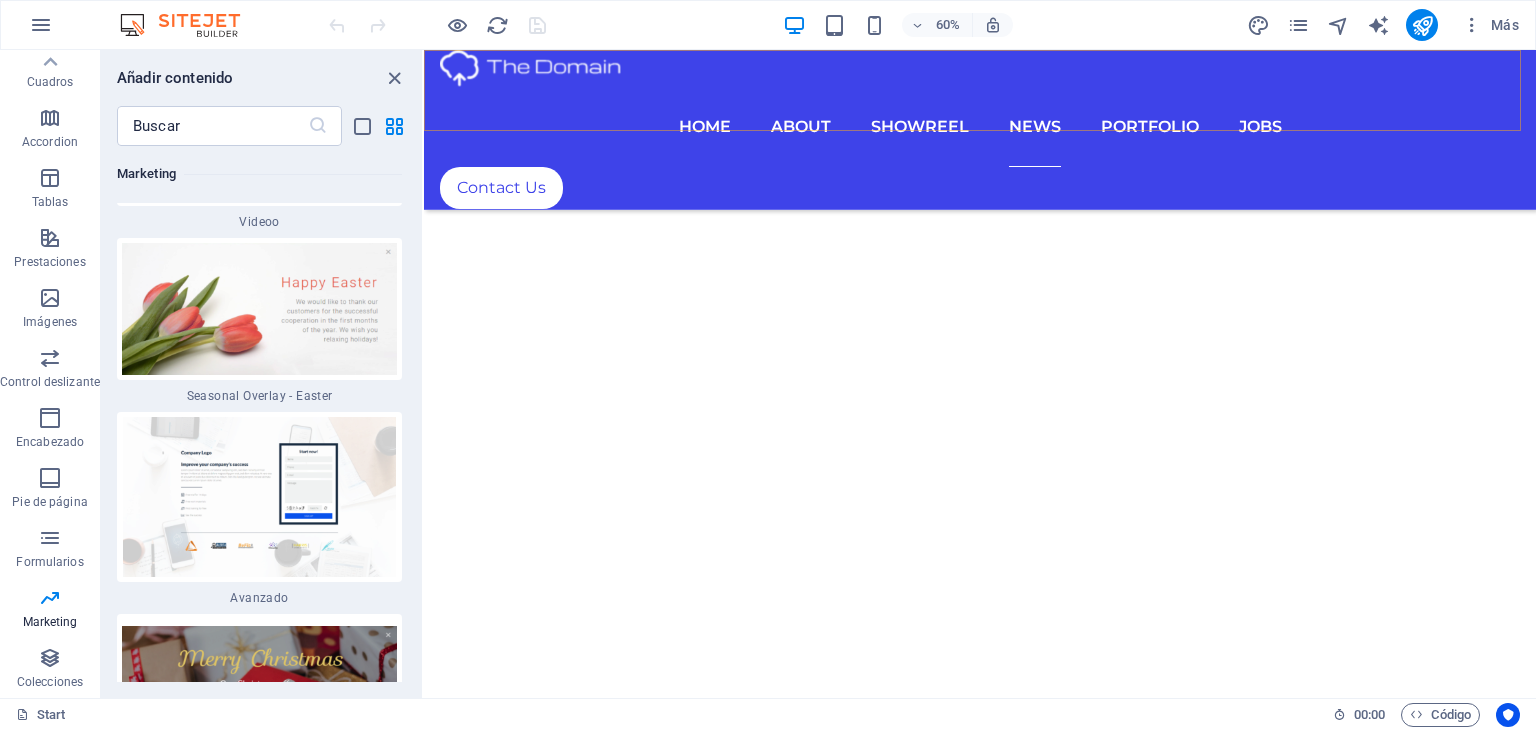 scroll, scrollTop: 9099, scrollLeft: 0, axis: vertical 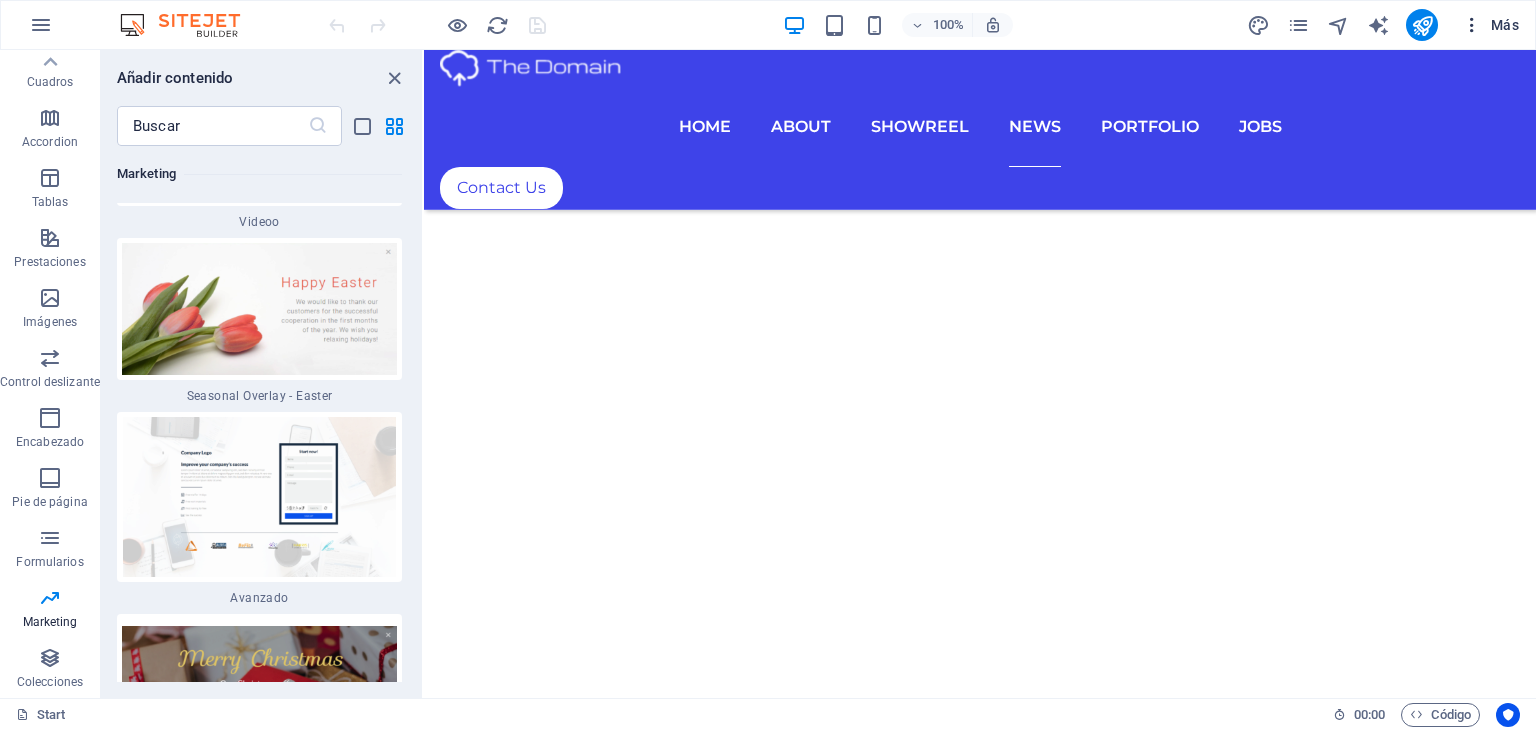 click on "Más" at bounding box center (1490, 25) 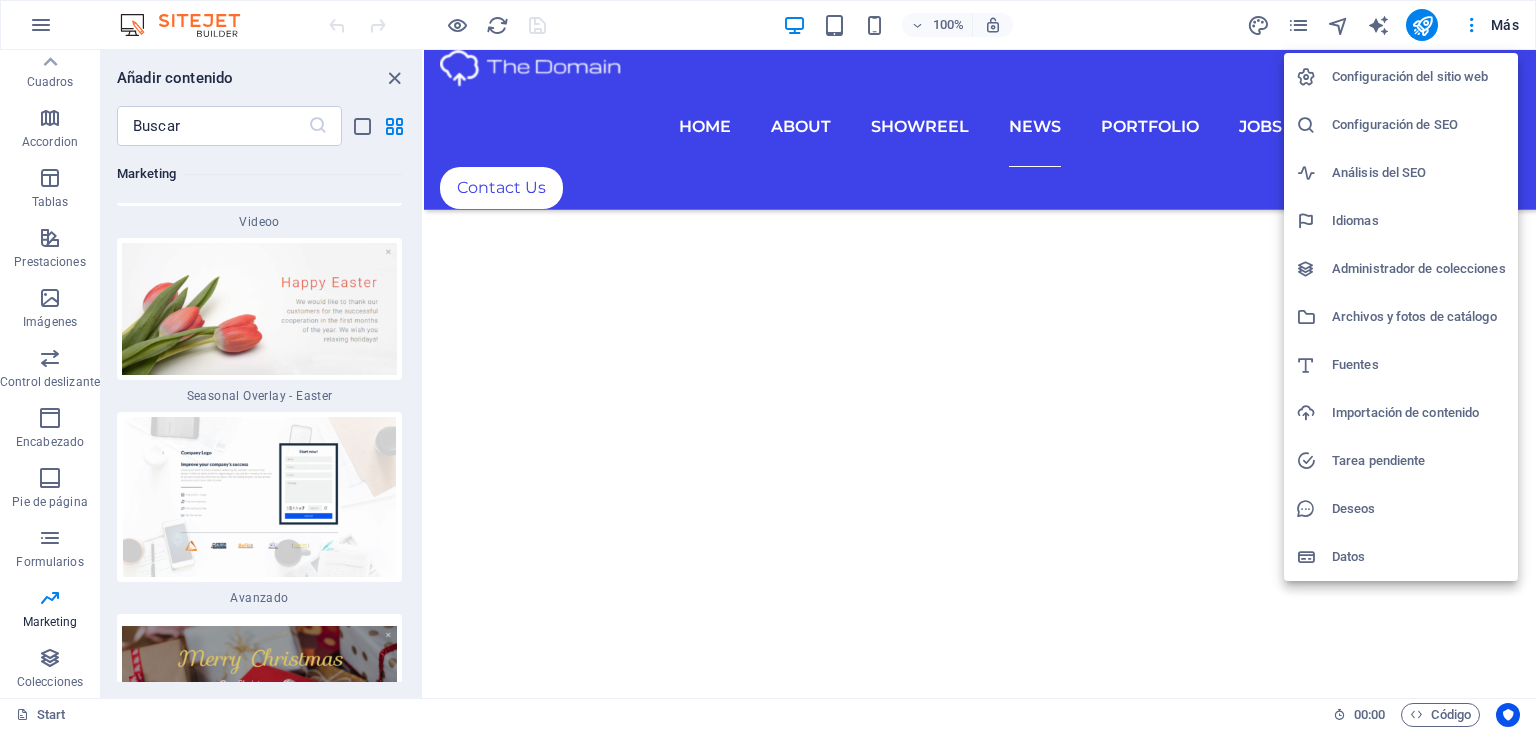 click on "Administrador de colecciones" at bounding box center [1419, 269] 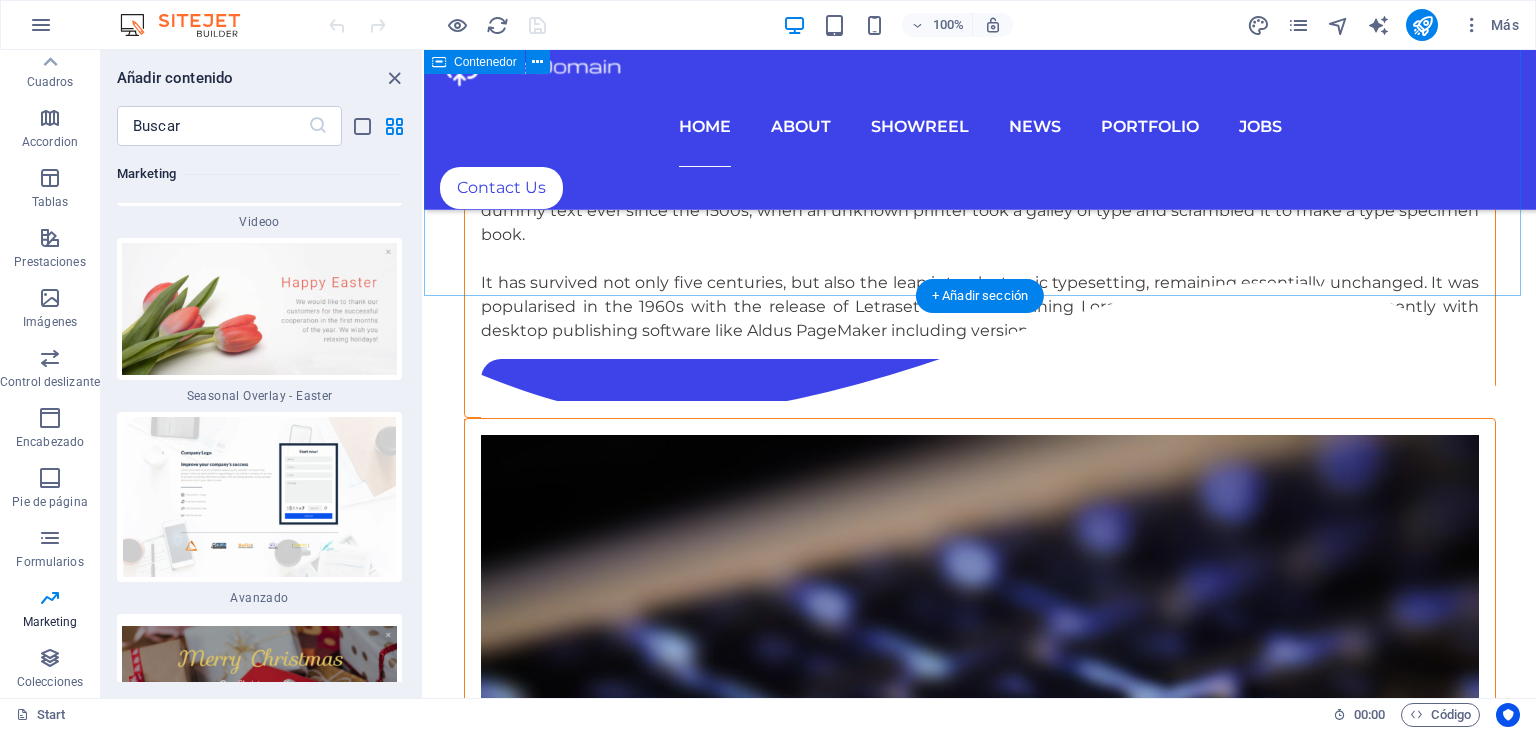 scroll, scrollTop: 0, scrollLeft: 0, axis: both 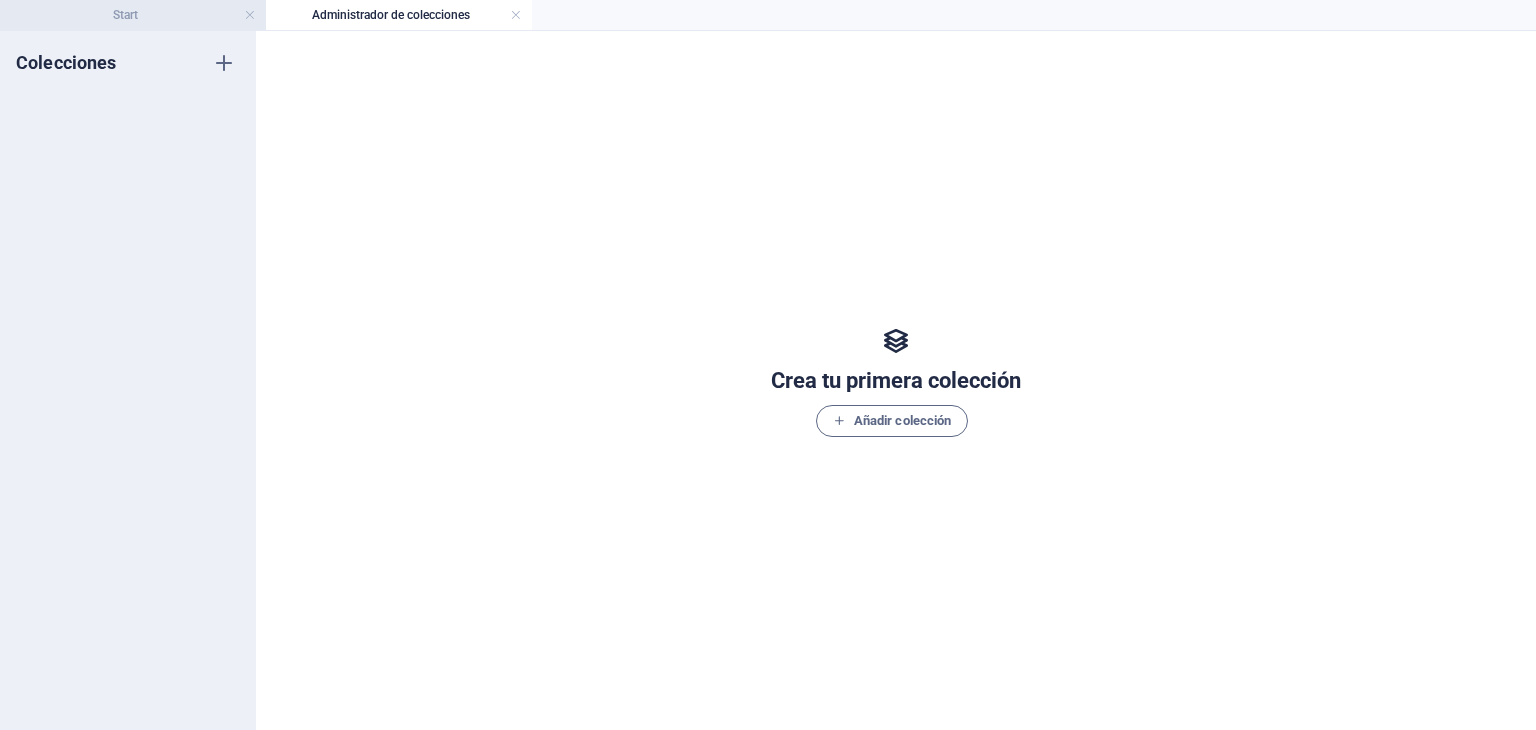 click on "Start" at bounding box center (133, 15) 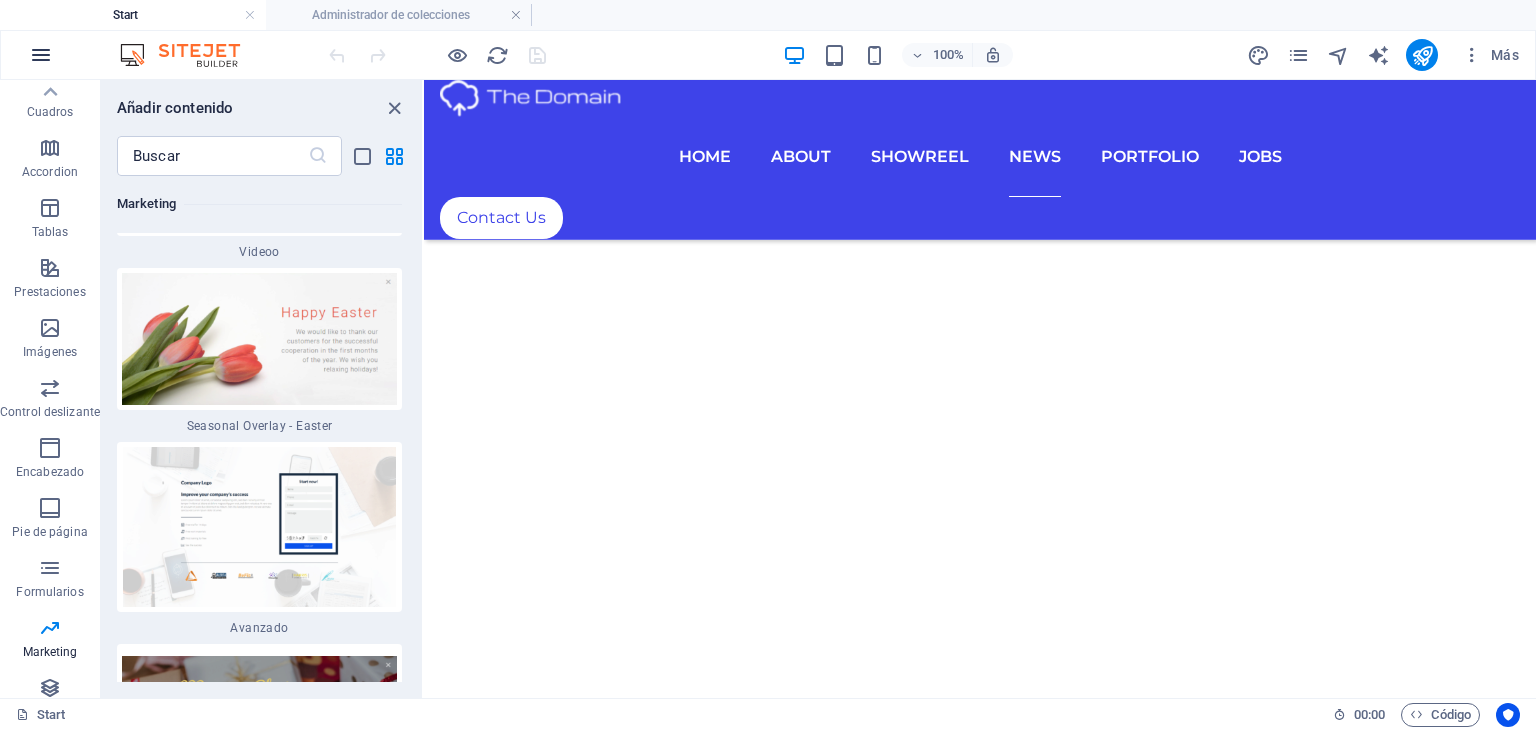 click at bounding box center [41, 55] 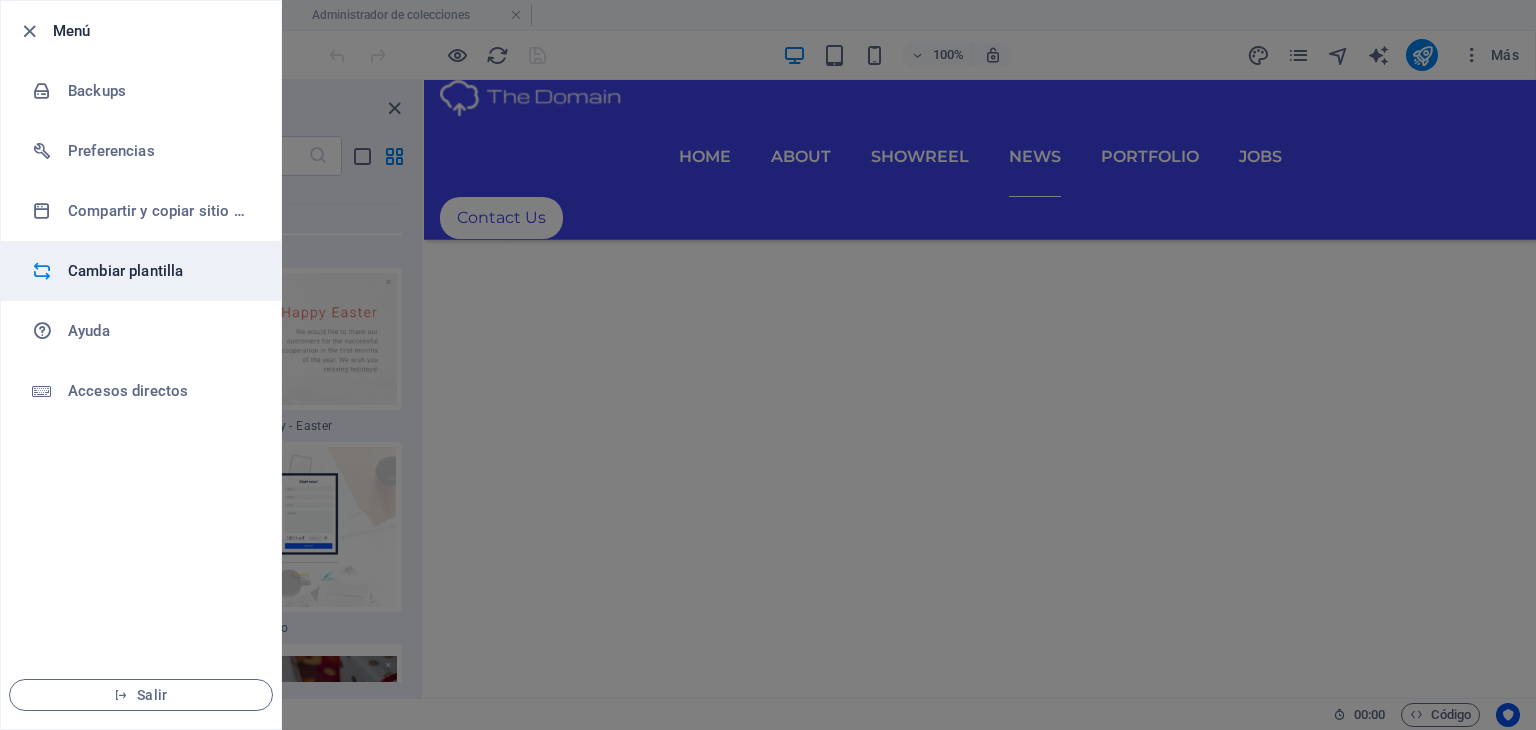 click on "Cambiar plantilla" at bounding box center (160, 271) 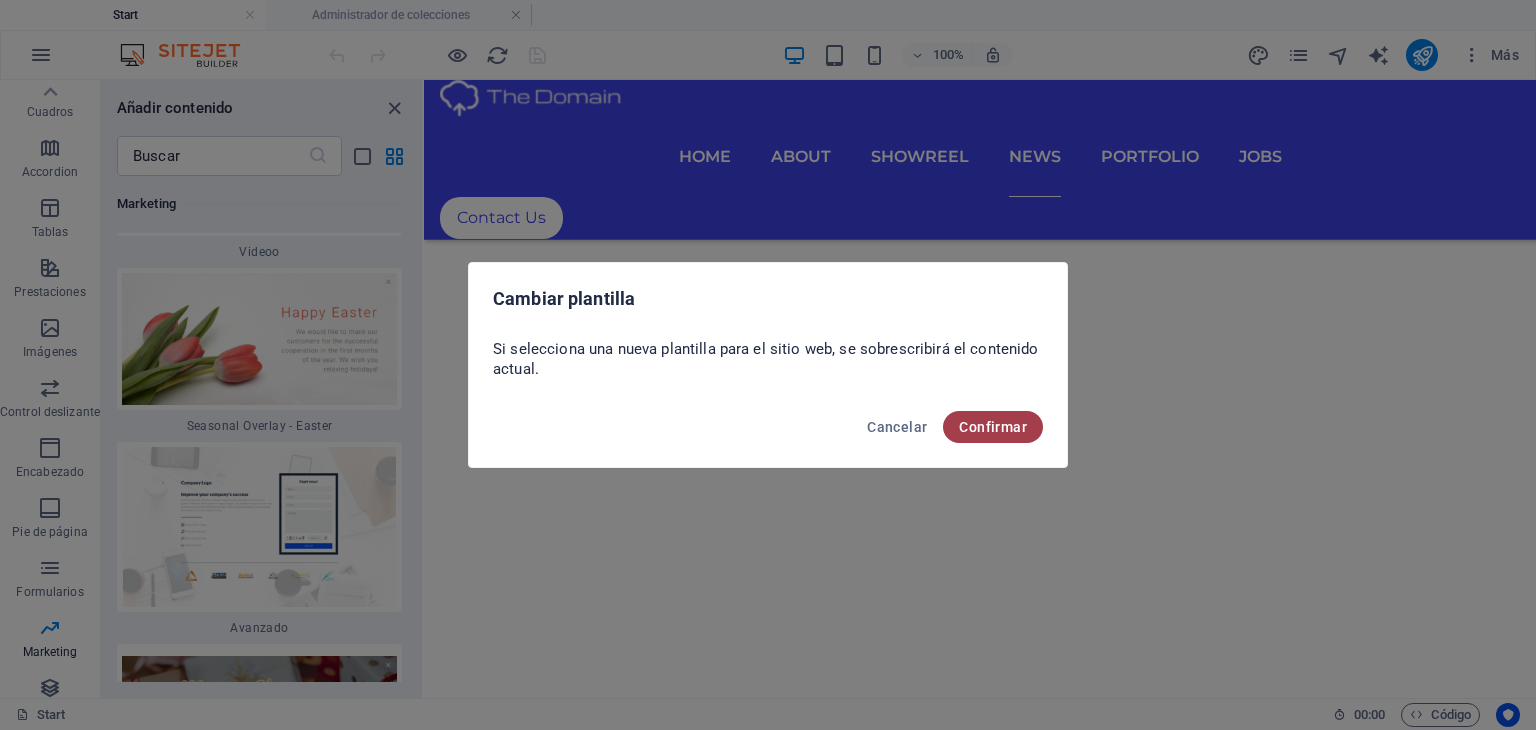 click on "Confirmar" at bounding box center (993, 427) 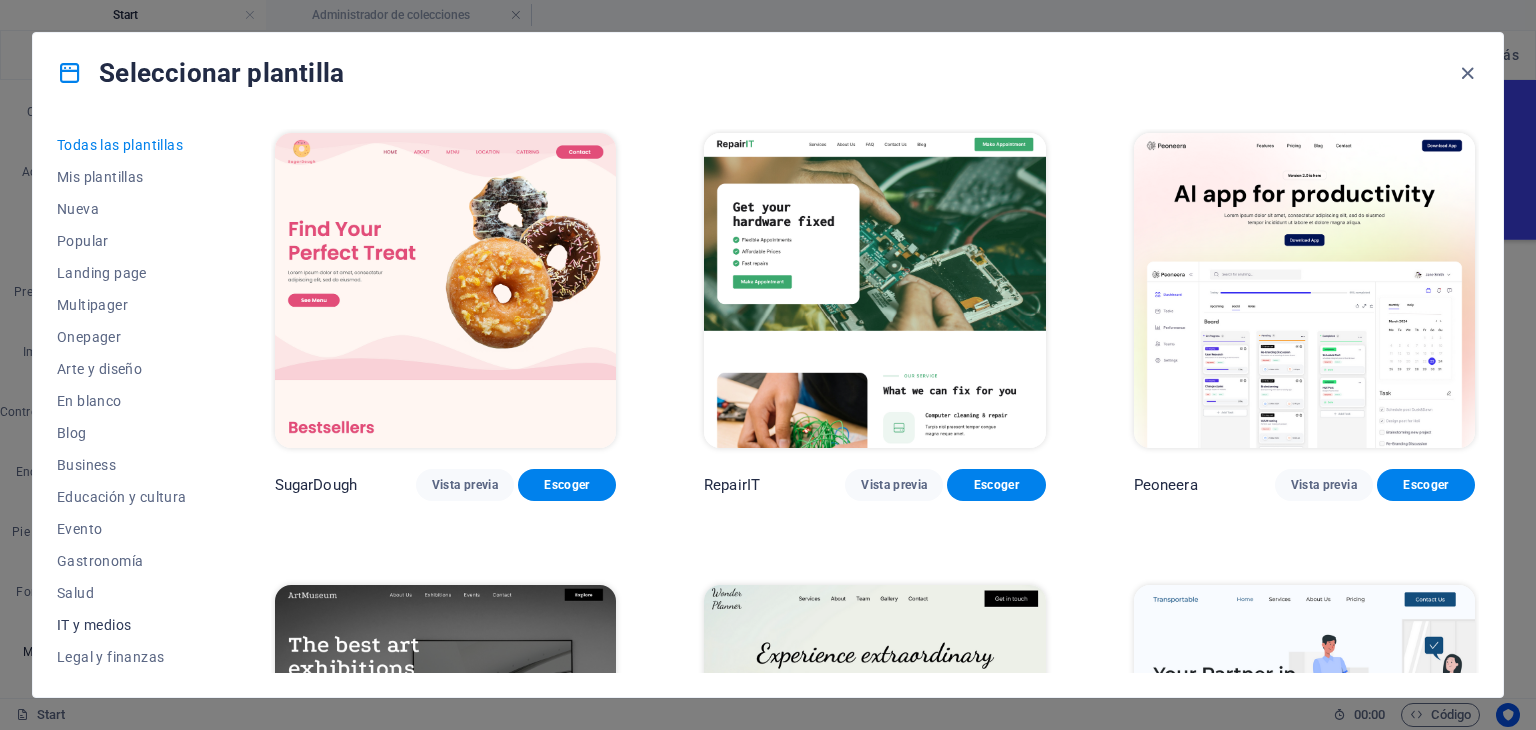 click on "IT y medios" at bounding box center (122, 625) 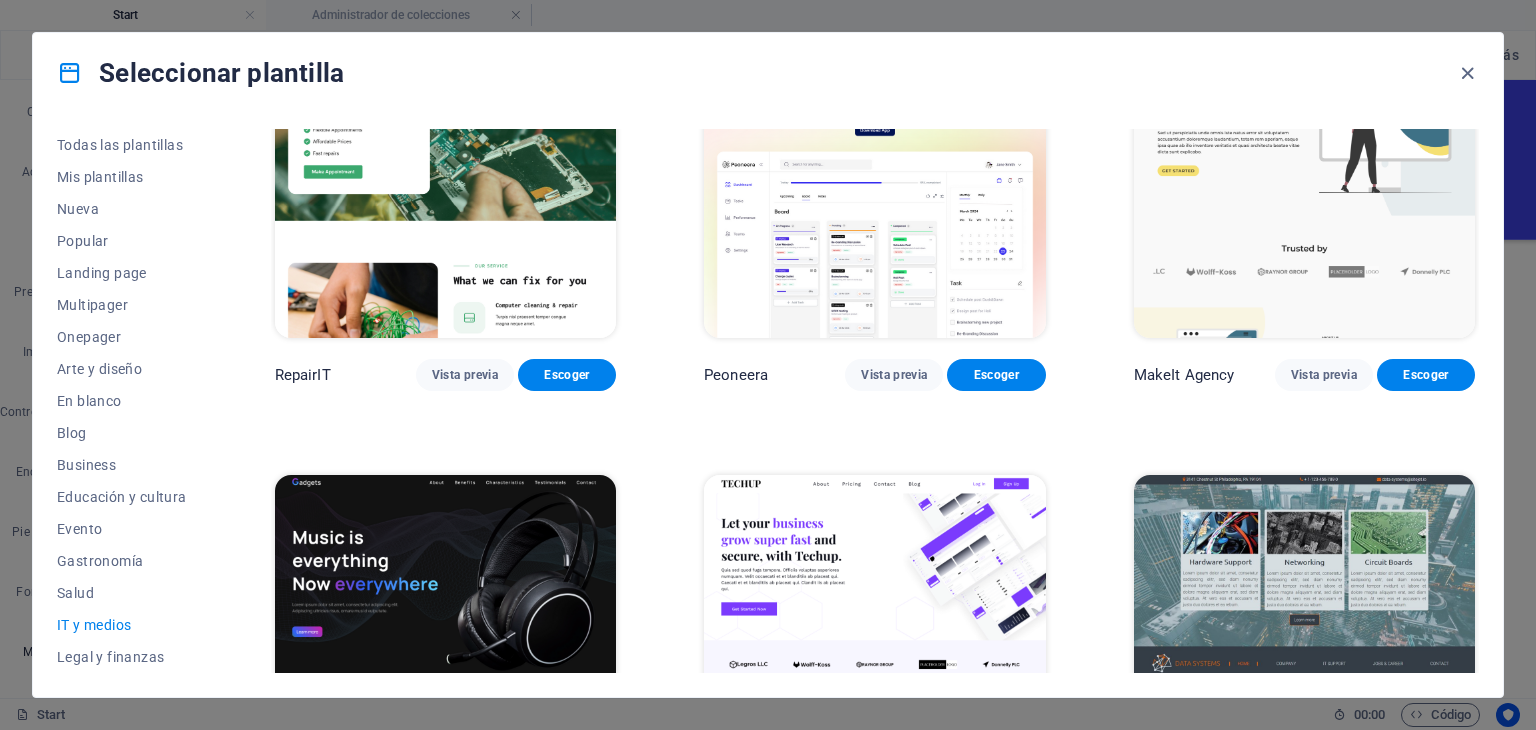 scroll, scrollTop: 0, scrollLeft: 0, axis: both 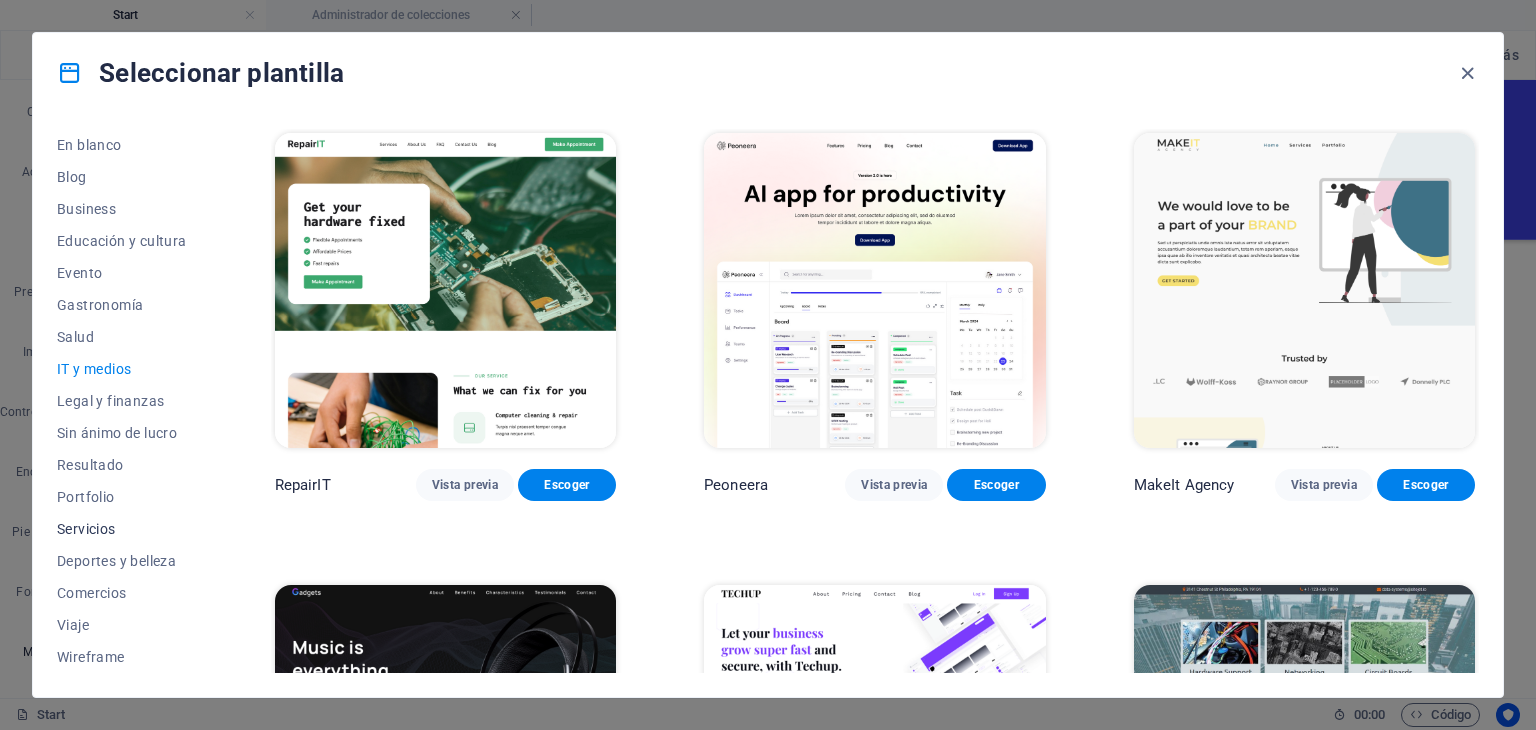 click on "Servicios" at bounding box center [122, 529] 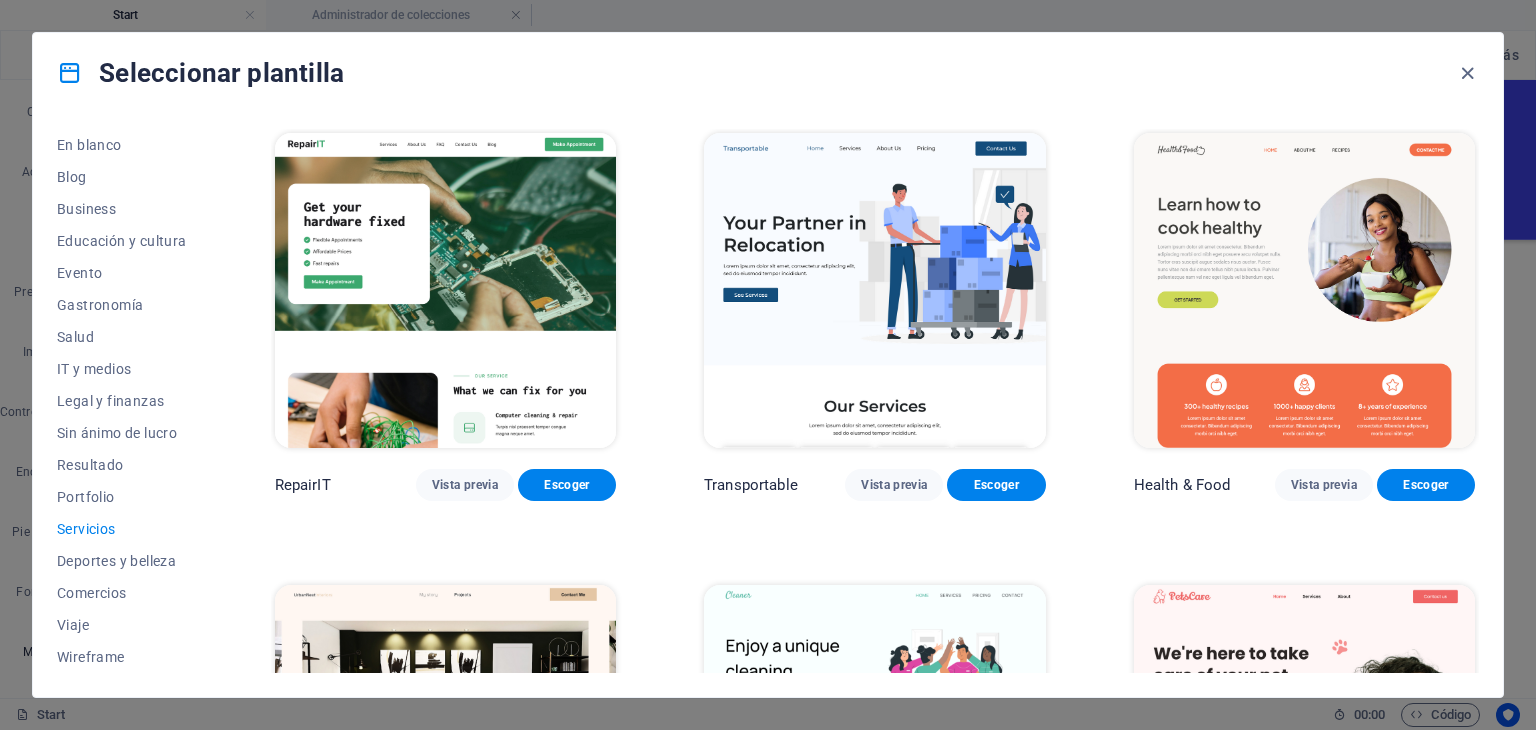 click on "Servicios" at bounding box center [122, 529] 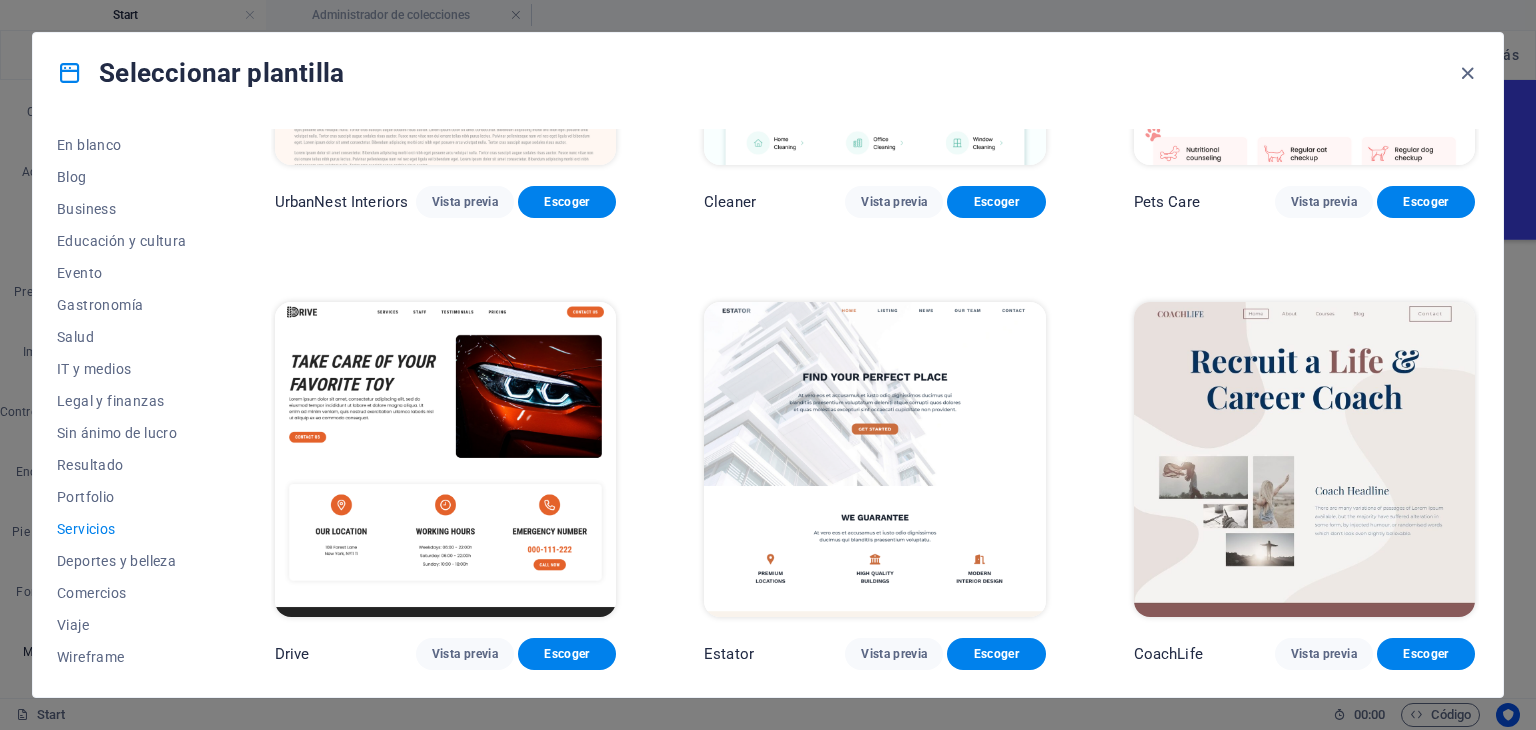 scroll, scrollTop: 733, scrollLeft: 0, axis: vertical 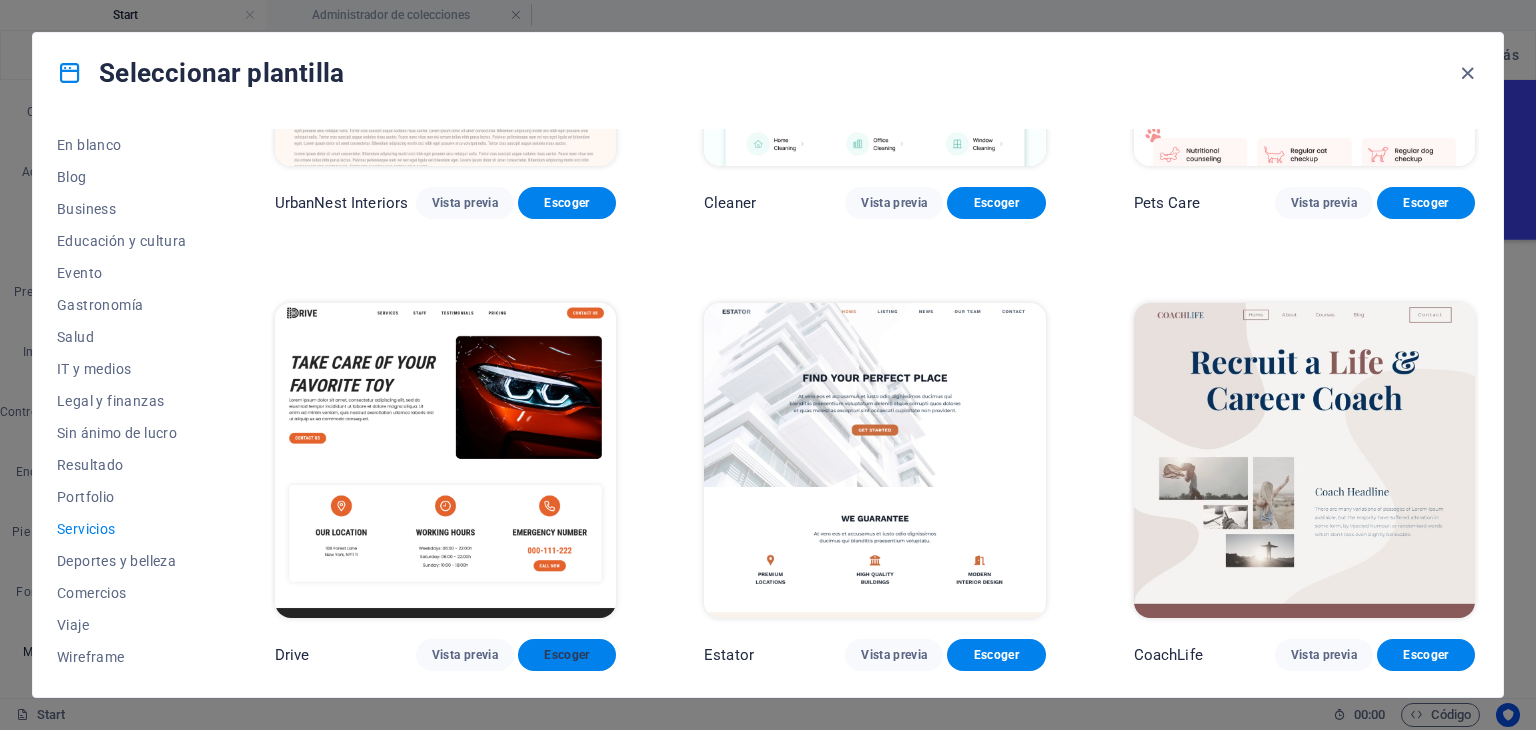 click on "Escoger" at bounding box center [567, 655] 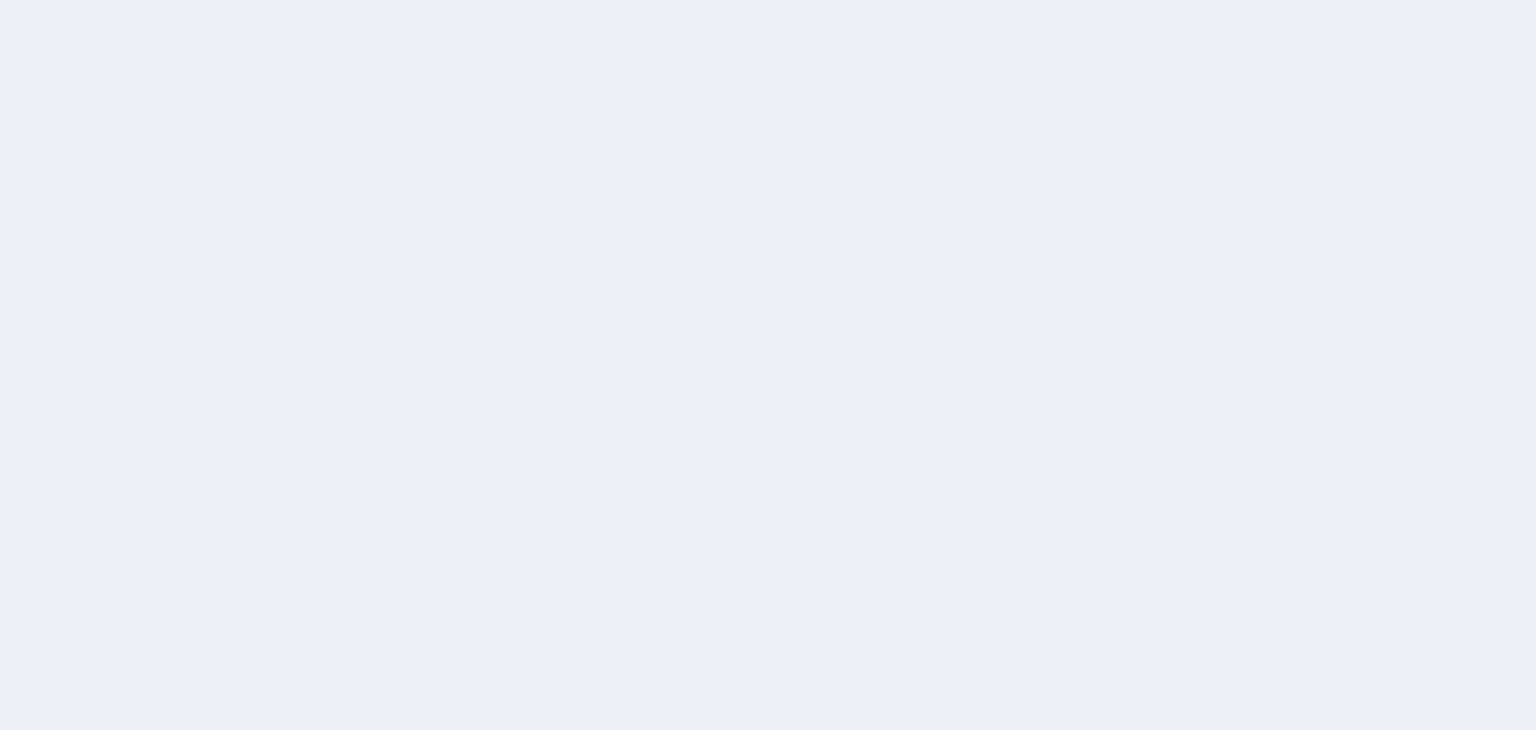 scroll, scrollTop: 0, scrollLeft: 0, axis: both 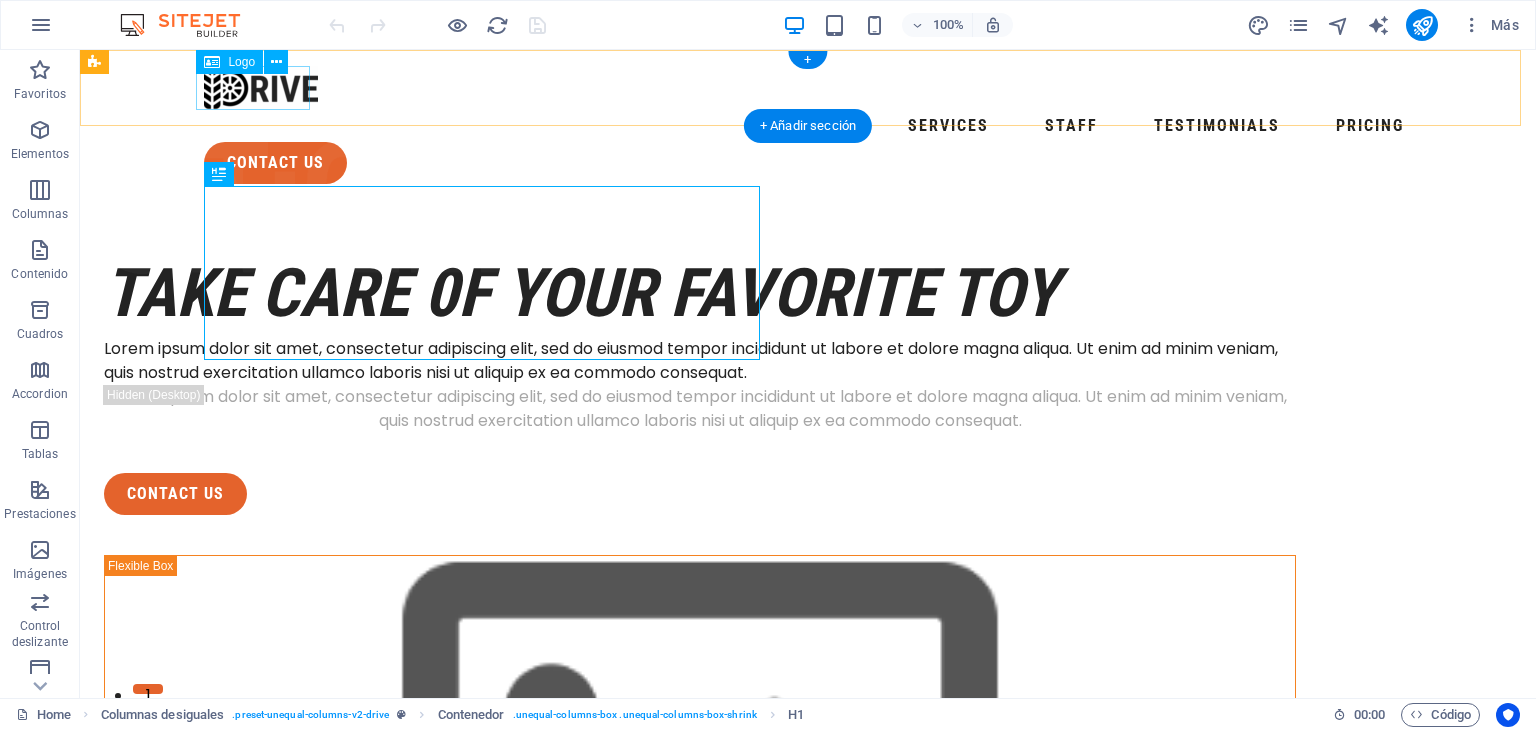 click at bounding box center (808, 88) 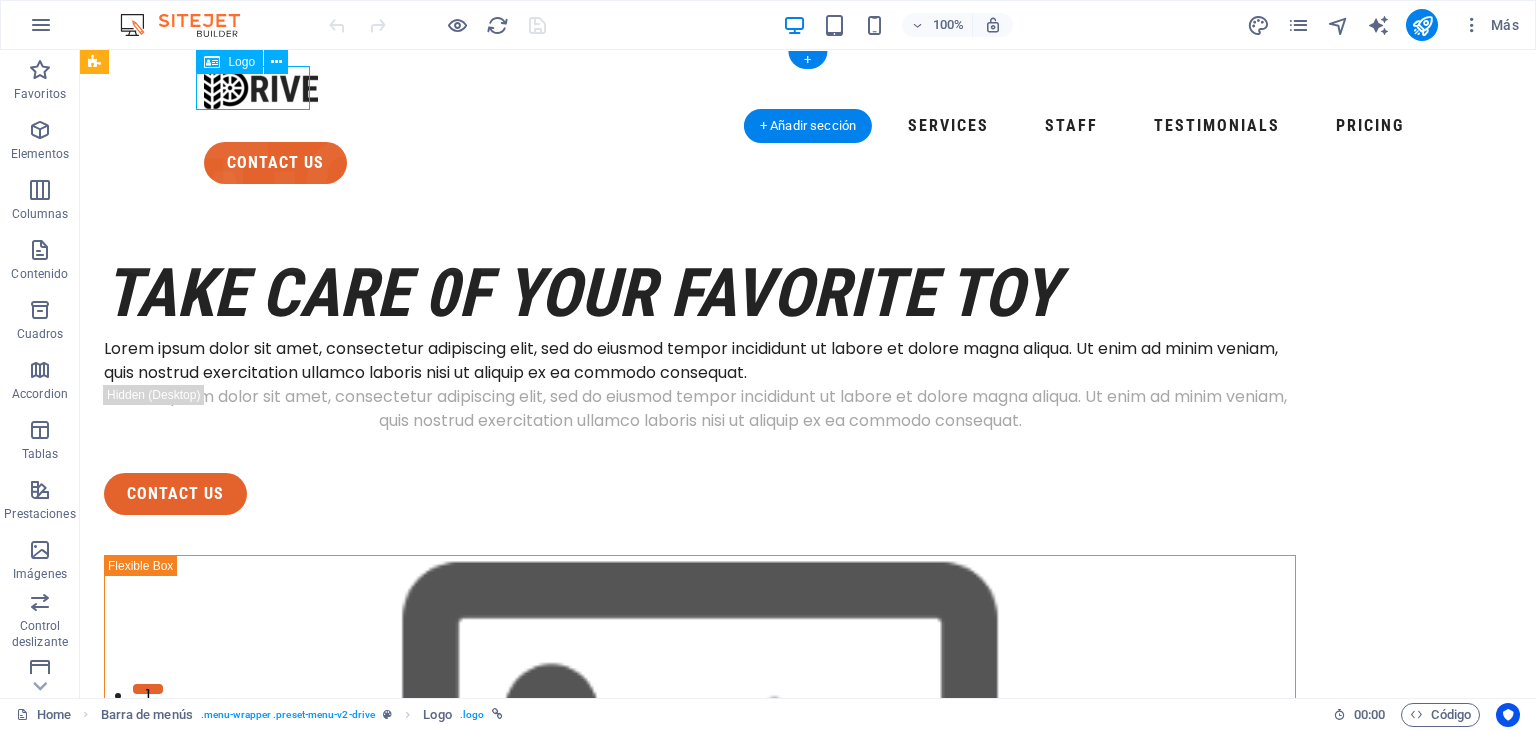 click at bounding box center [808, 88] 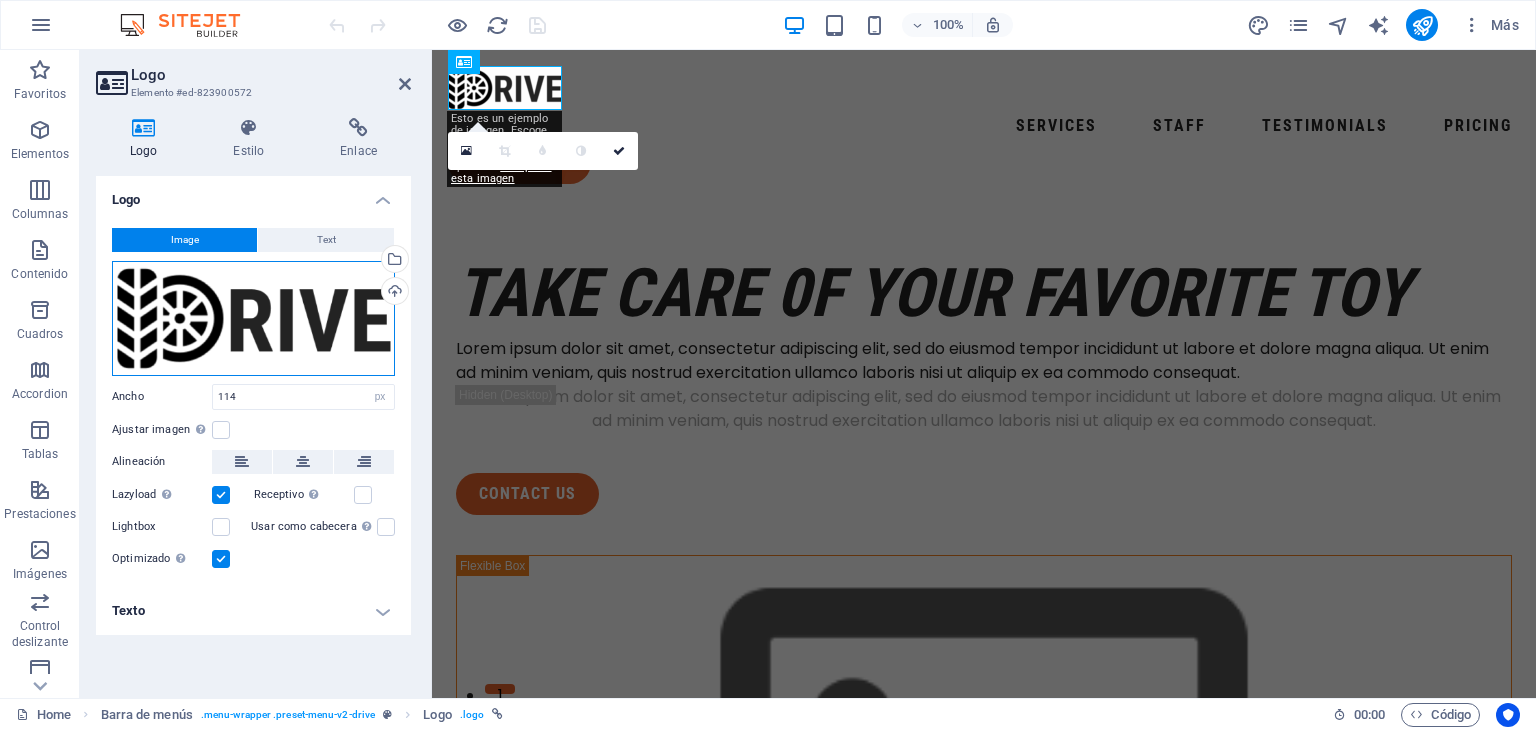 click on "Arrastra archivos aquí, haz clic para escoger archivos o  selecciona archivos de Archivos o de nuestra galería gratuita de fotos y vídeos" at bounding box center [253, 318] 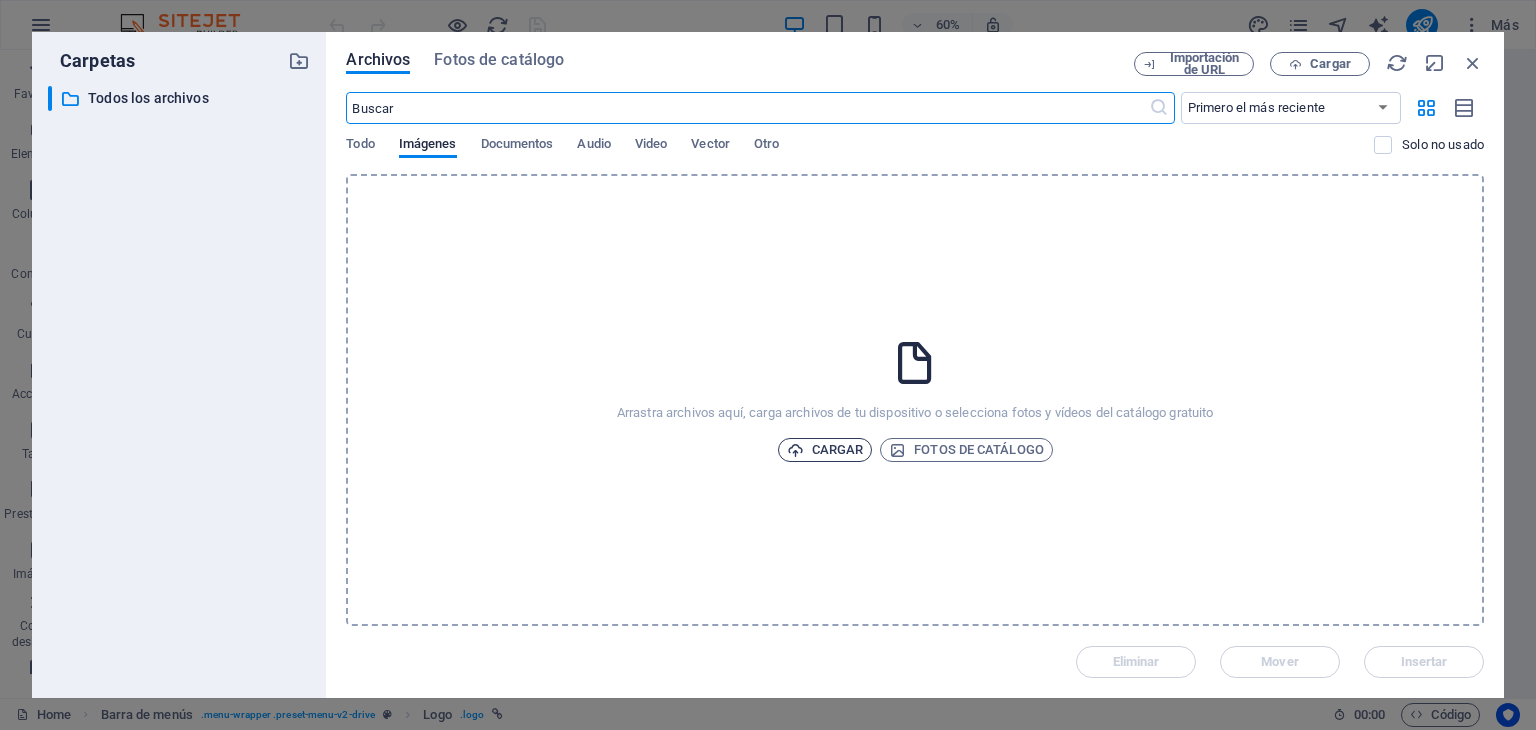 click on "Cargar" at bounding box center (825, 450) 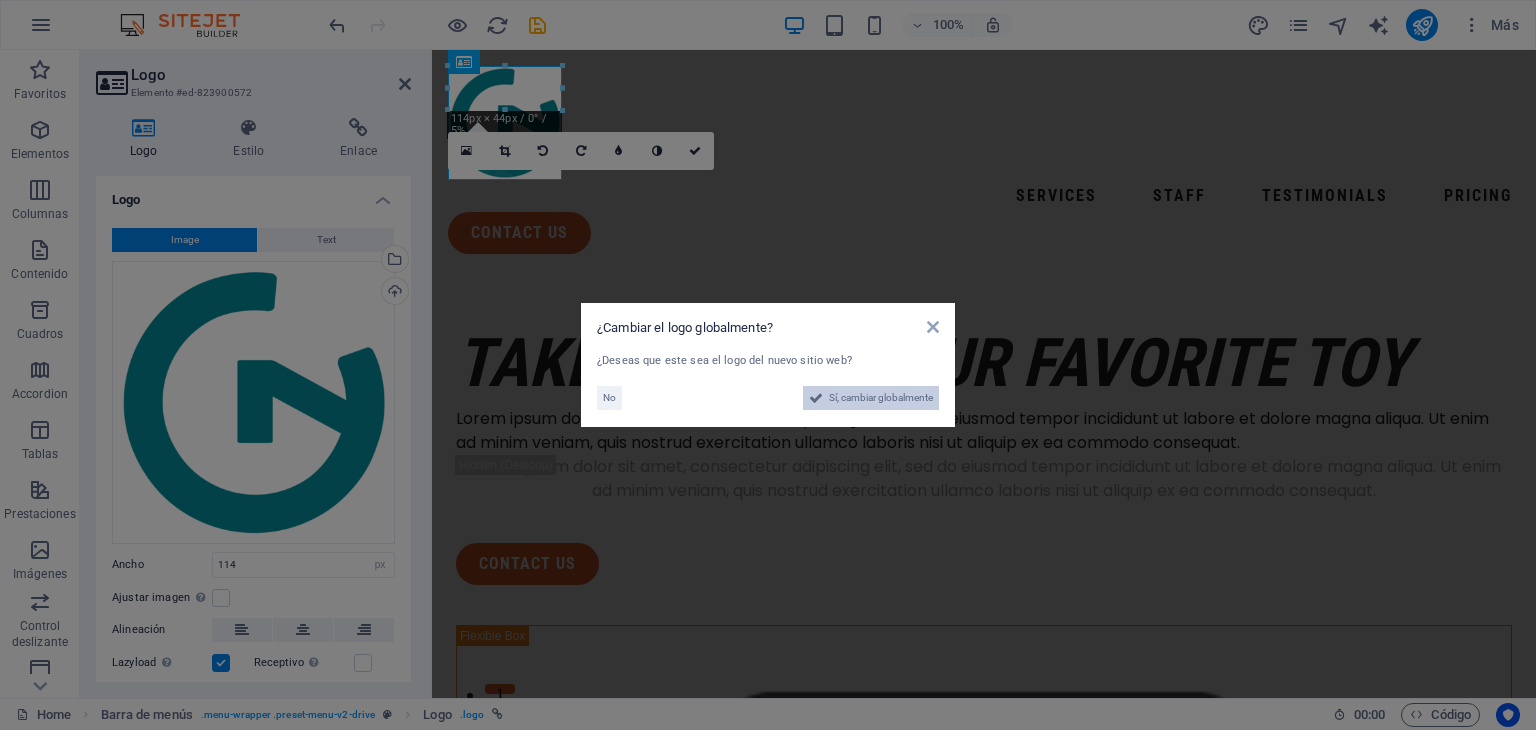 click on "Sí, cambiar globalmente" at bounding box center (881, 398) 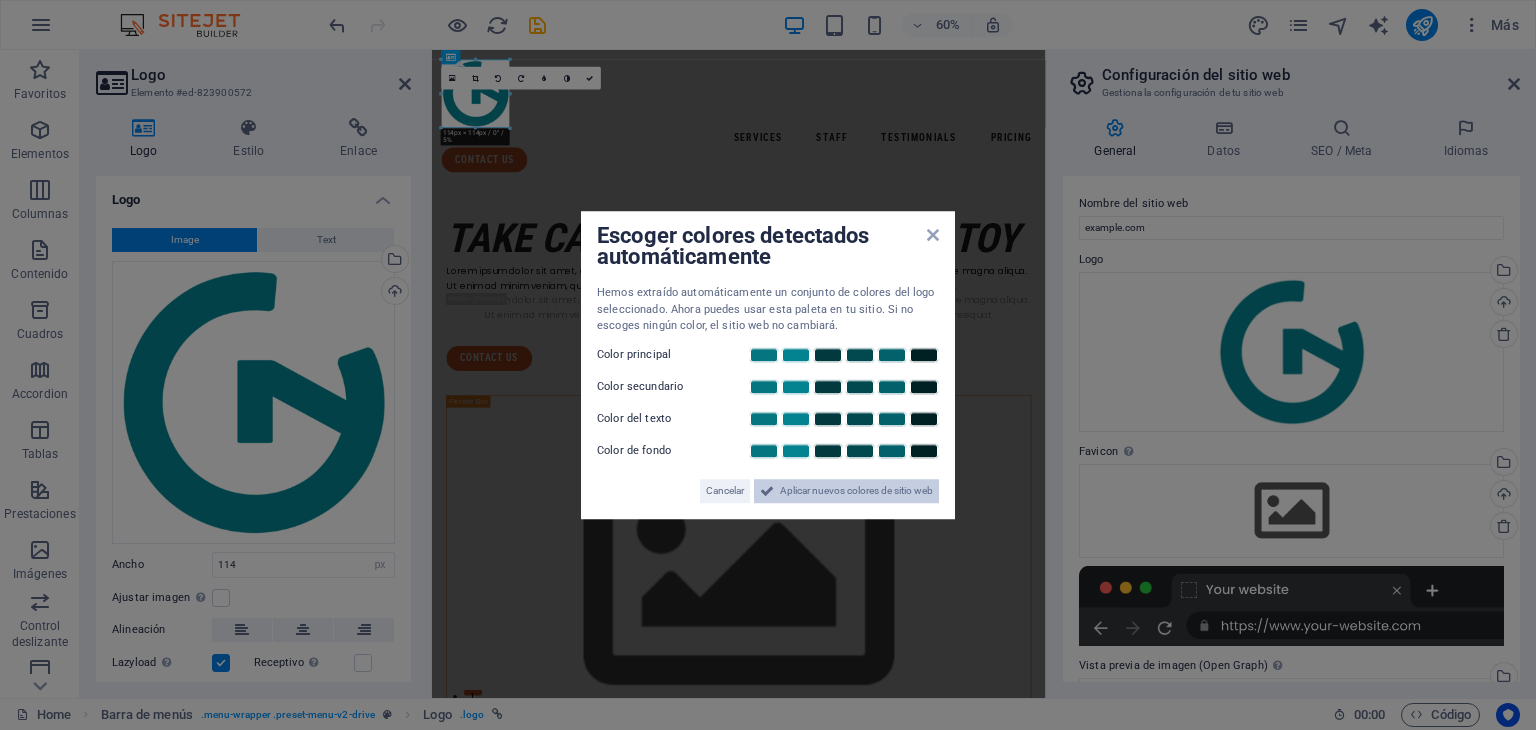 click on "Aplicar nuevos colores de sitio web" at bounding box center (856, 491) 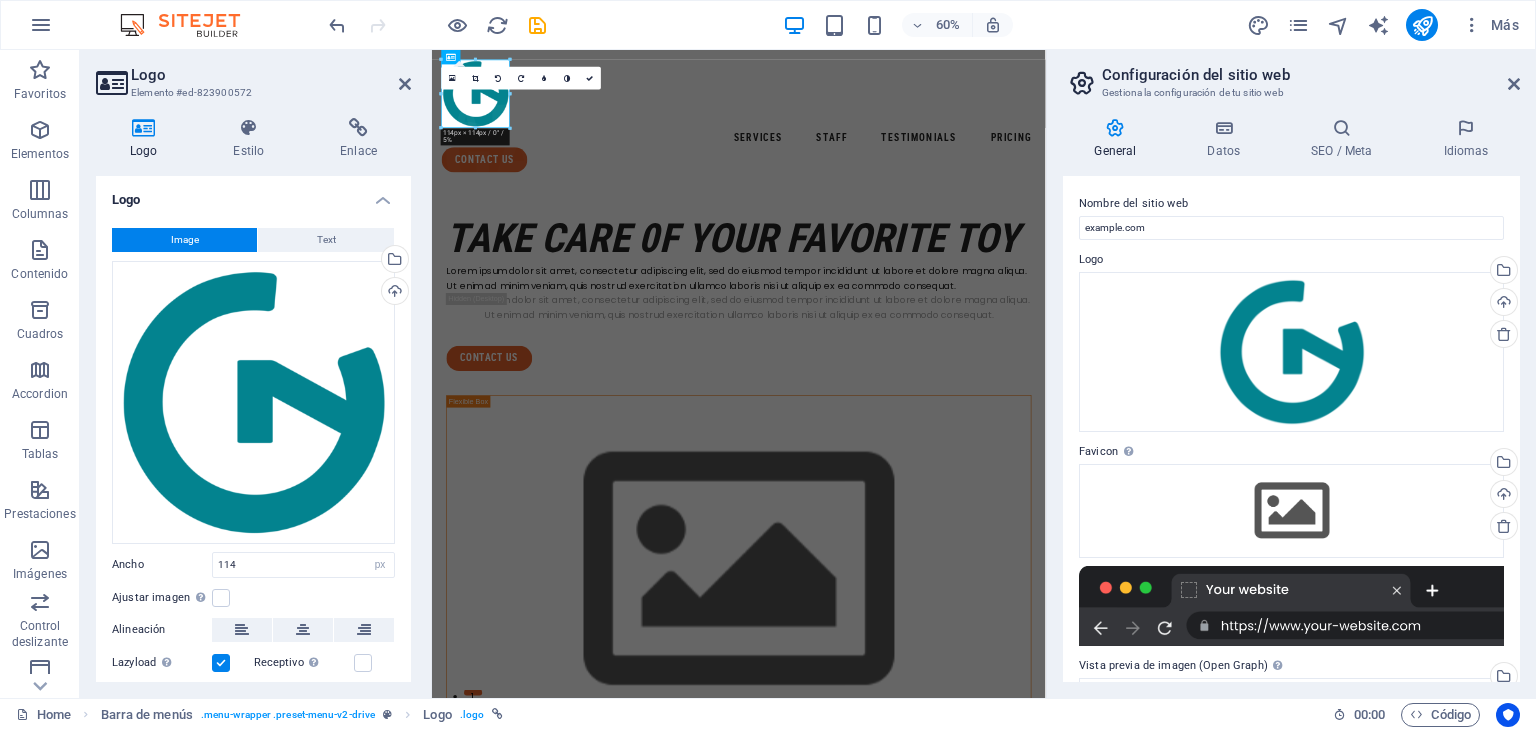 click at bounding box center [1291, 606] 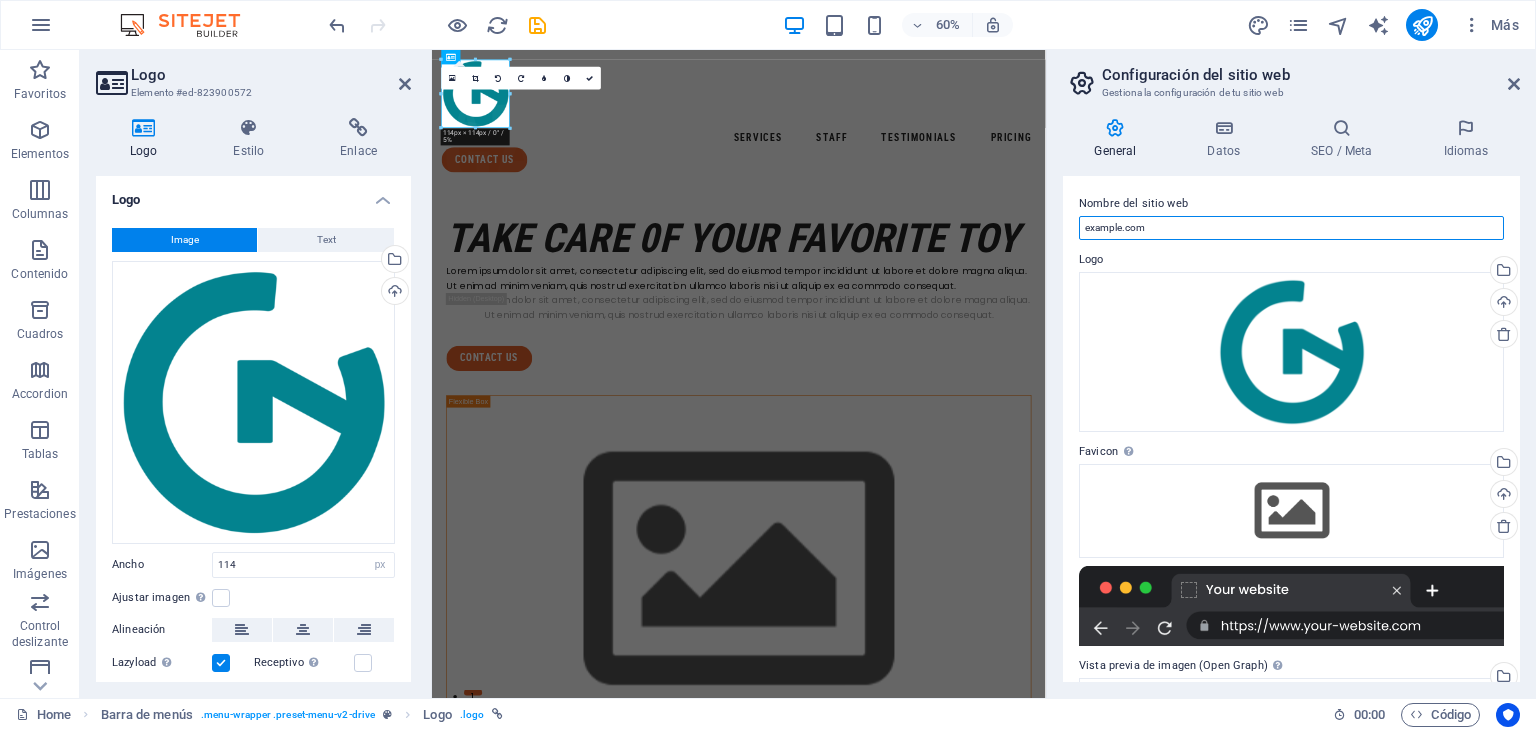 click on "cronet.cl" at bounding box center [1291, 228] 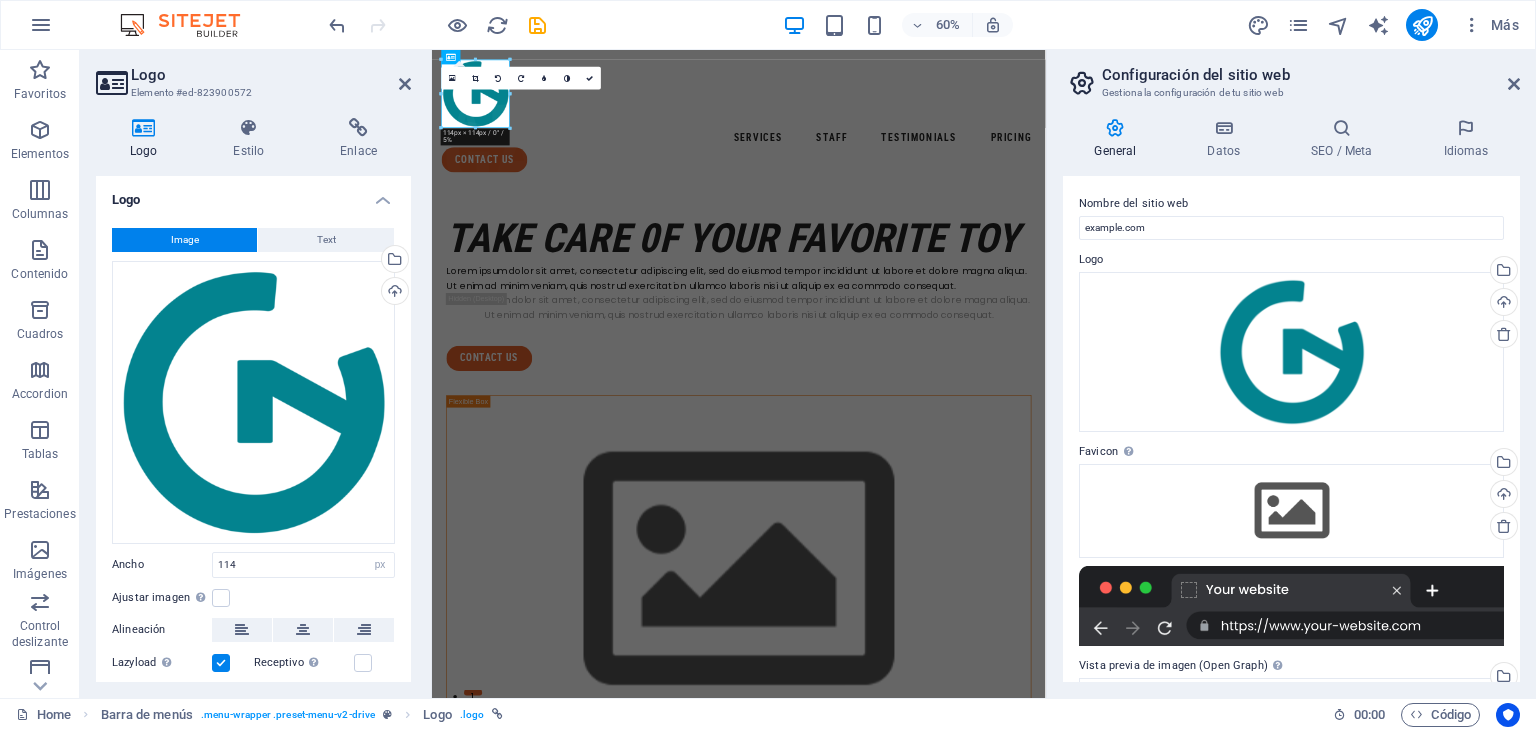 click at bounding box center [1291, 606] 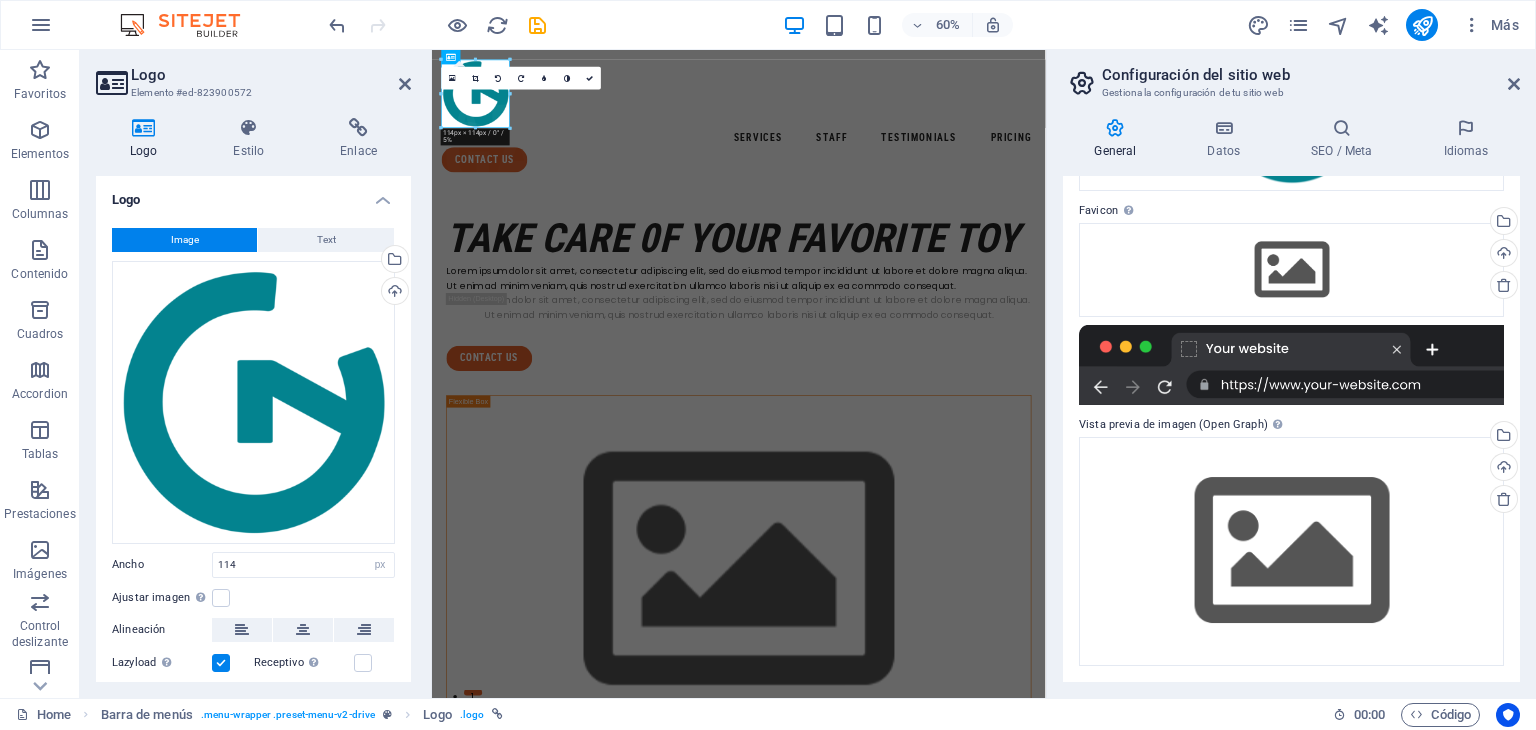 scroll, scrollTop: 0, scrollLeft: 0, axis: both 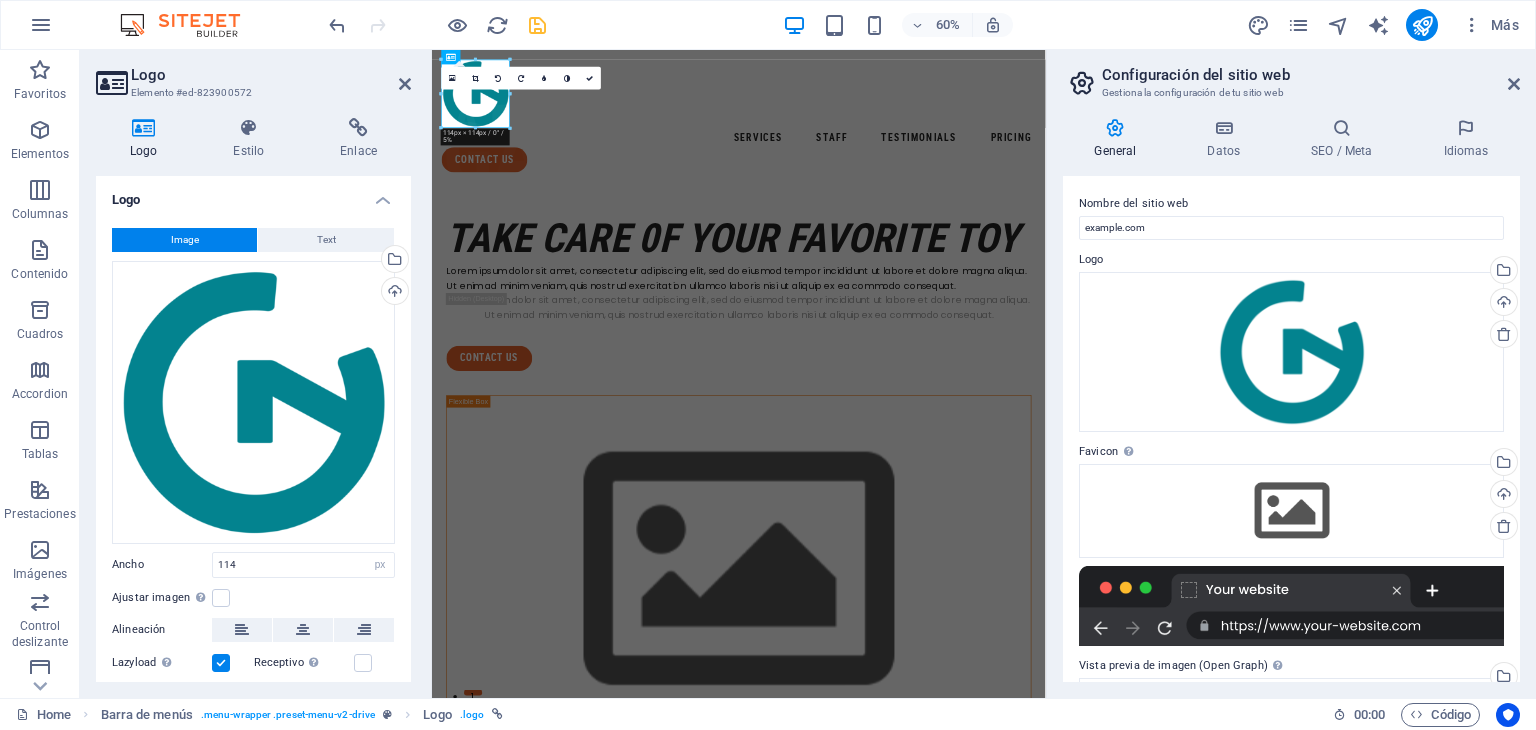 click at bounding box center (537, 25) 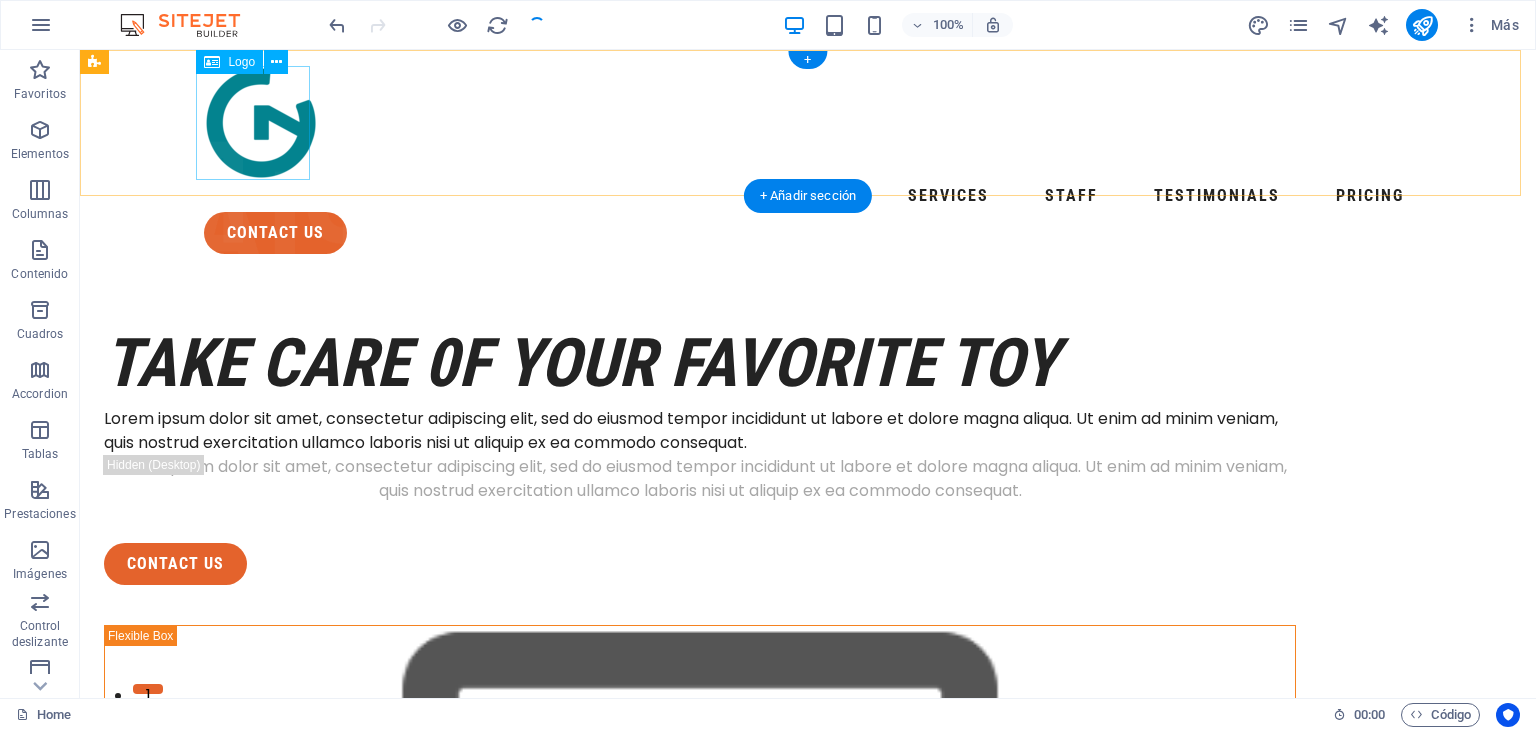 click at bounding box center [808, 123] 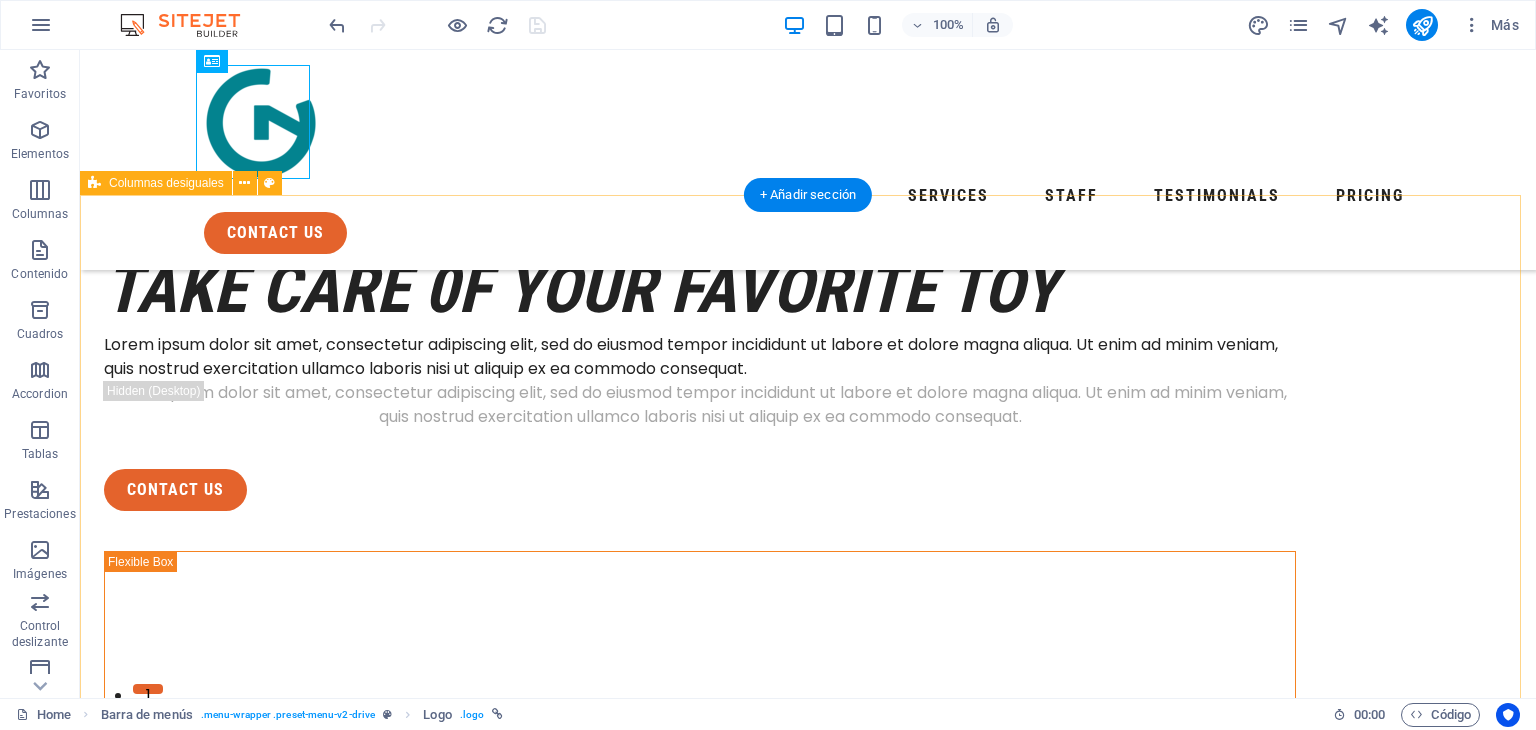 scroll, scrollTop: 0, scrollLeft: 0, axis: both 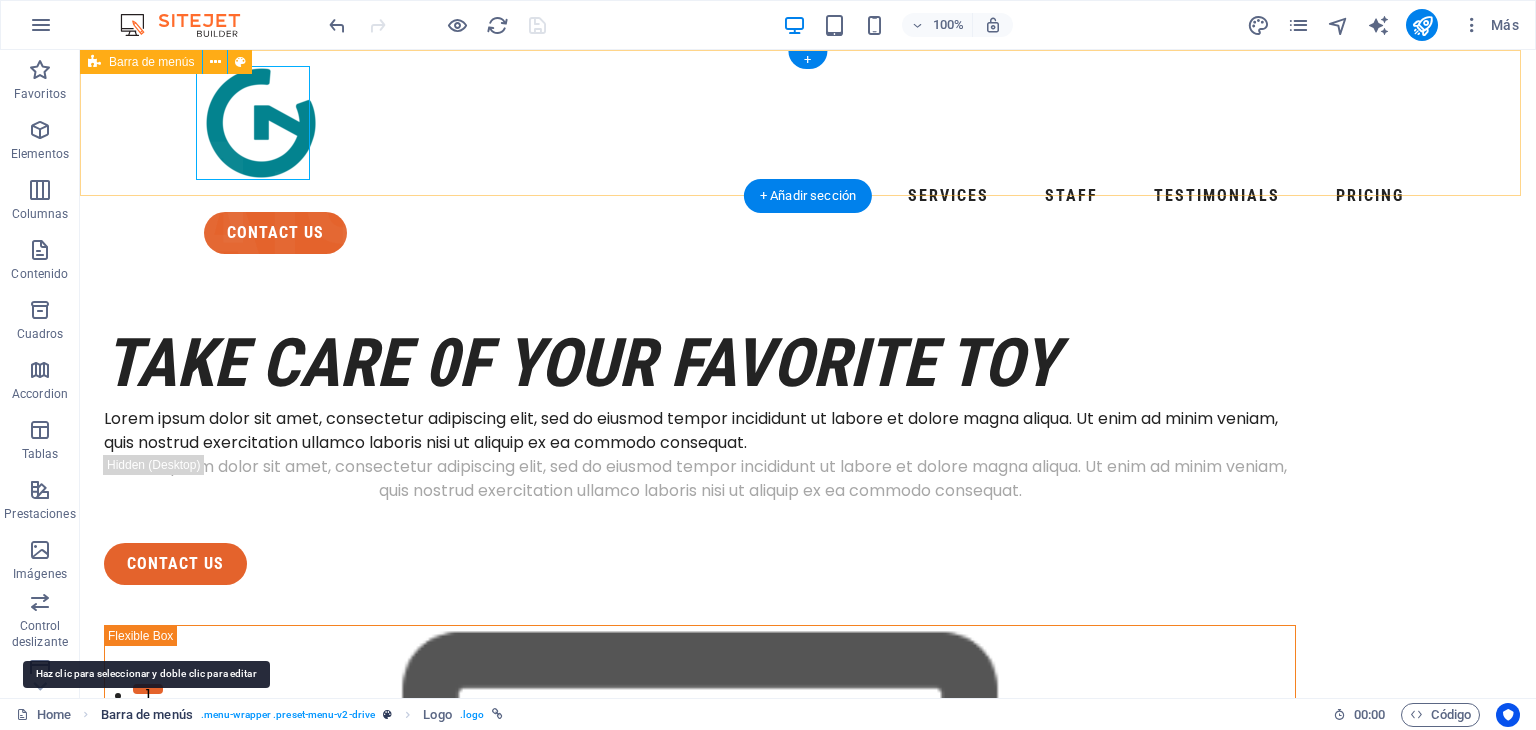 click on "Barra de menús" at bounding box center [147, 715] 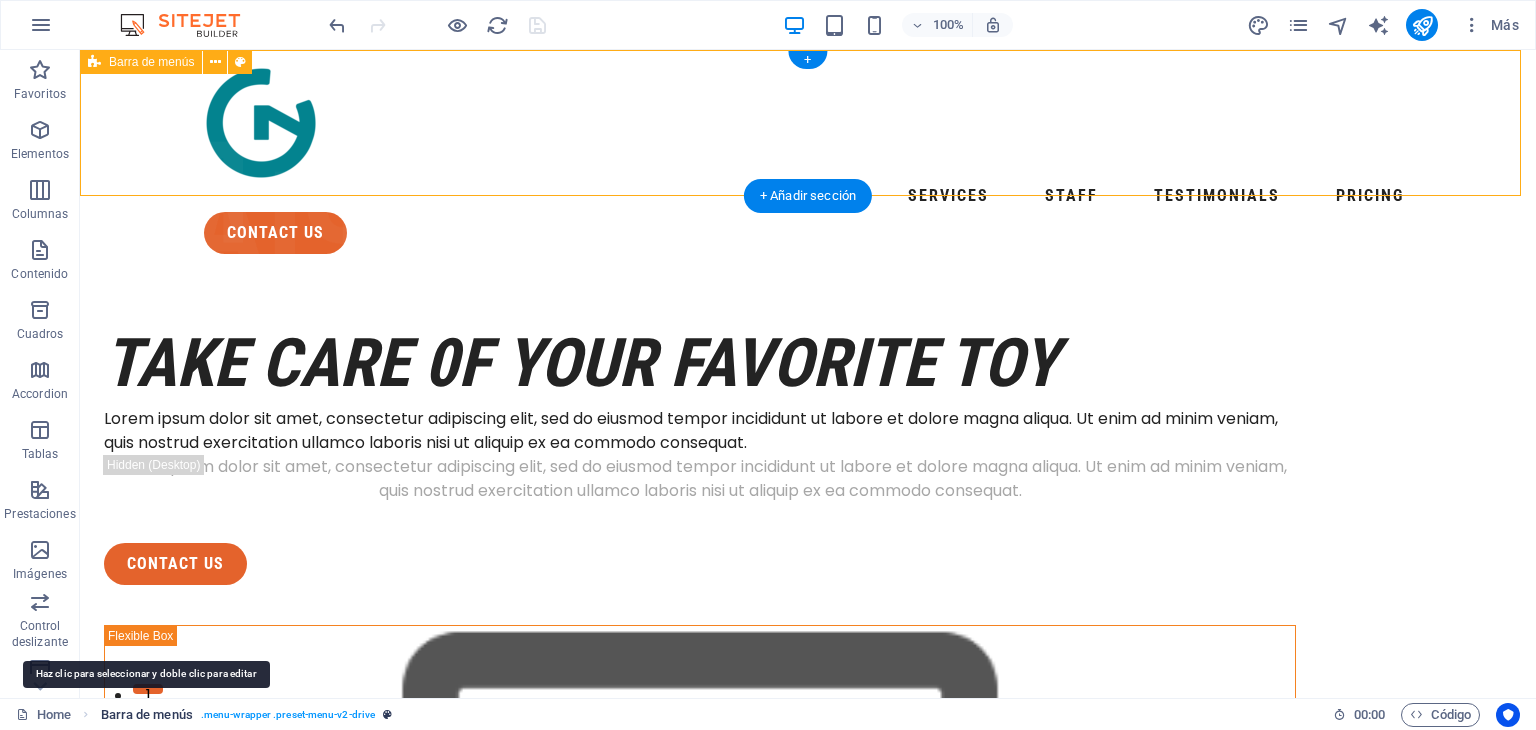click on "Barra de menús" at bounding box center (147, 715) 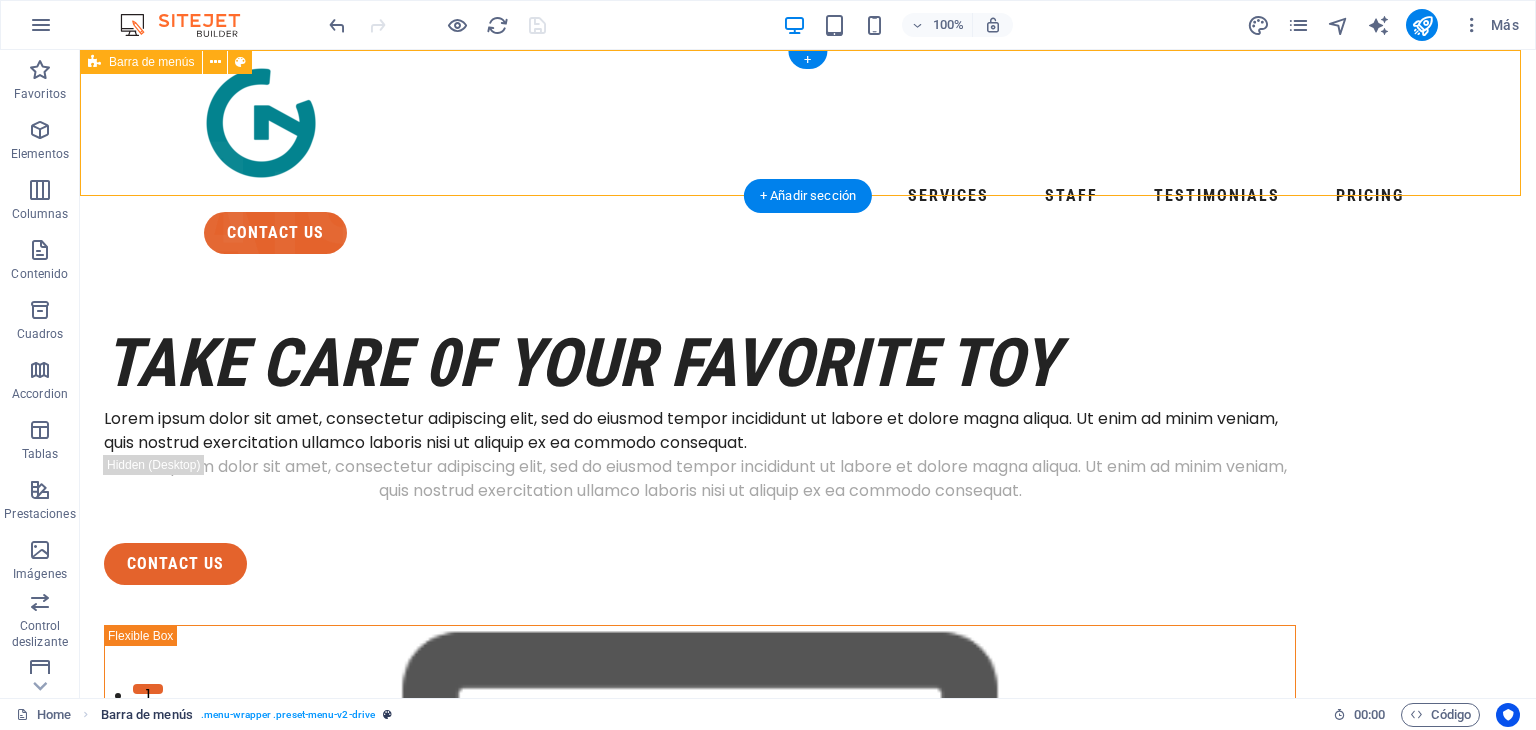 click on ". menu-wrapper .preset-menu-v2-drive" at bounding box center (288, 715) 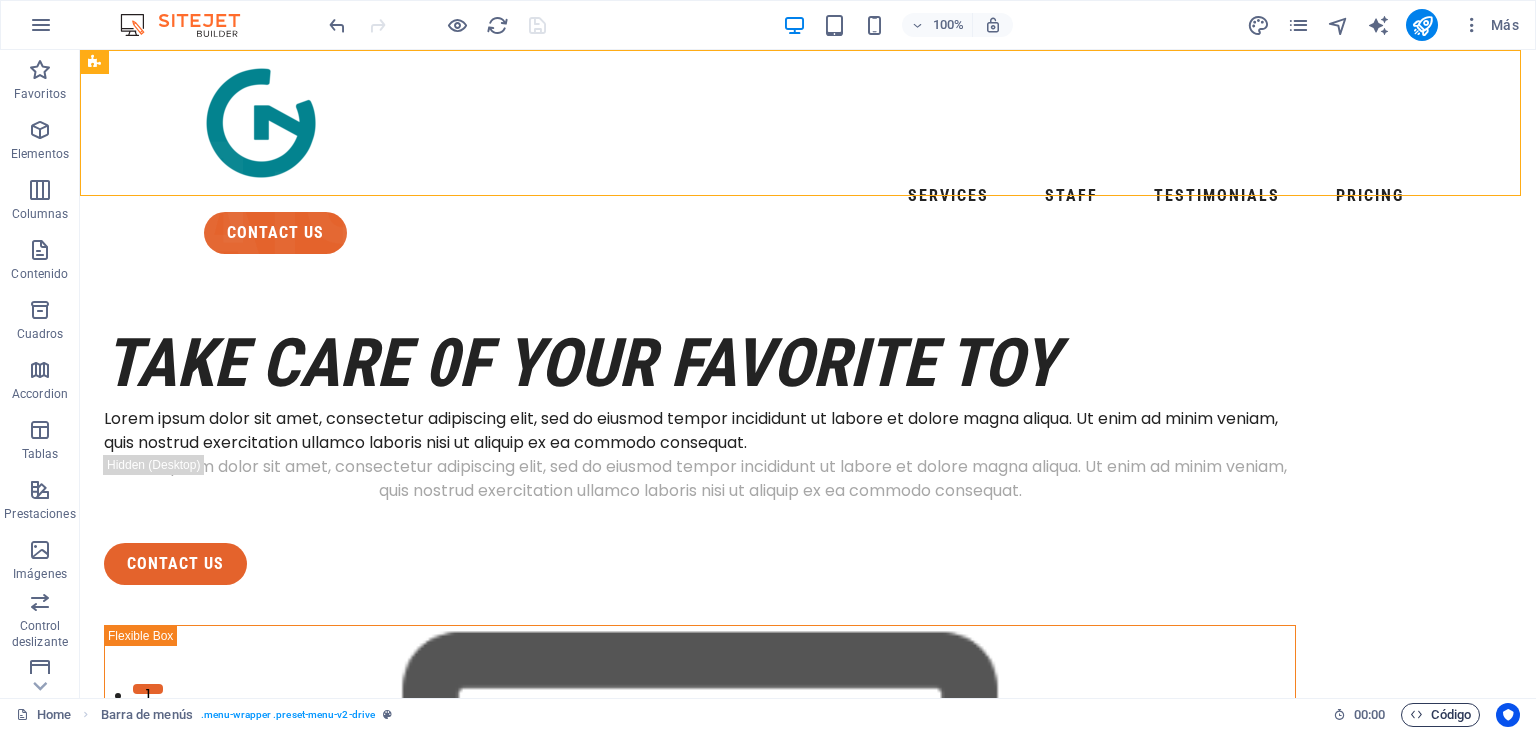 click on "Código" at bounding box center (1440, 715) 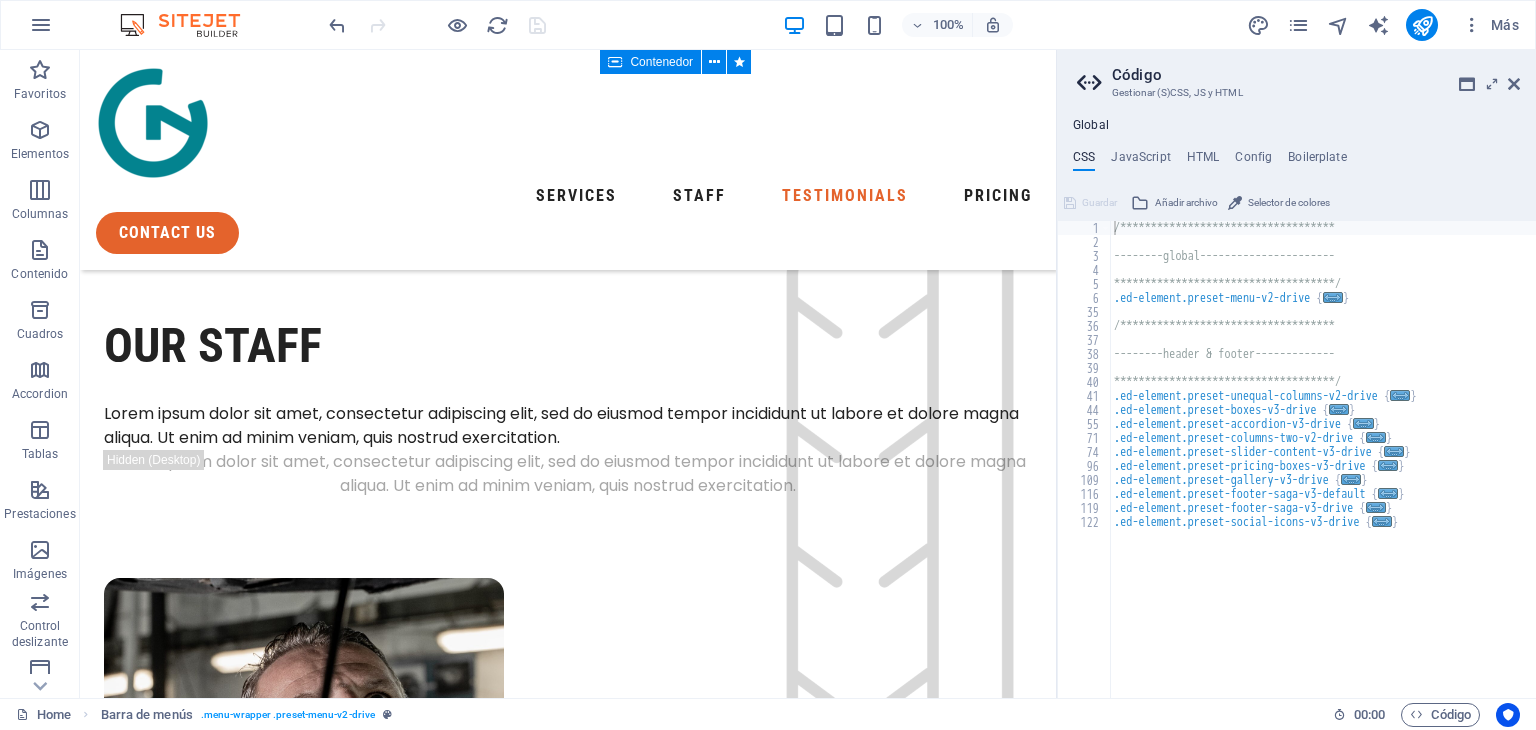 scroll, scrollTop: 5154, scrollLeft: 0, axis: vertical 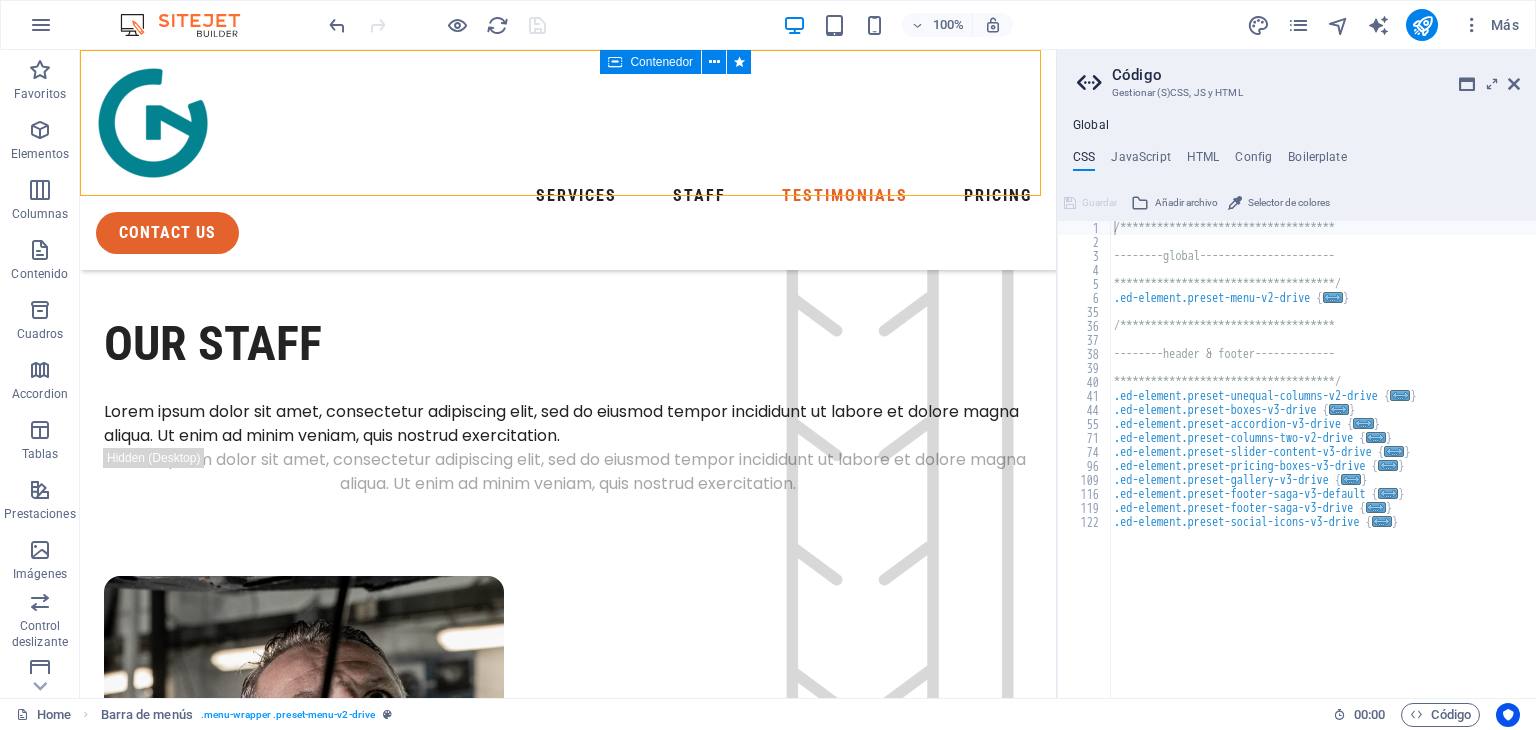 click on "Global" at bounding box center [1091, 126] 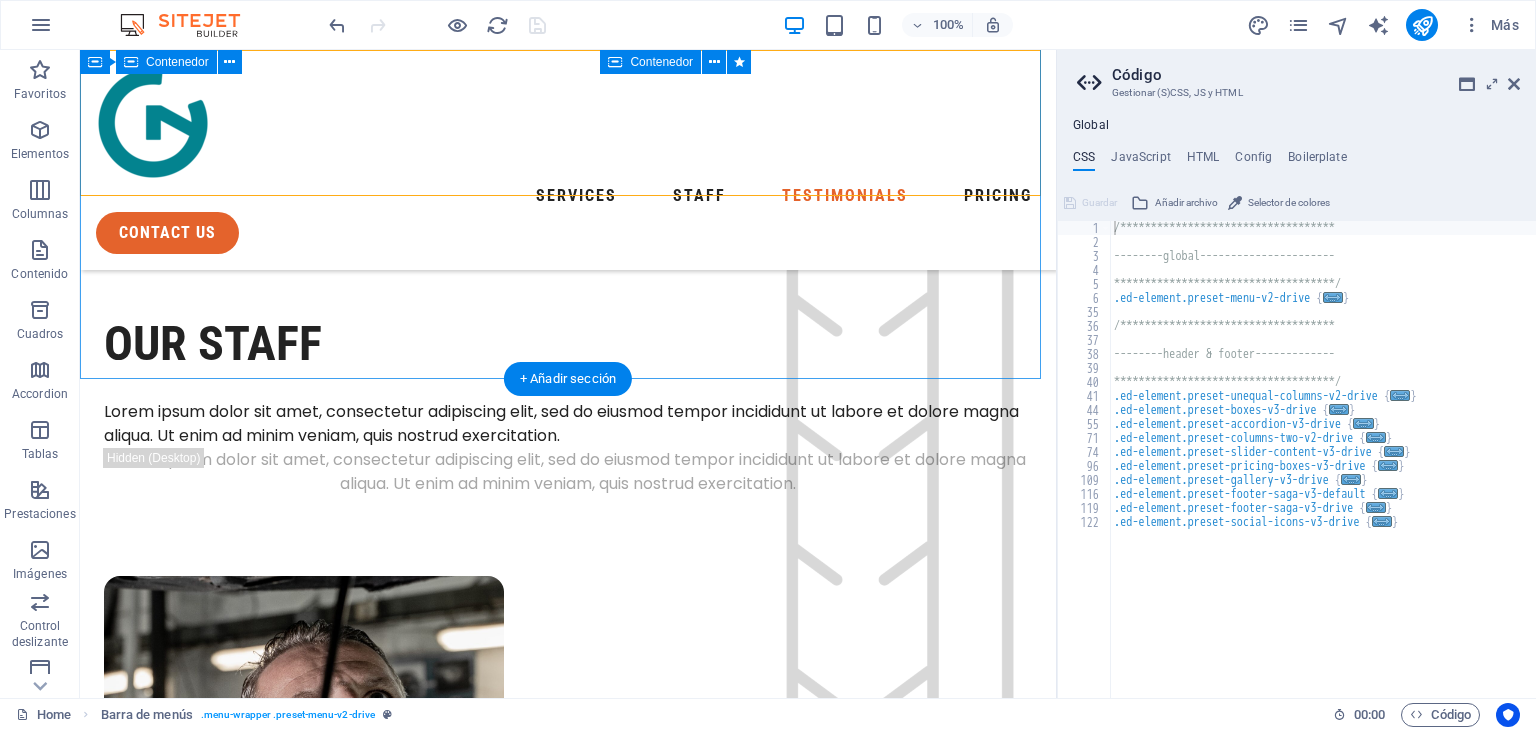 click on "What Our Customers are Saying Lorem ipsum dolor sit amet, consectetur adipiscing elit, sed do eiusmod tempor incididunt ut labore et dolore magna aliqua. Ut enim ad minim veniam, quis nostrud exercitation. Henry Black “Lorem ipsum dolor sit amet, consectetur adipiscing elit. Nunc vulputate s libero et velit interdum, ac per aliquet odio mattis. Class aptent taciti sociosqu ad litora torquent per conubia nostra, per ad inceptos.” Antonio Johns “Lorem ipsum dolor sit amet, consectetur adipiscing elit. Nunc vulputate s libero et velit interdum, ac per aliquet odio mattis. Class aptent taciti sociosqu ad litora torquent per conubia nostra, per ad inceptos.” William Davis “Lorem ipsum dolor sit amet, consectetur adipiscing elit. Nunc vulputate s libero et velit interdum, ac per aliquet odio mattis. Class aptent taciti sociosqu ad litora torquent per conubia nostra, per ad inceptos.” Henry Black Antonio Johns 1 2 3" at bounding box center (568, 3185) 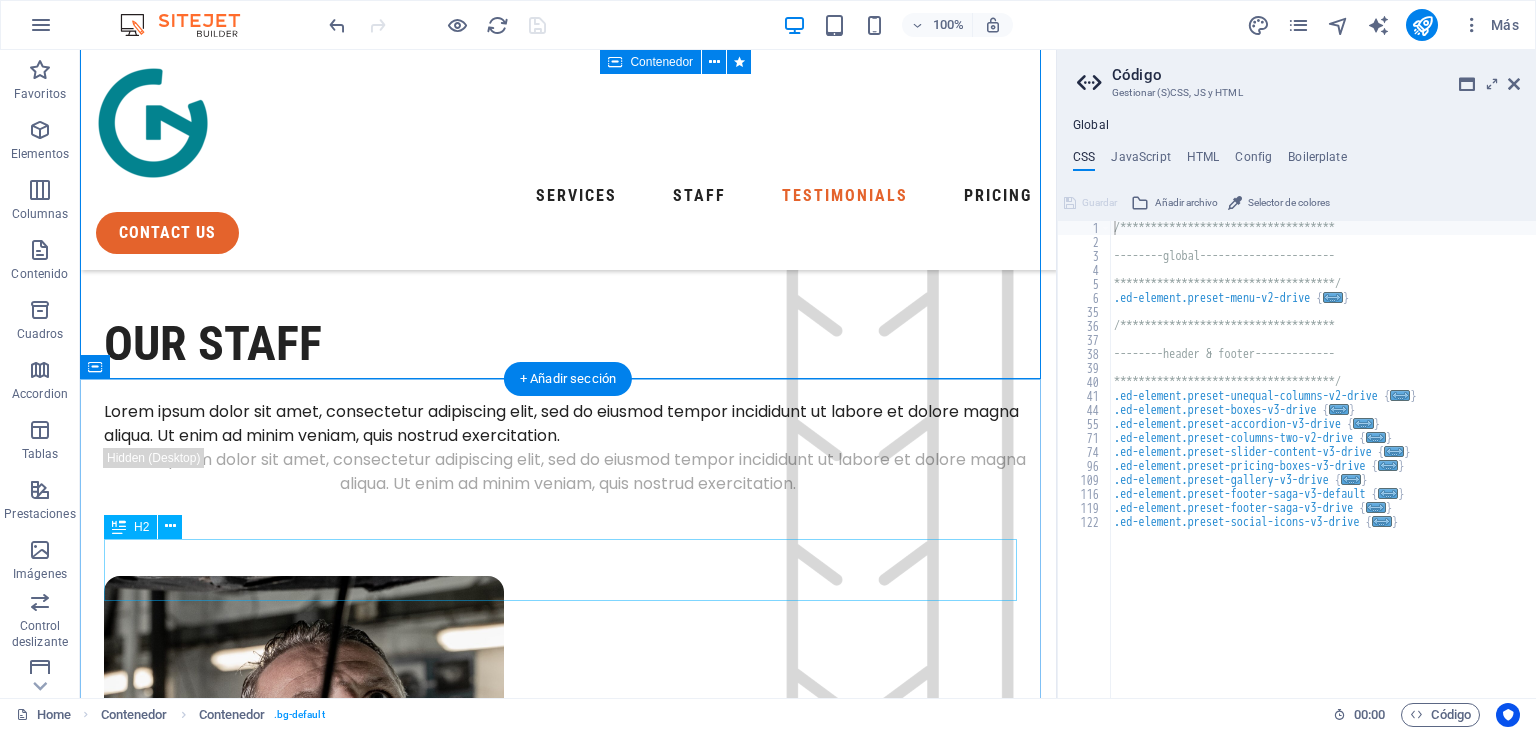 click on "pricing plans" at bounding box center (568, 3828) 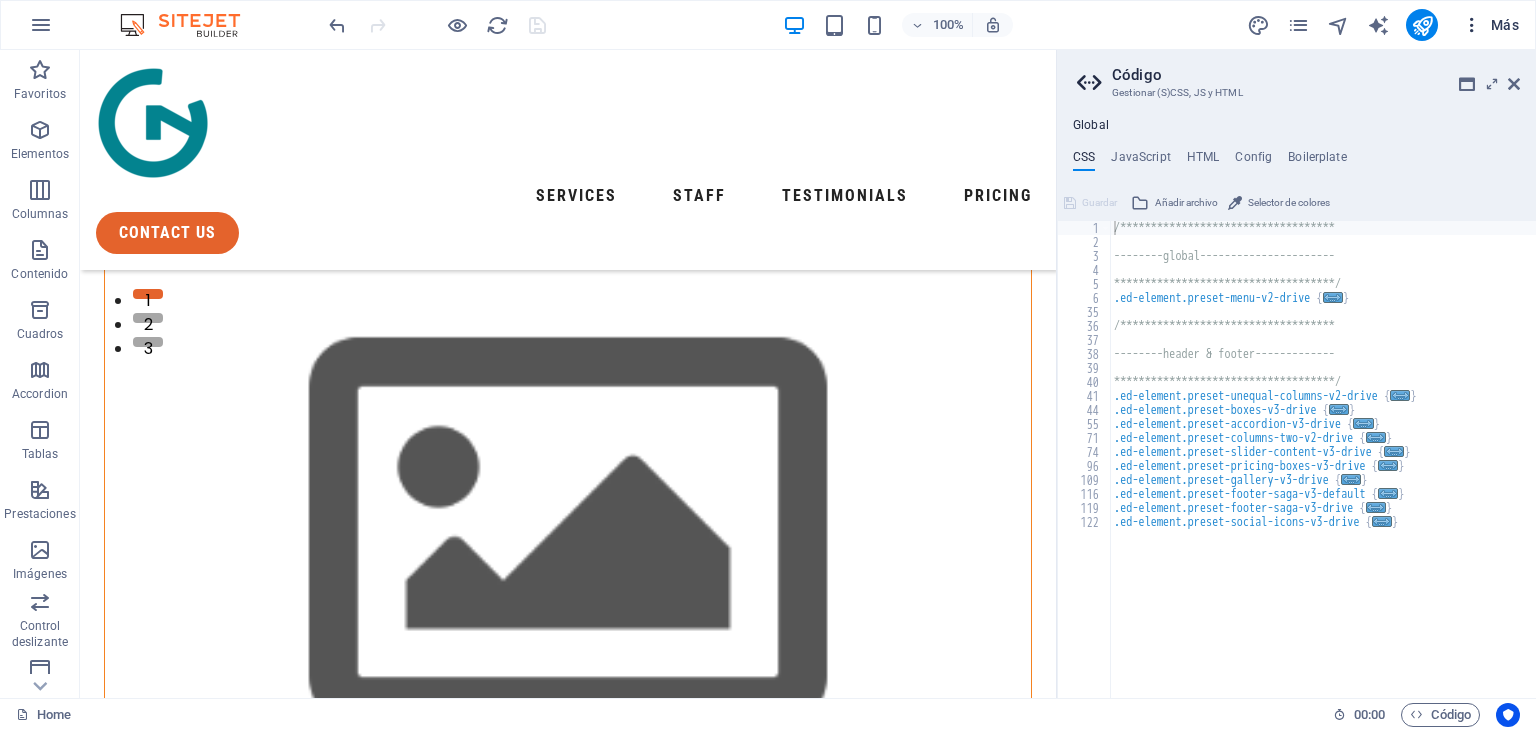 scroll, scrollTop: 394, scrollLeft: 0, axis: vertical 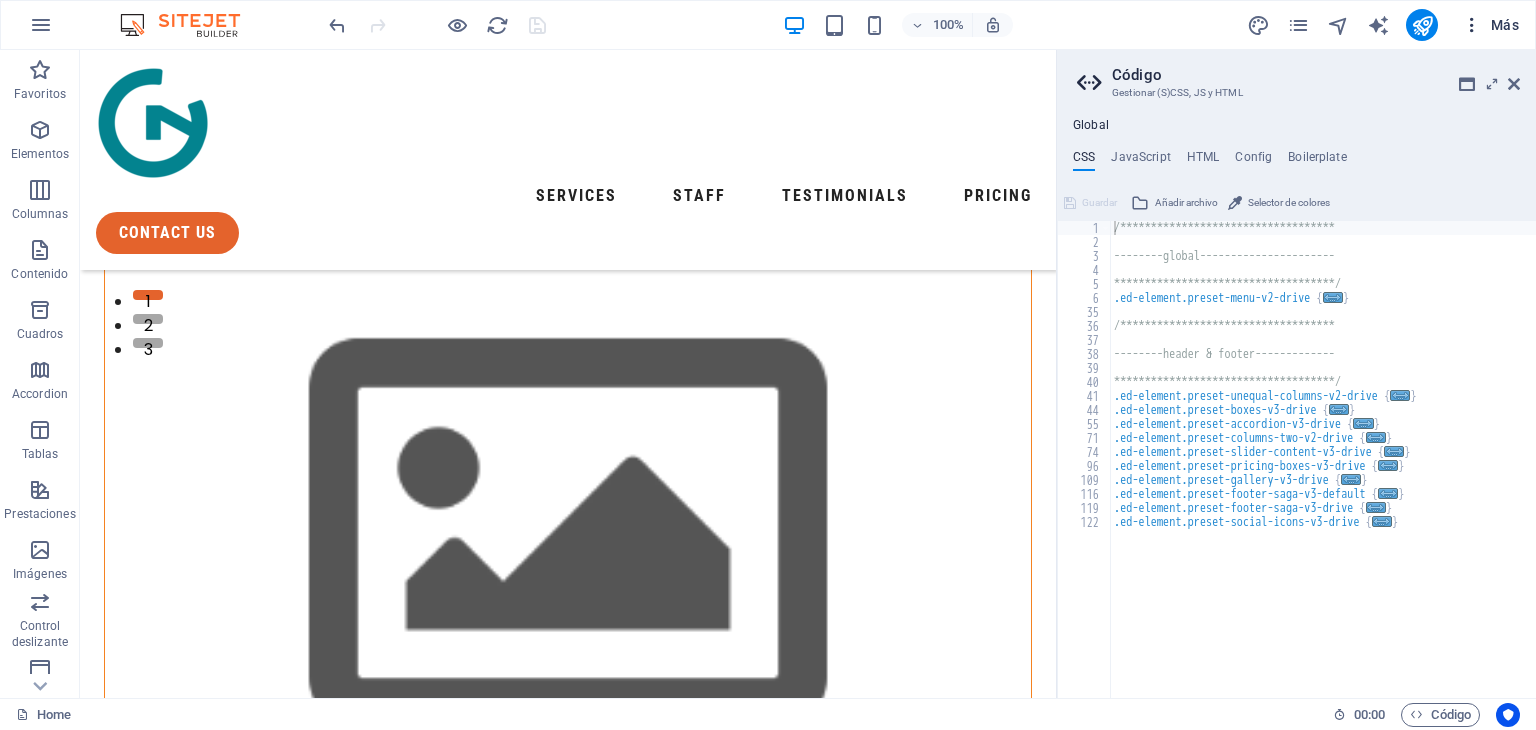click on "Más" at bounding box center [1490, 25] 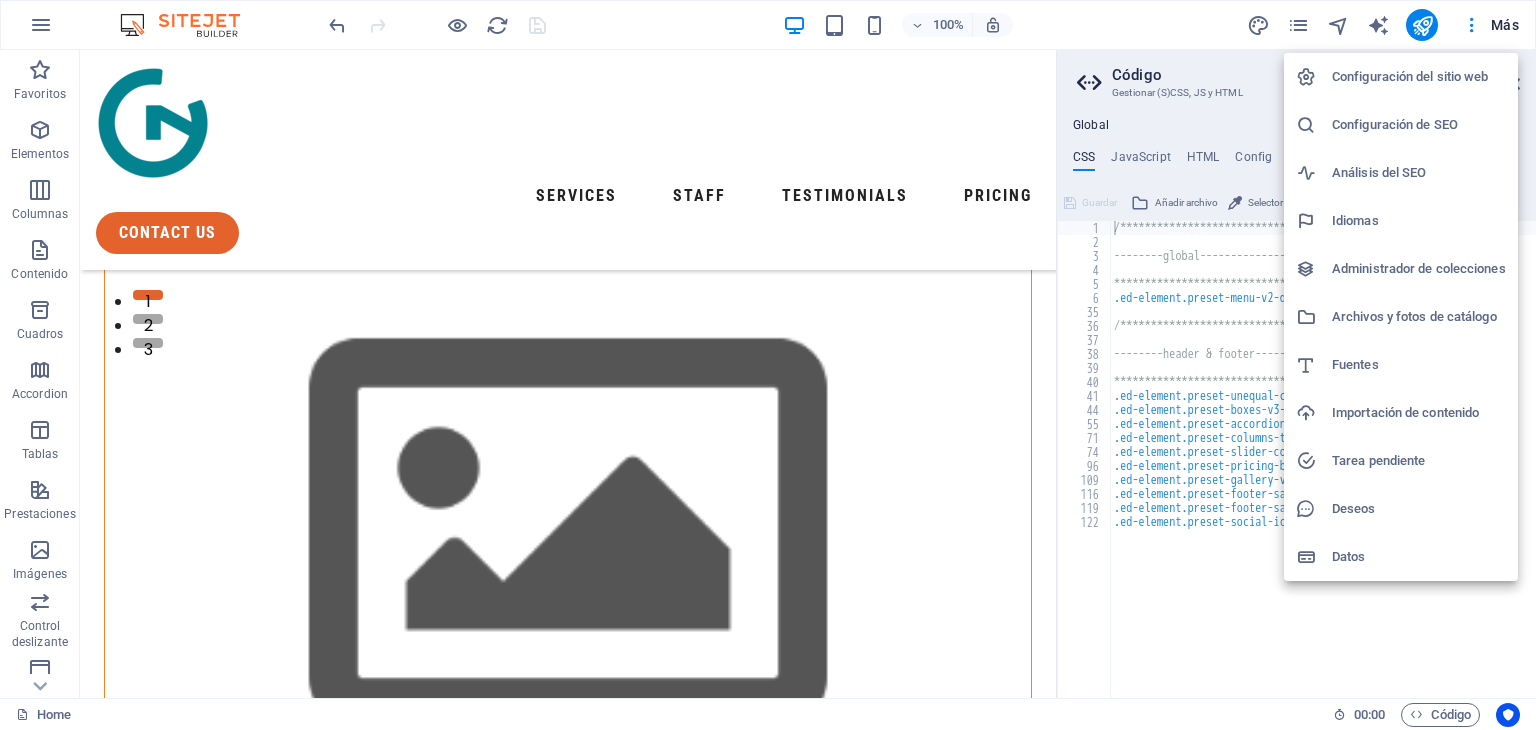 click at bounding box center [768, 365] 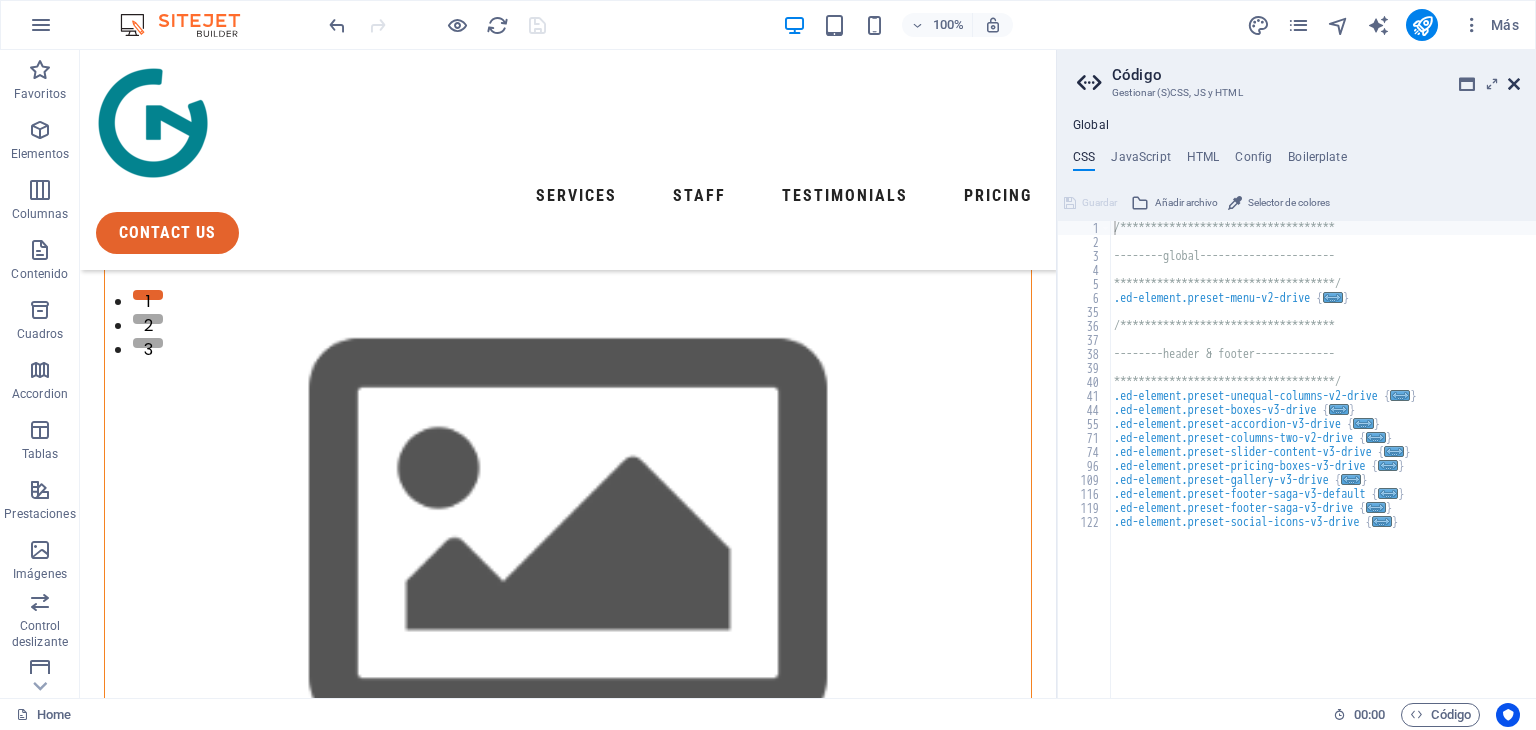click at bounding box center [1514, 84] 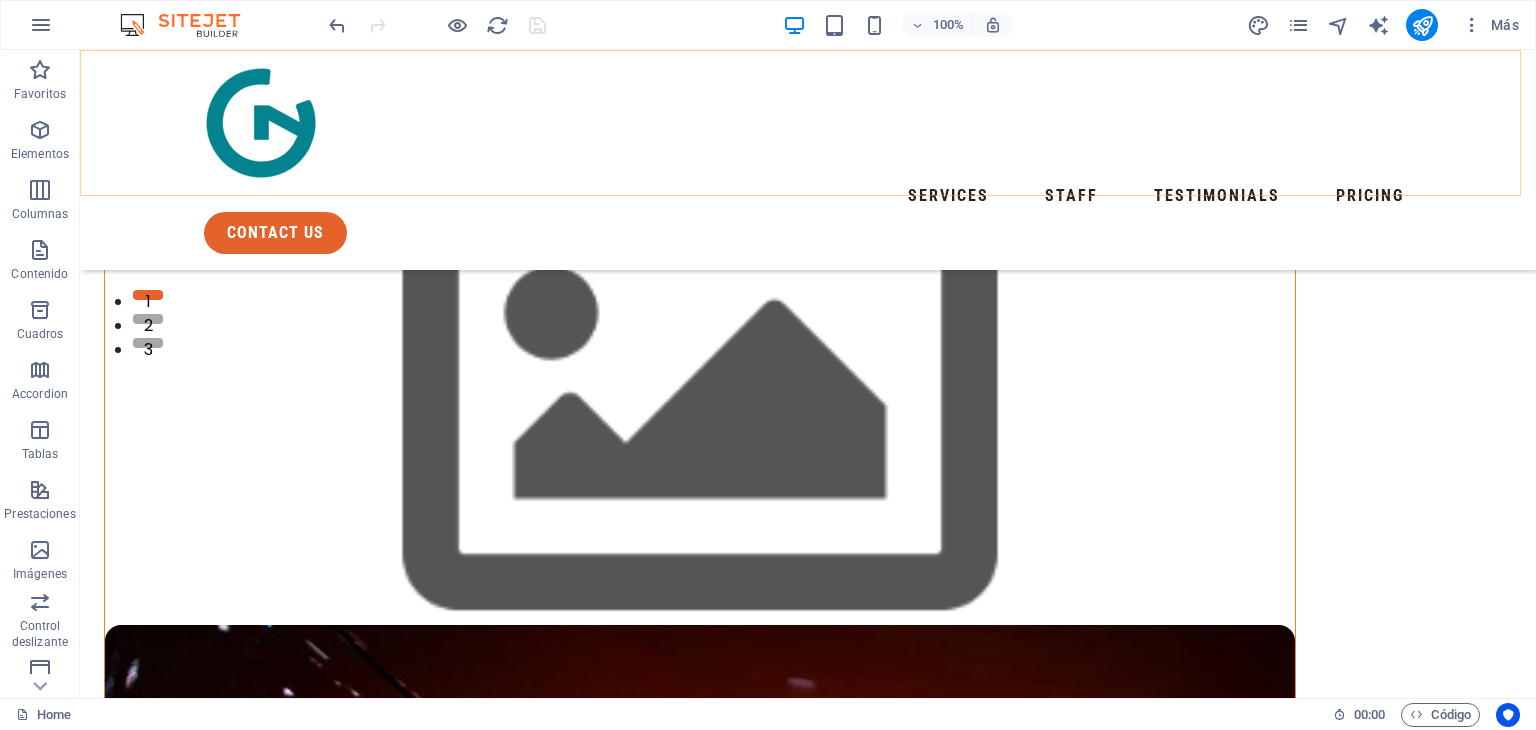 scroll, scrollTop: 404, scrollLeft: 0, axis: vertical 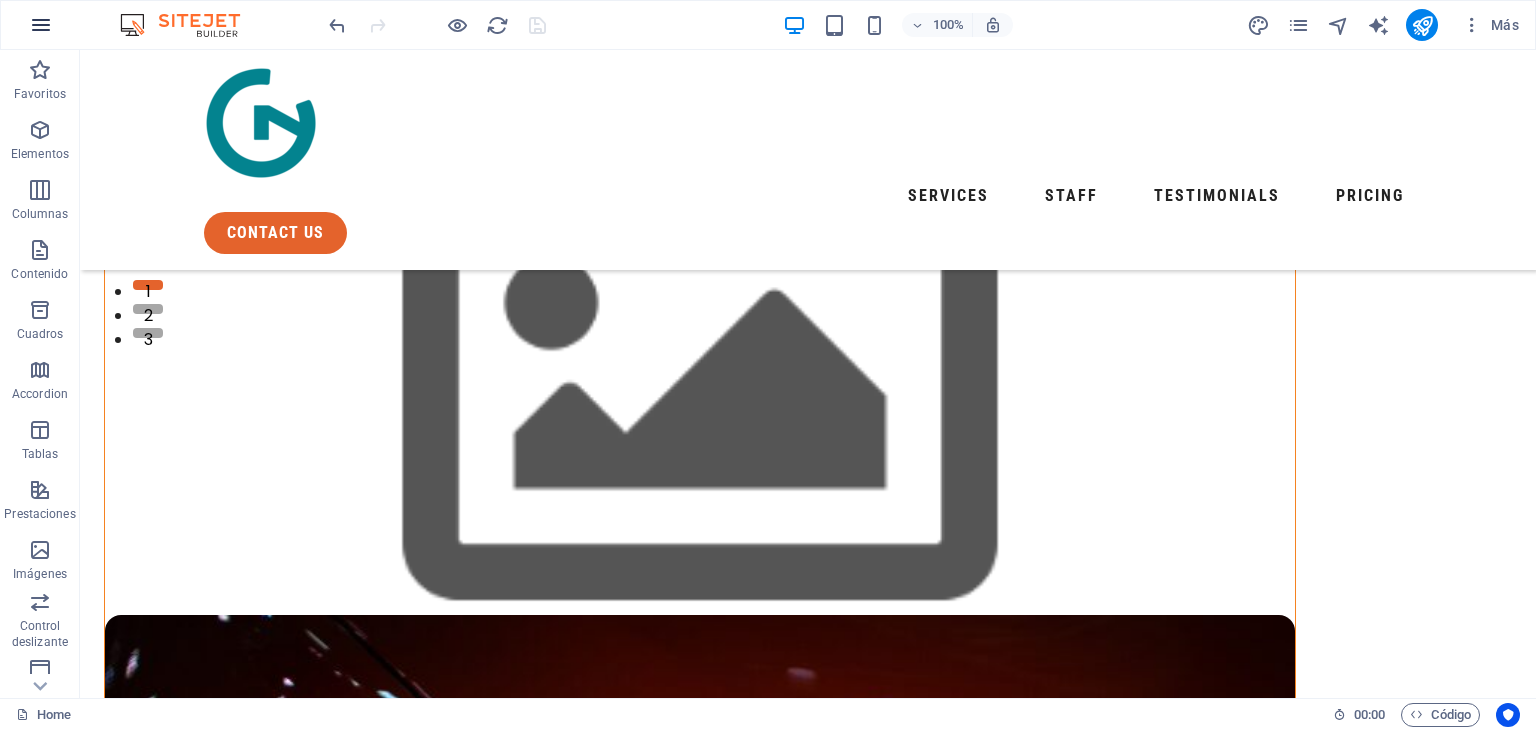 click at bounding box center [41, 25] 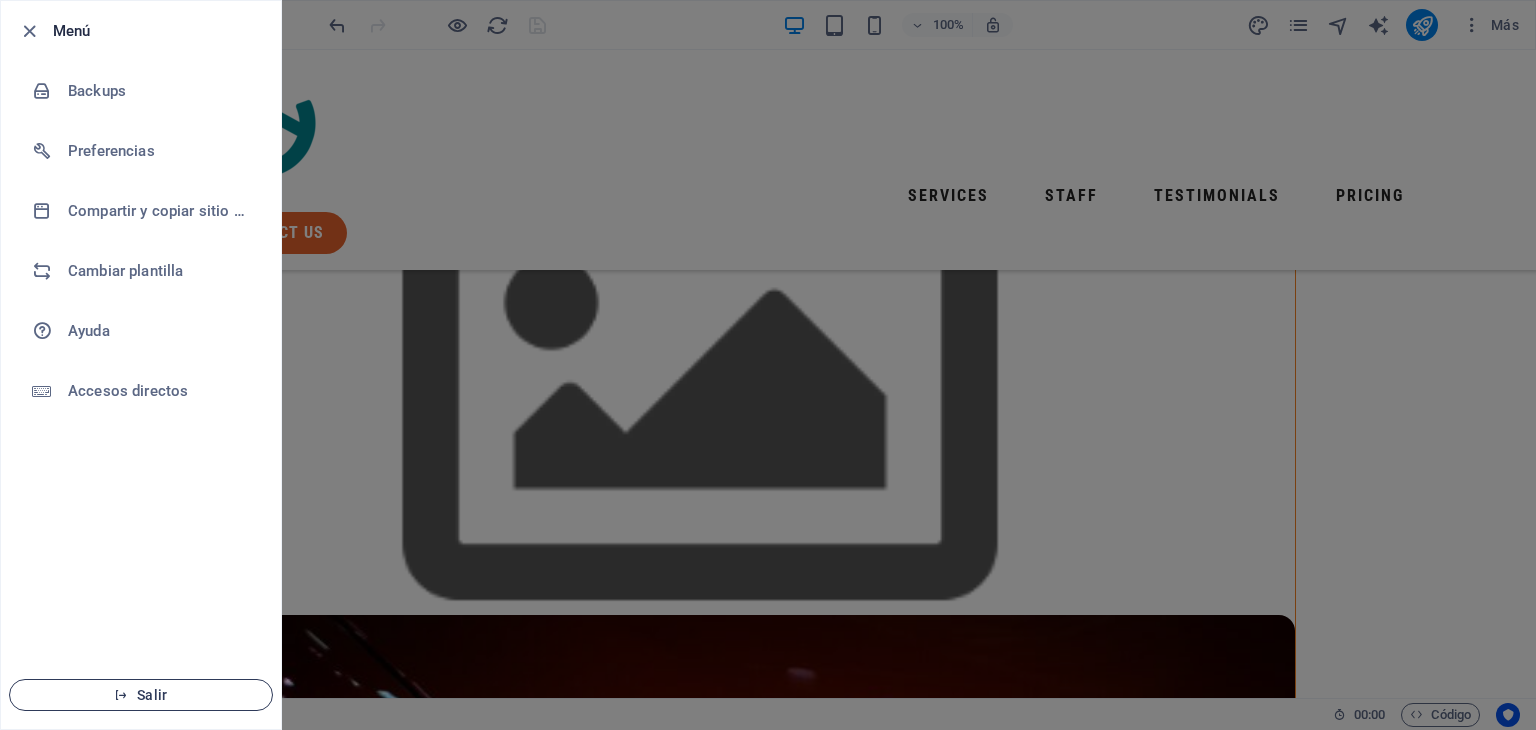 click on "Salir" at bounding box center (141, 695) 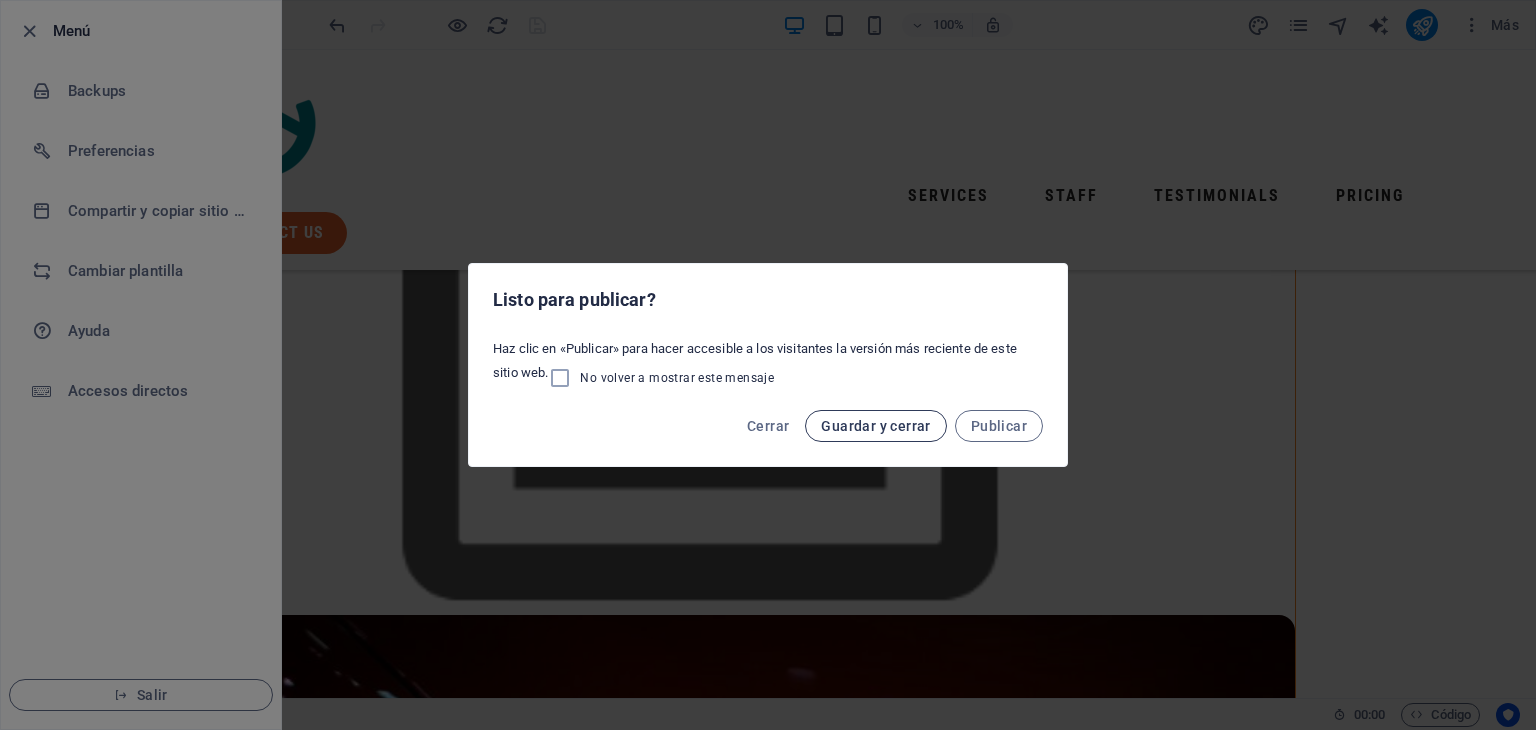 click on "Guardar y cerrar" at bounding box center (875, 426) 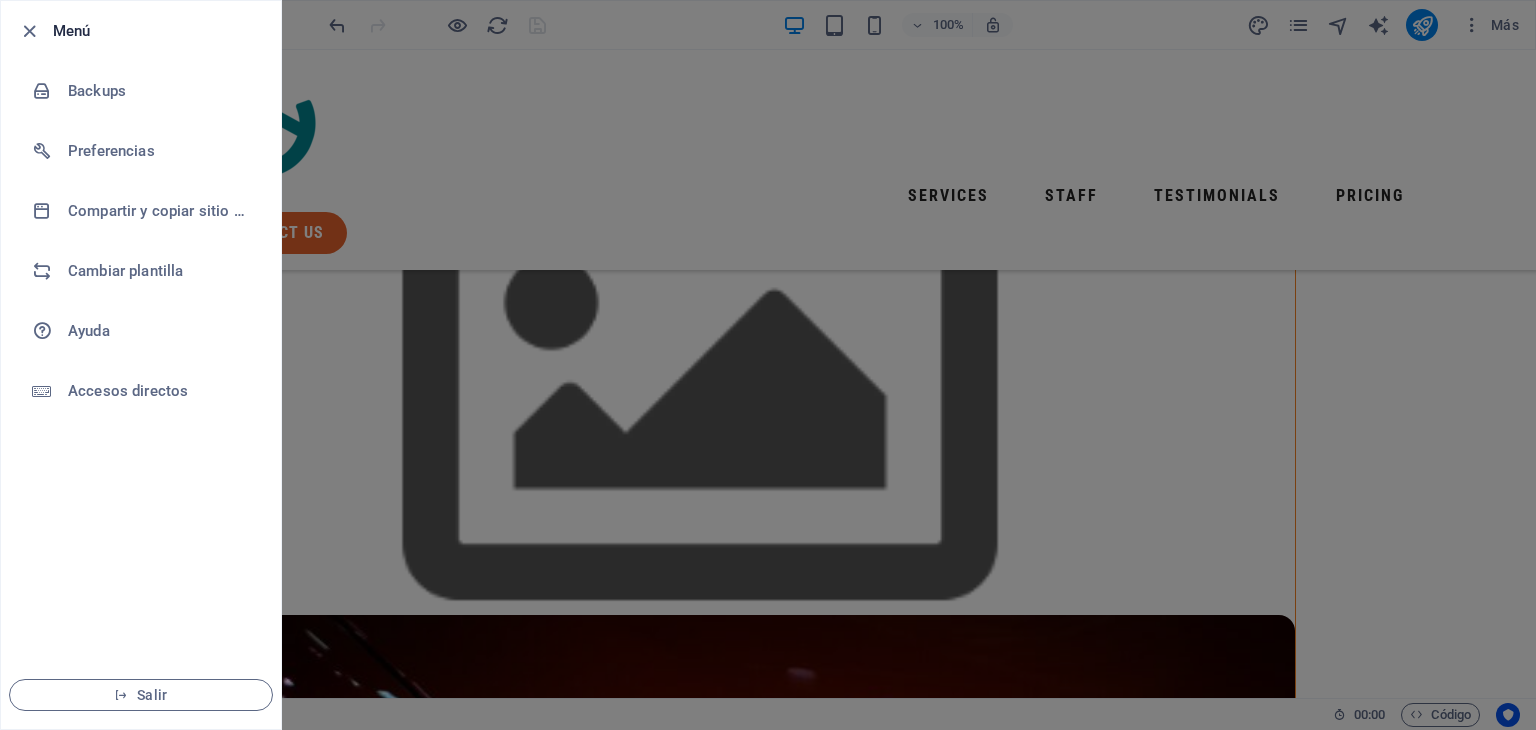 click at bounding box center (768, 365) 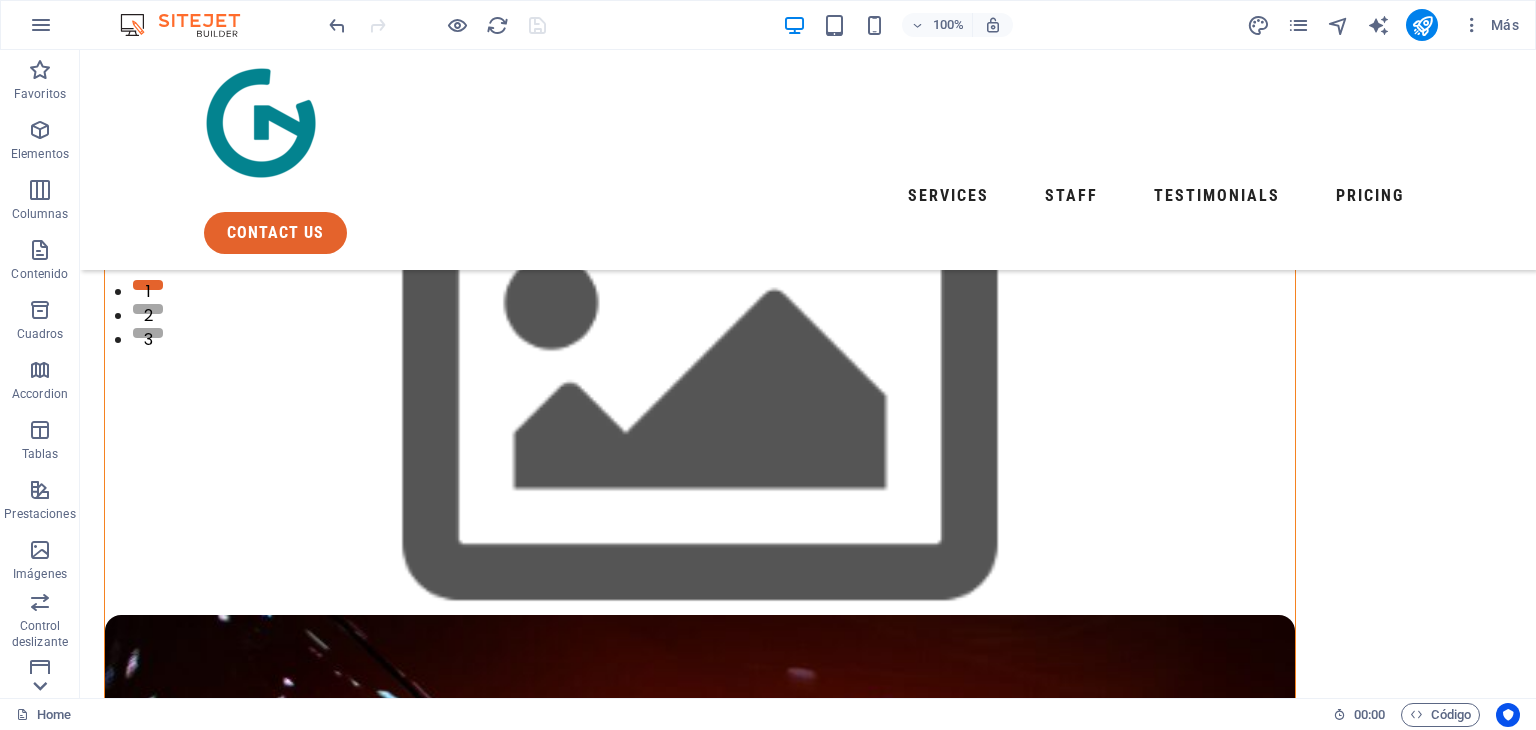 click 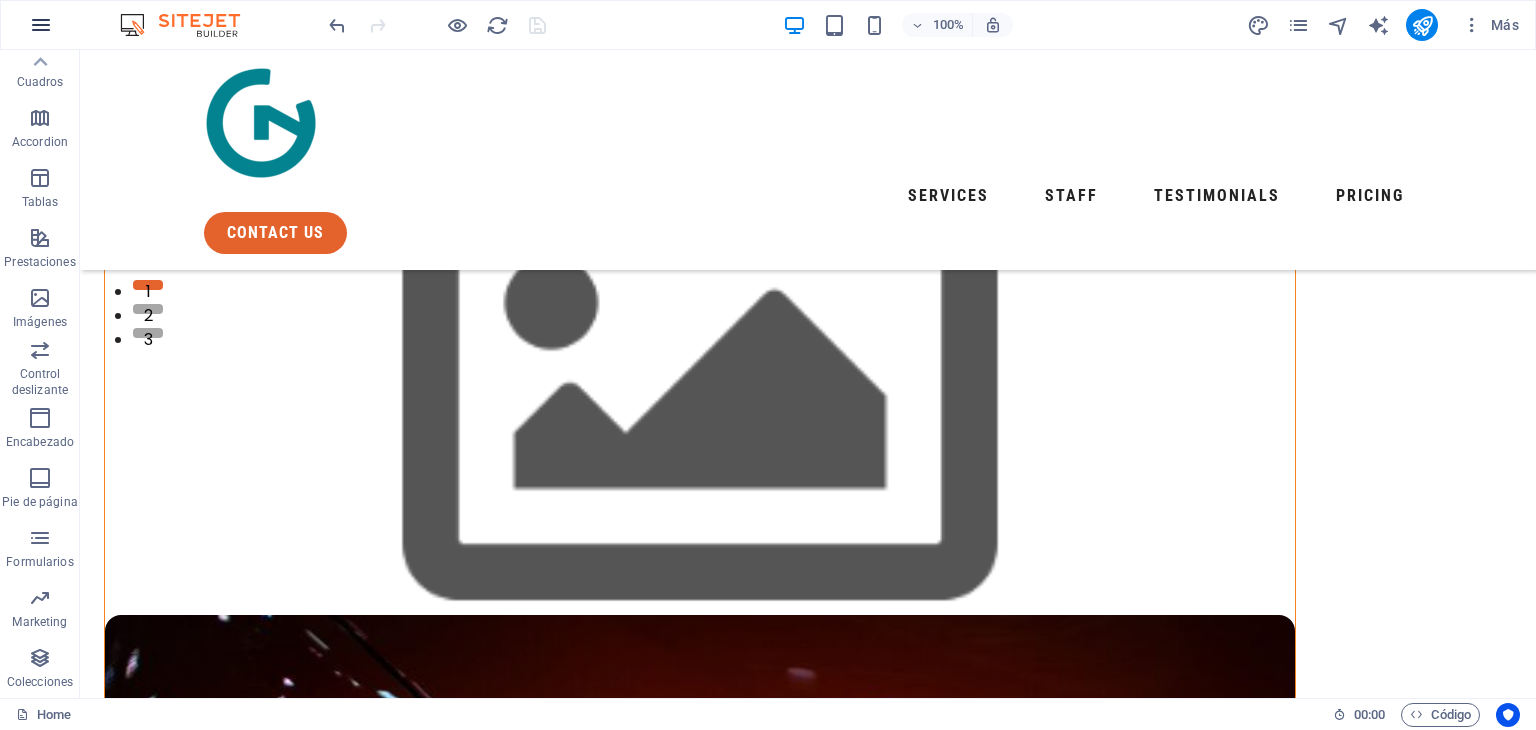 click at bounding box center (41, 25) 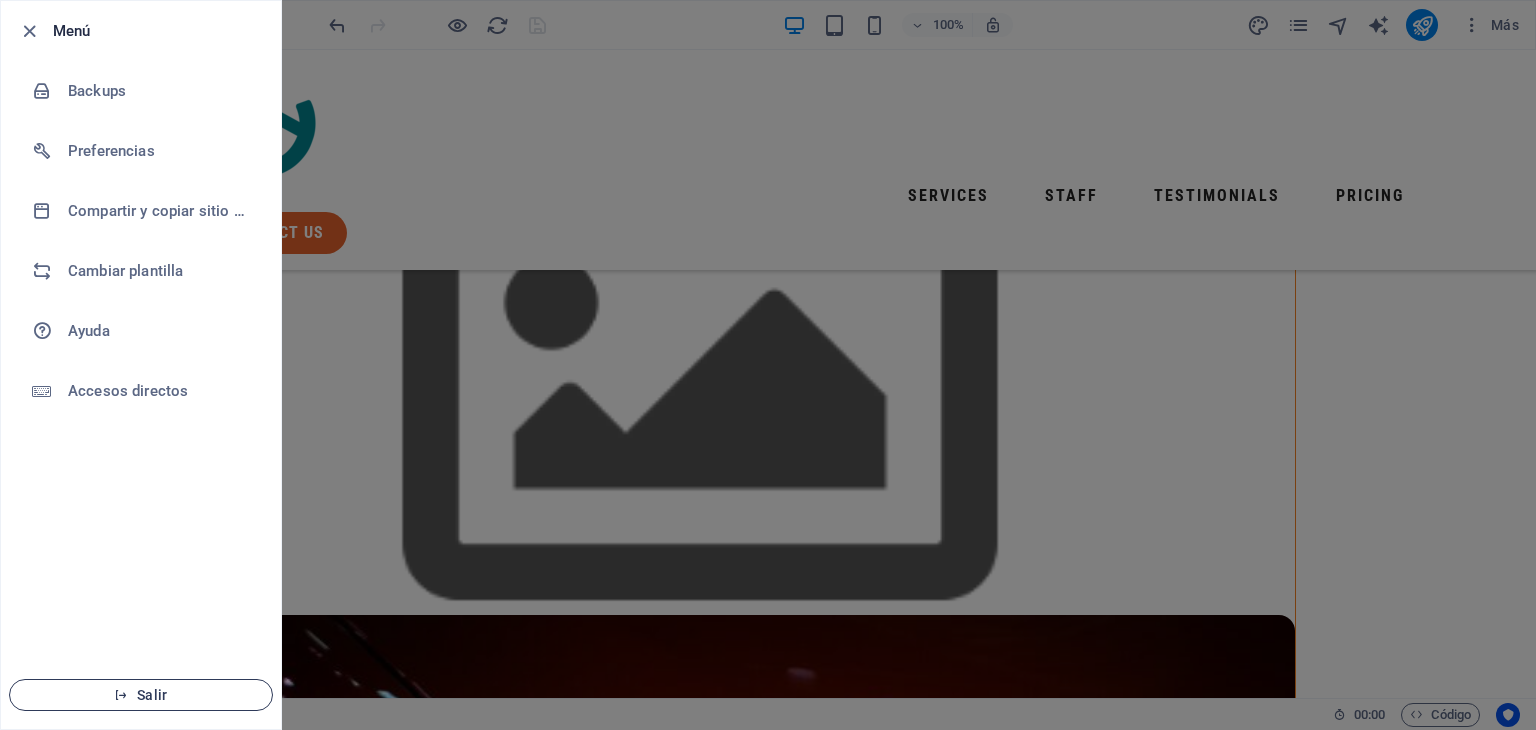 click on "Salir" at bounding box center (141, 695) 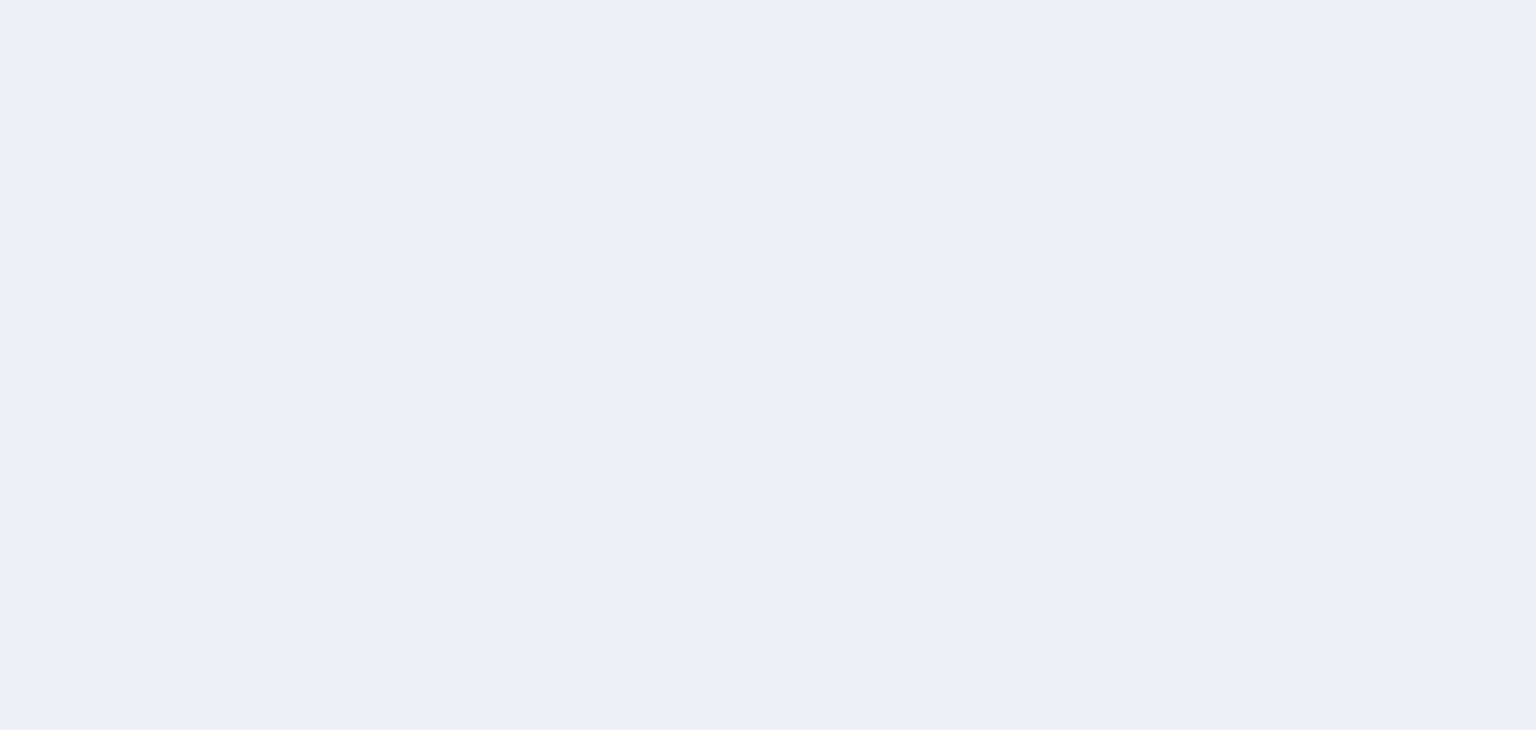 scroll, scrollTop: 0, scrollLeft: 0, axis: both 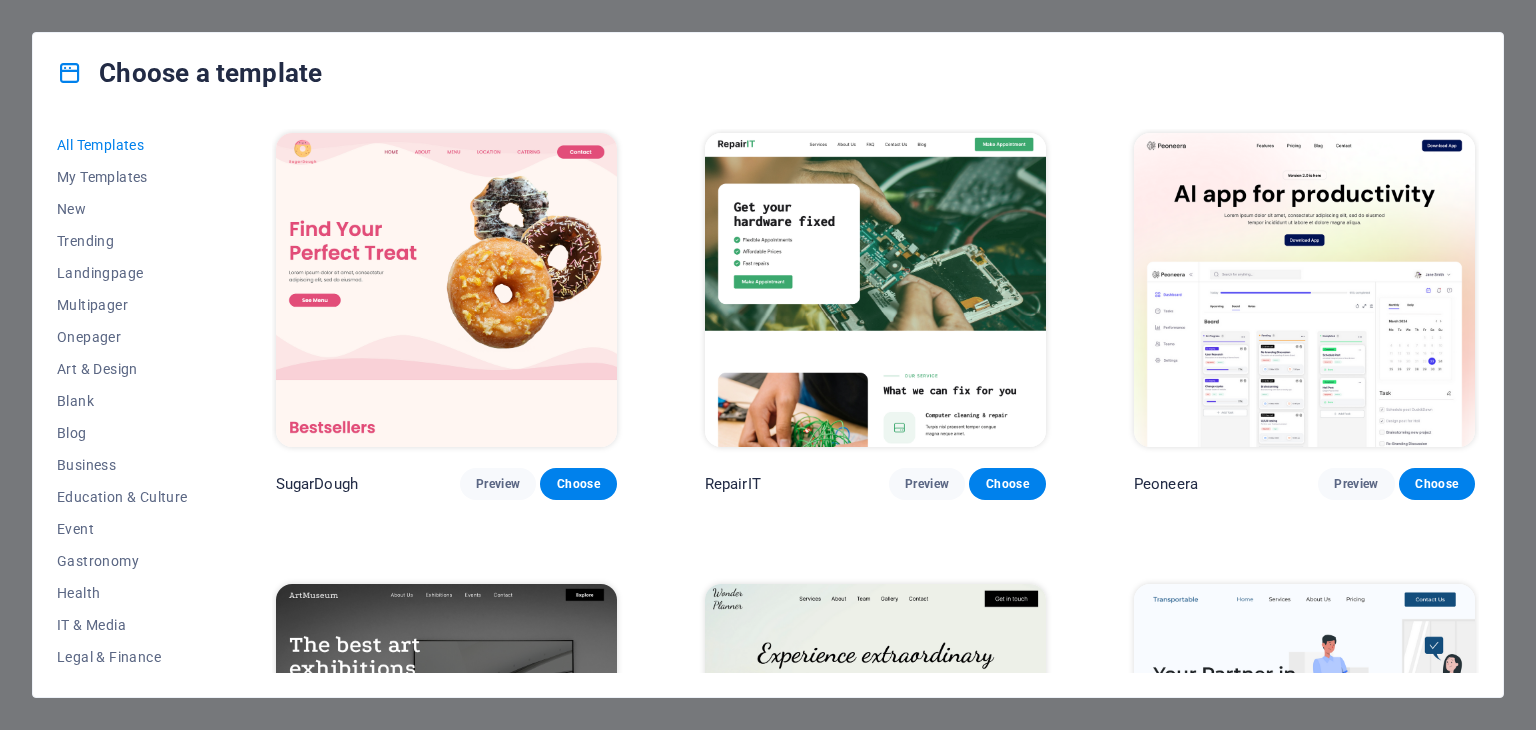 click on "Choose a template All Templates My Templates New Trending Landingpage Multipager Onepager Art & Design Blank Blog Business Education & Culture Event Gastronomy Health IT & Media Legal & Finance Non-Profit Performance Portfolio Services Sports & Beauty Trades Travel Wireframe SugarDough Preview Choose RepairIT Preview Choose Peoneera Preview Choose Art Museum Preview Choose Wonder Planner Preview Choose Transportable Preview Choose S&L Preview Choose WePaint Preview Choose Eco-Con Preview Choose MeetUp Preview Choose Help & Care Preview Choose Podcaster Preview Choose Academix Preview Choose BIG Barber Shop Preview Choose Health & Food Preview Choose UrbanNest Interiors Preview Choose Green Change Preview Choose The Beauty Temple Preview Choose WeTrain Preview Choose Cleaner Preview Choose Johanna James Preview Choose Delicioso Preview Choose Dream Garden Preview Choose LumeDeAqua Preview Choose Pets Care Preview Choose SafeSpace Preview Choose Midnight Rain Bar Preview Choose Drive Preview Choose Estator Yoga" at bounding box center (768, 365) 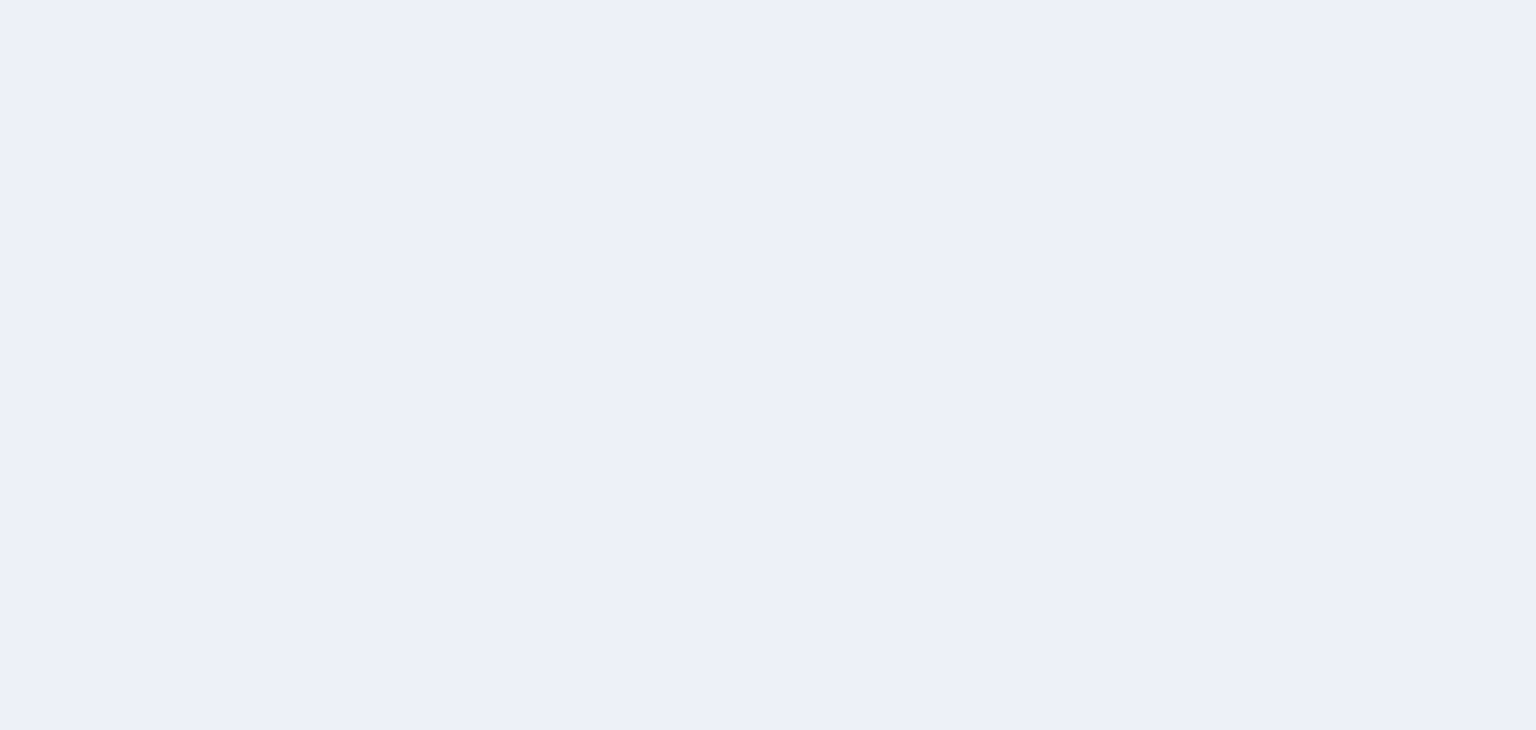 scroll, scrollTop: 0, scrollLeft: 0, axis: both 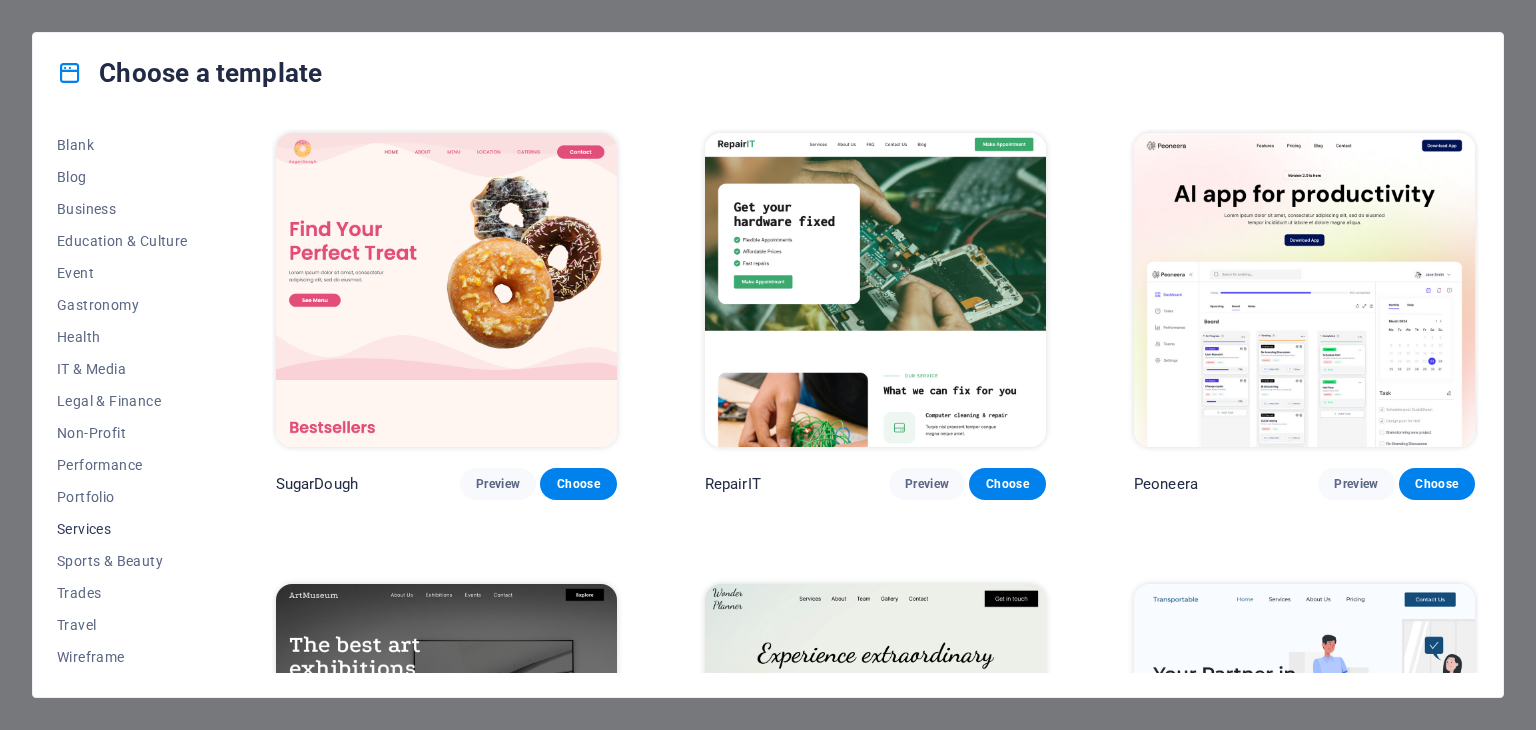 click on "Services" at bounding box center [122, 529] 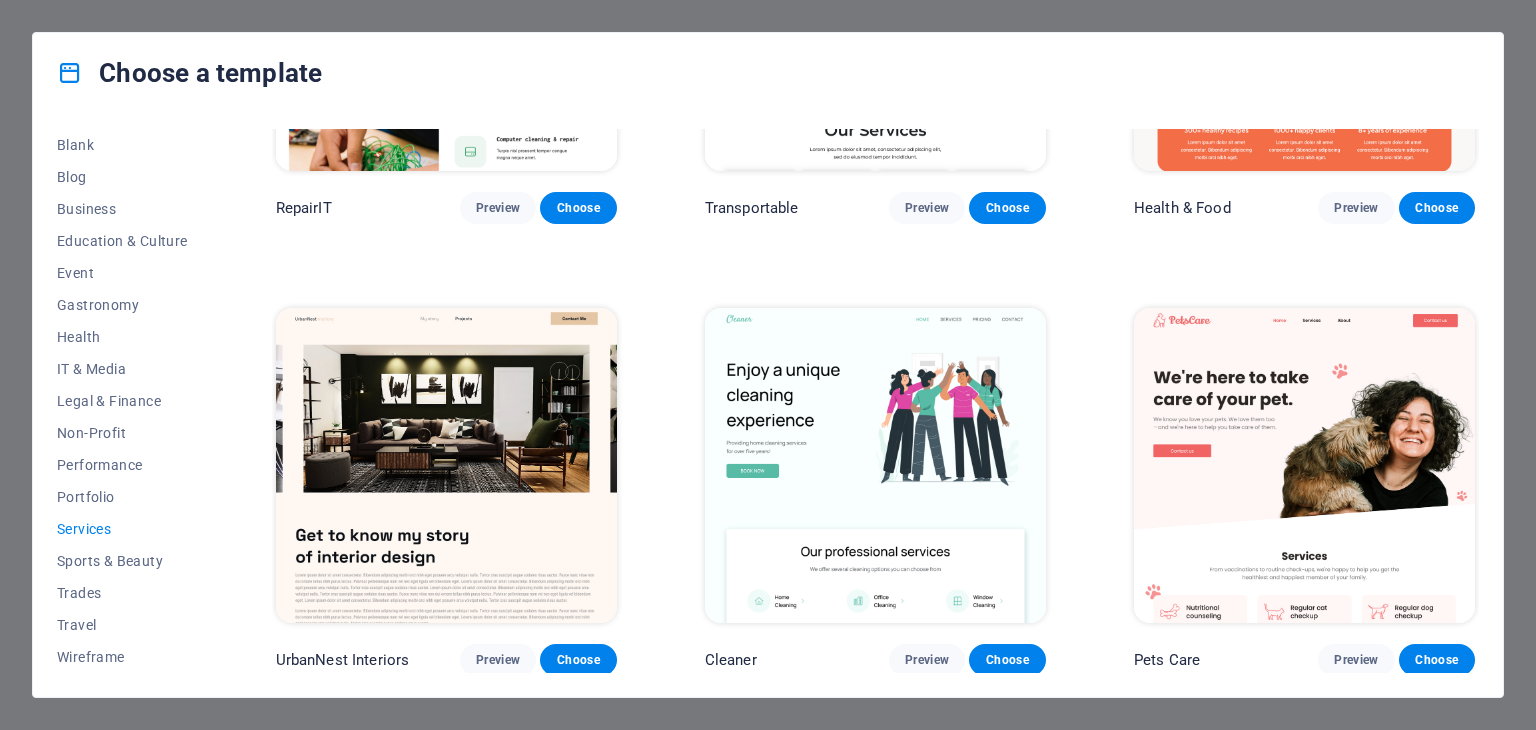 scroll, scrollTop: 0, scrollLeft: 0, axis: both 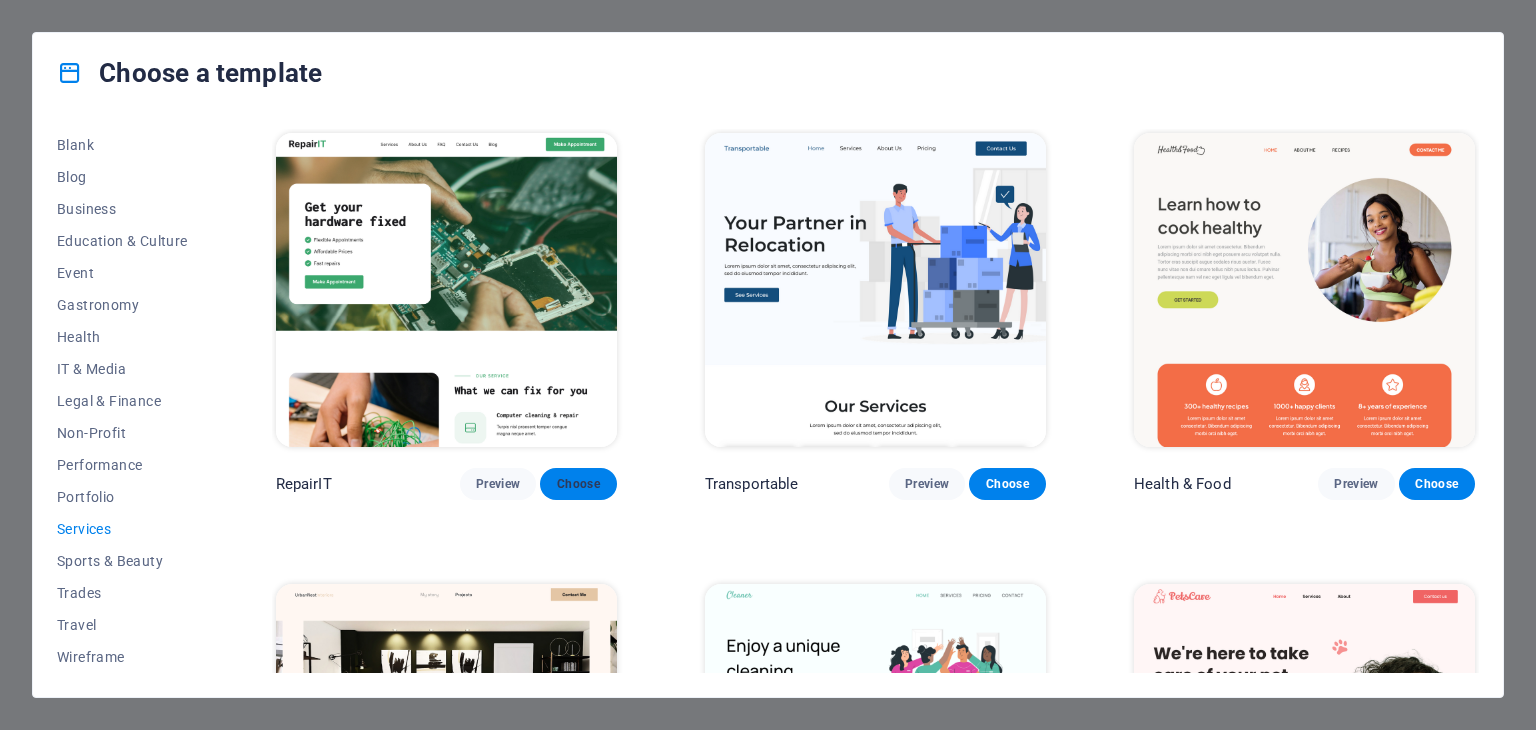 click on "Choose" at bounding box center (578, 484) 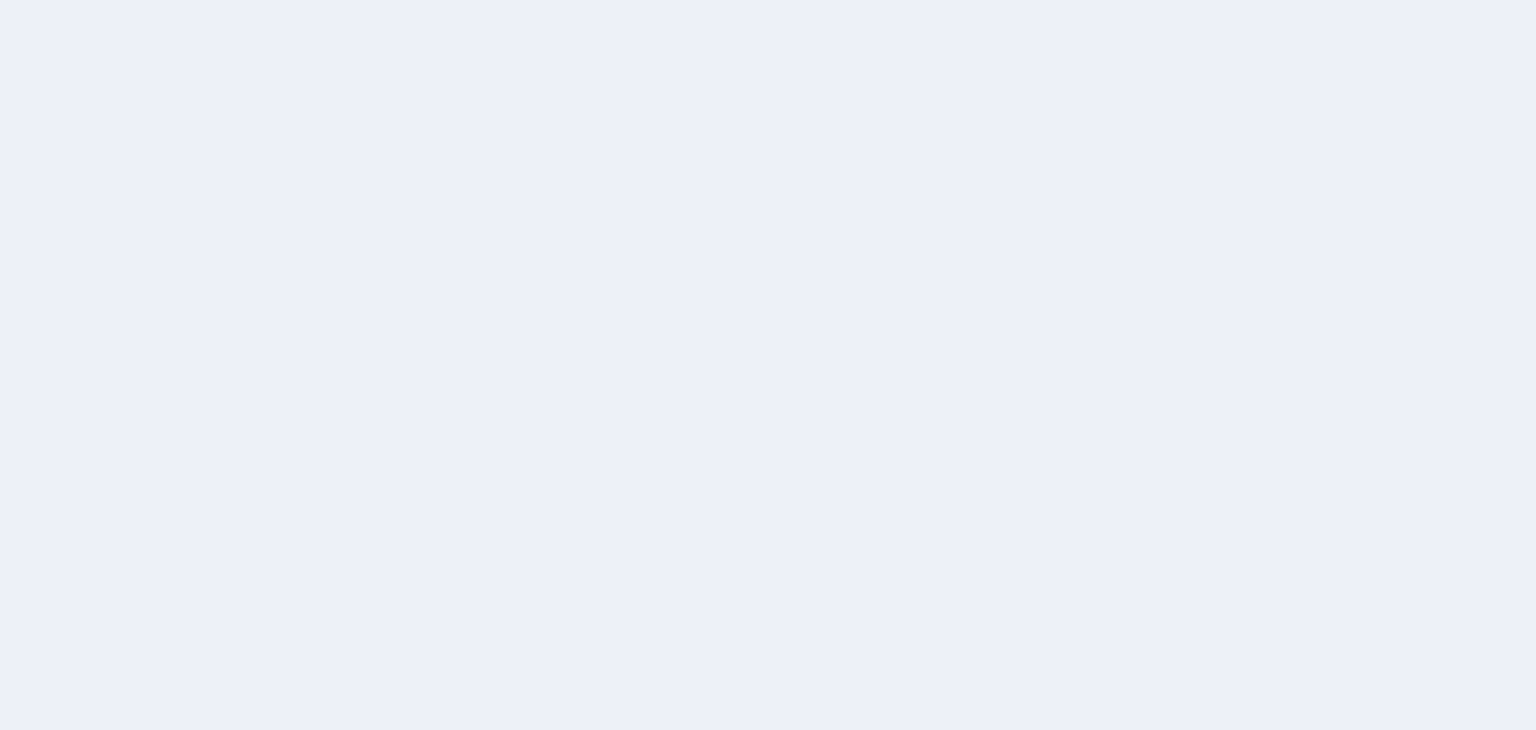 scroll, scrollTop: 0, scrollLeft: 0, axis: both 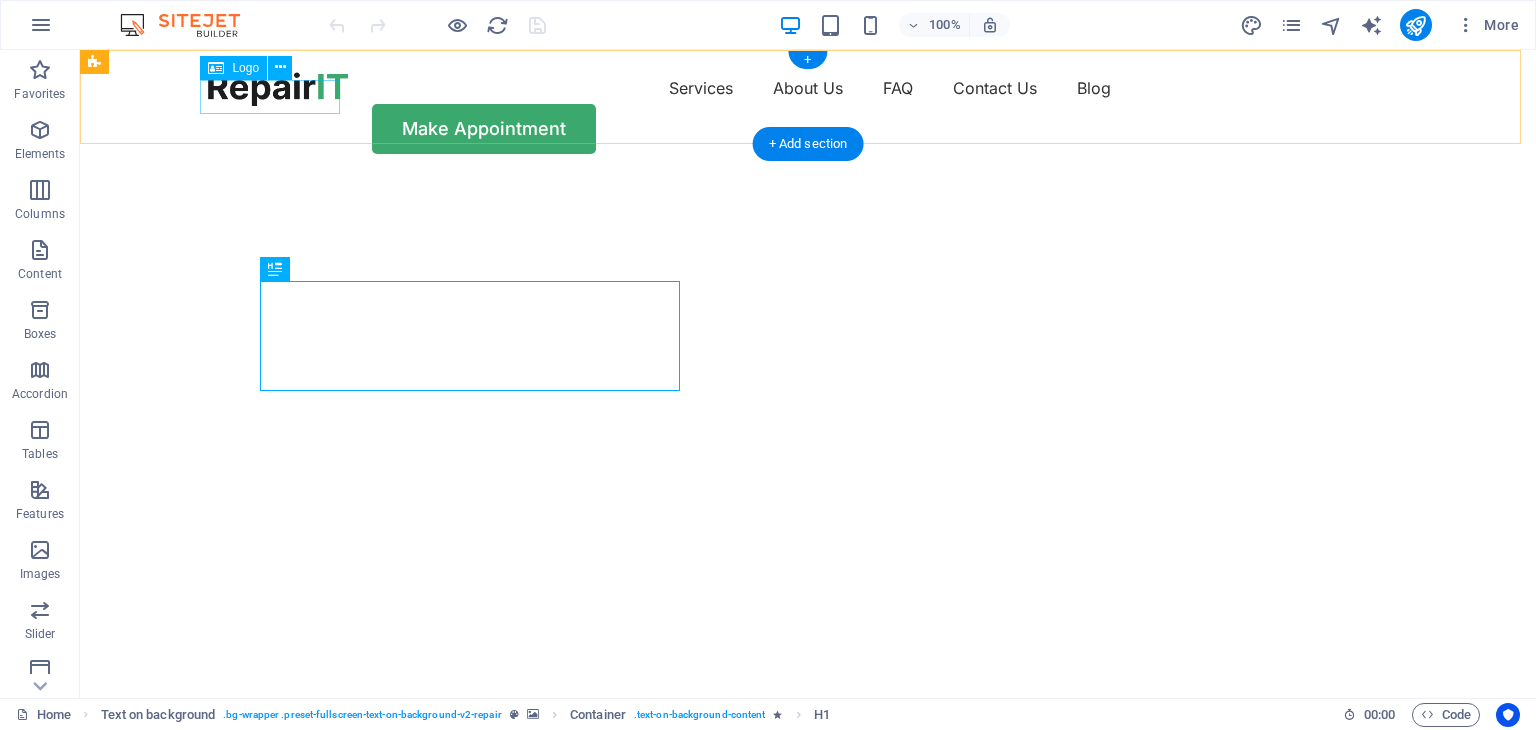 click at bounding box center [278, 89] 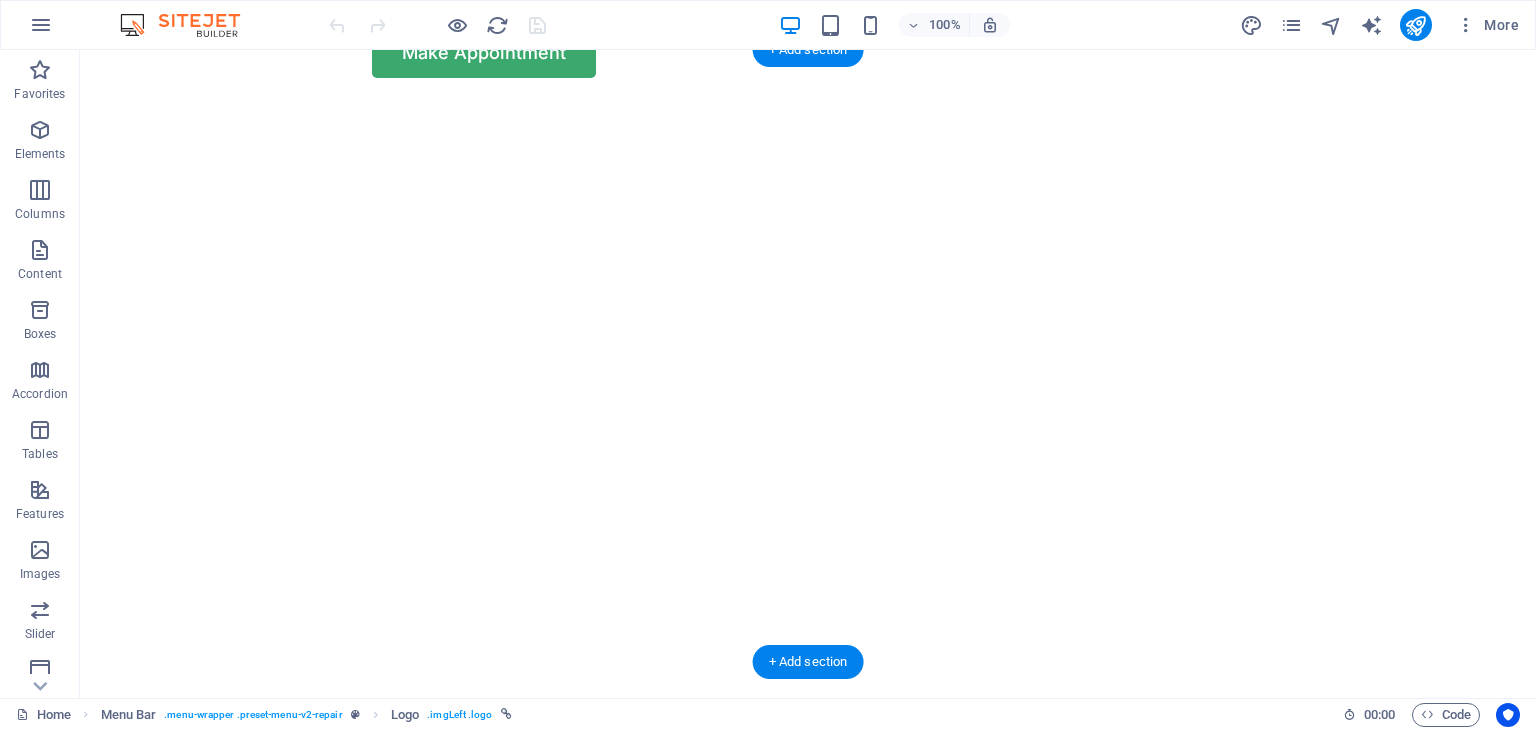 scroll, scrollTop: 0, scrollLeft: 0, axis: both 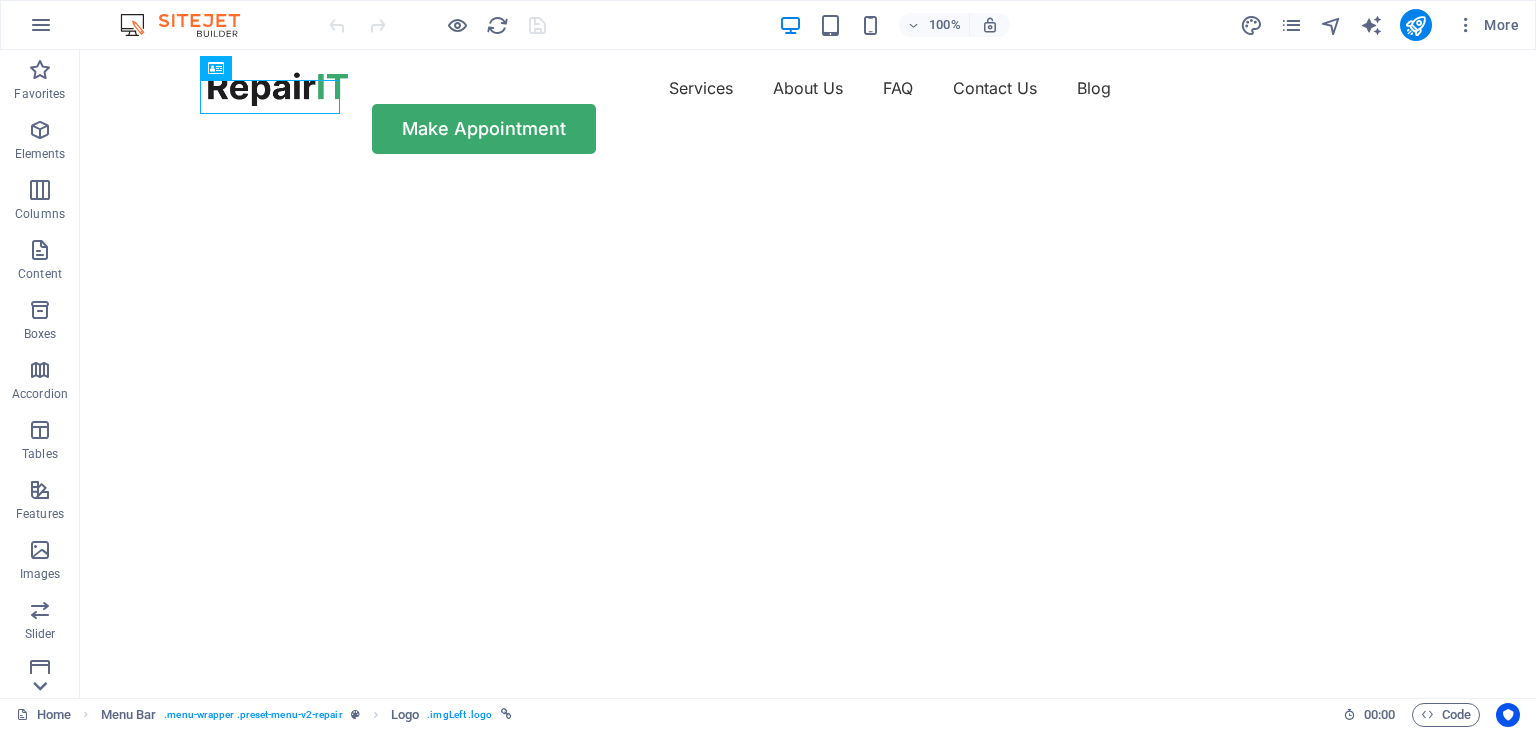 click 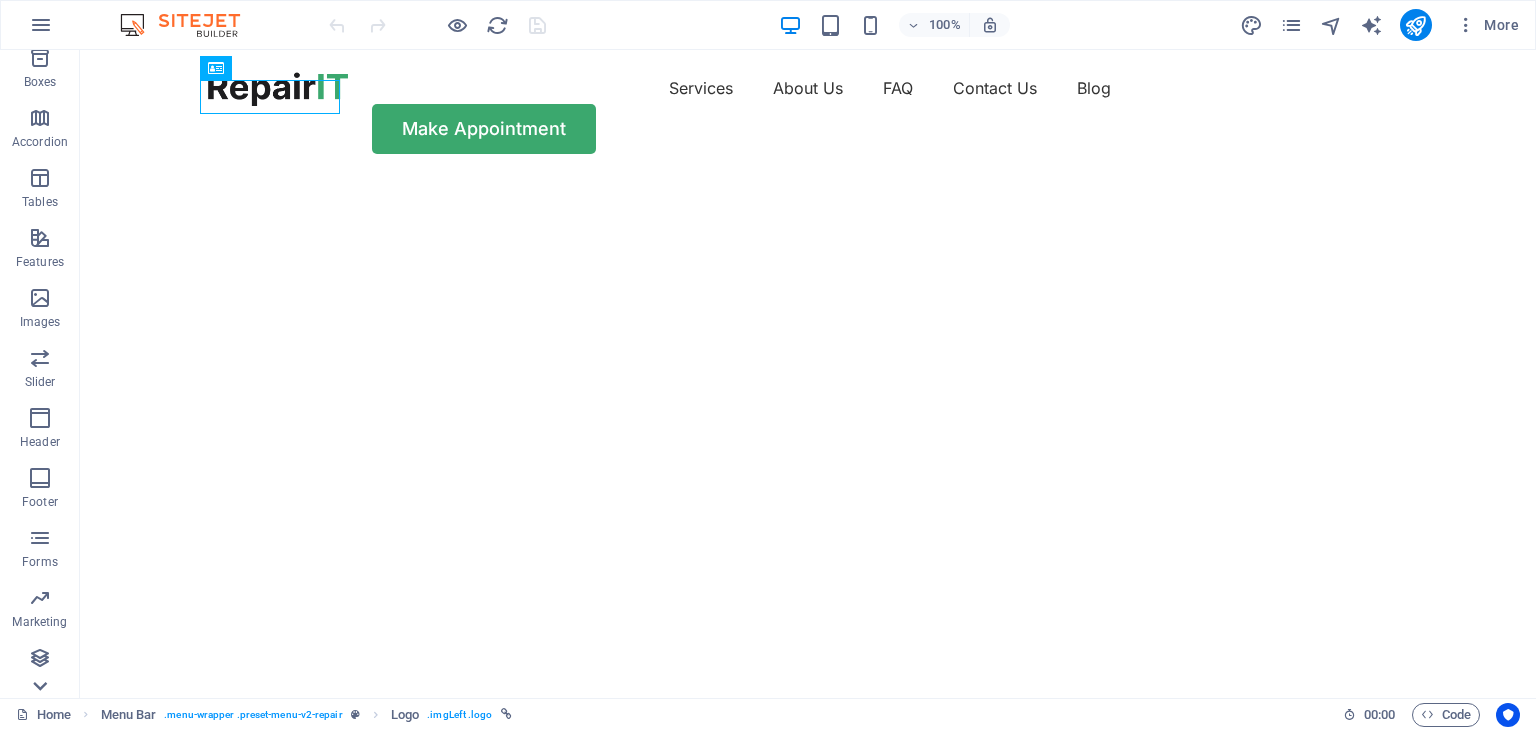 scroll, scrollTop: 252, scrollLeft: 0, axis: vertical 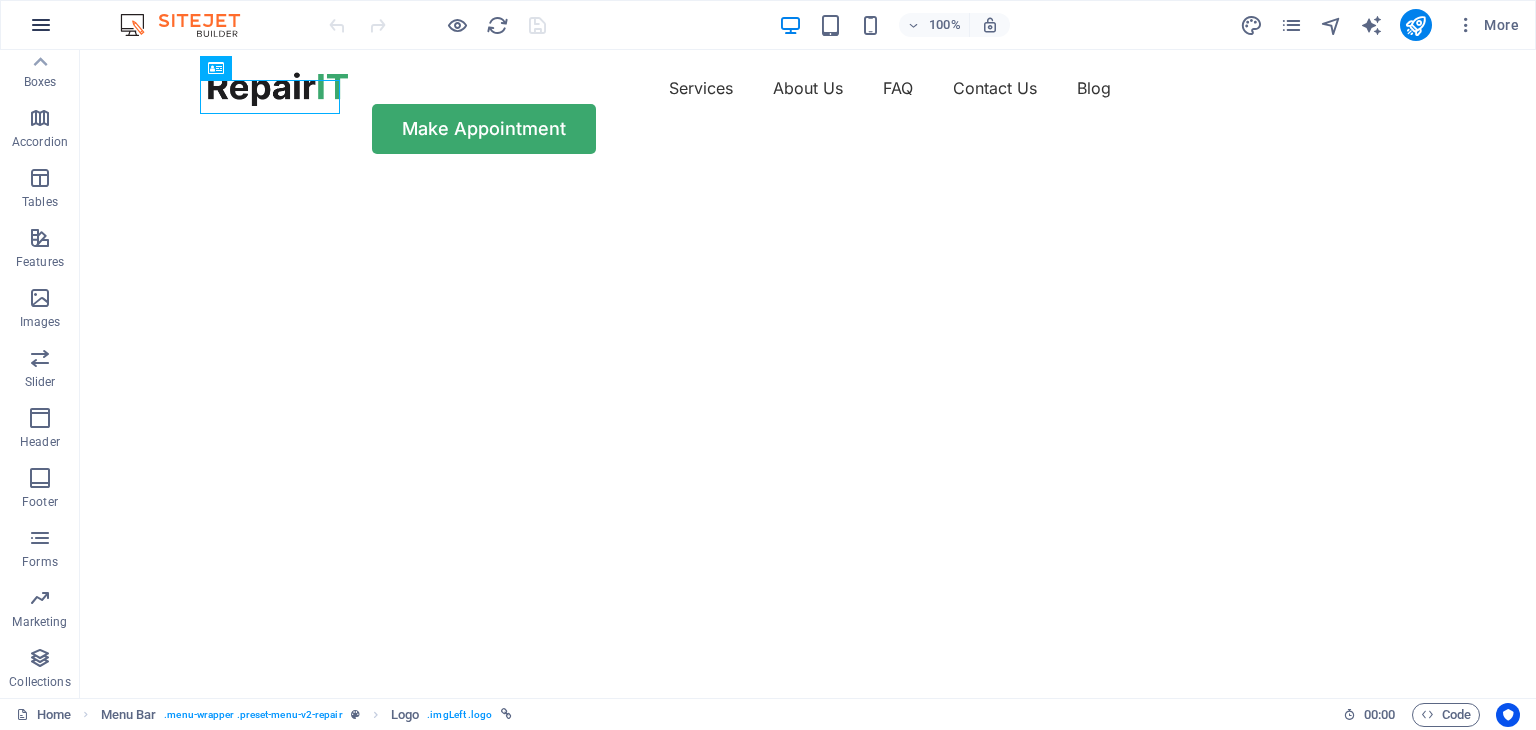 click at bounding box center [41, 25] 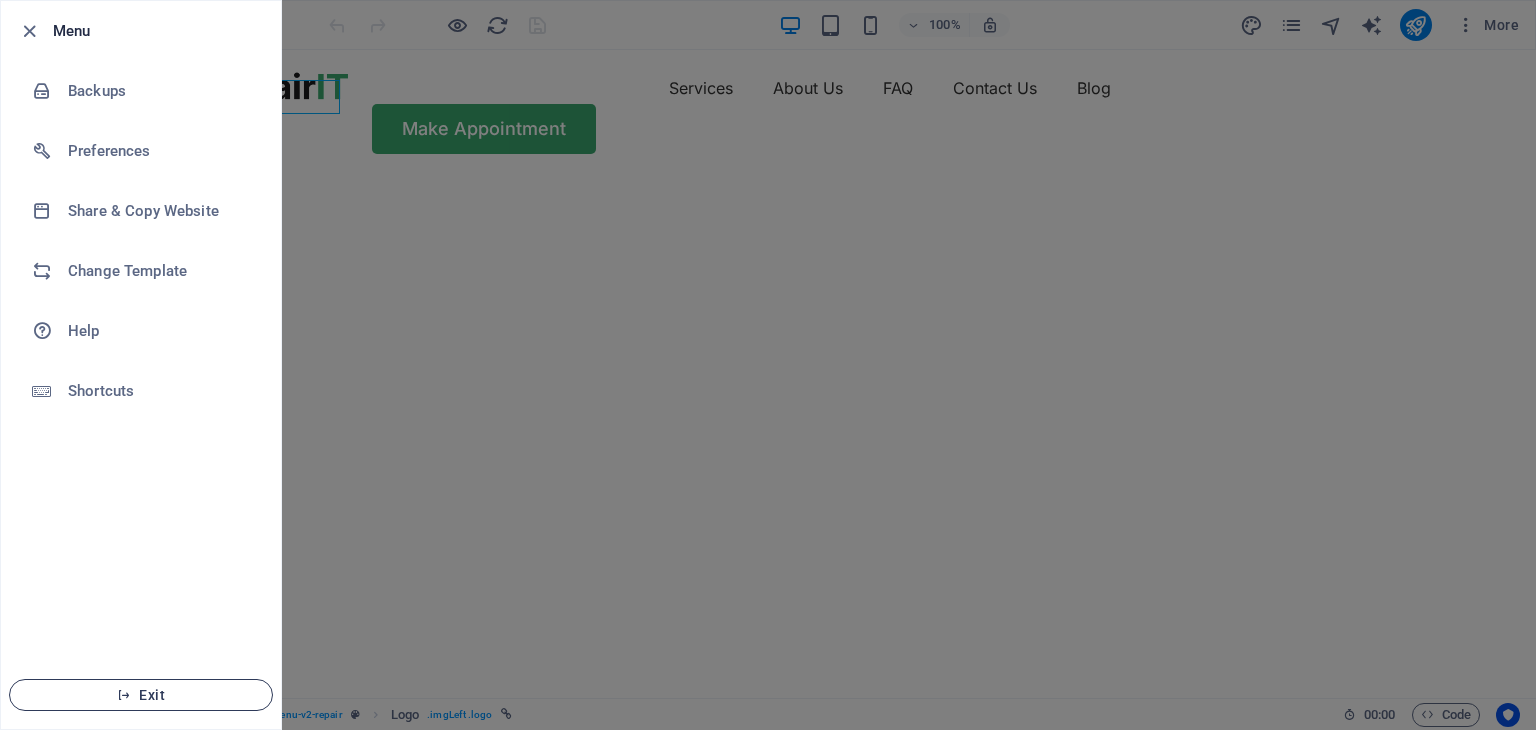 click on "Exit" at bounding box center [141, 695] 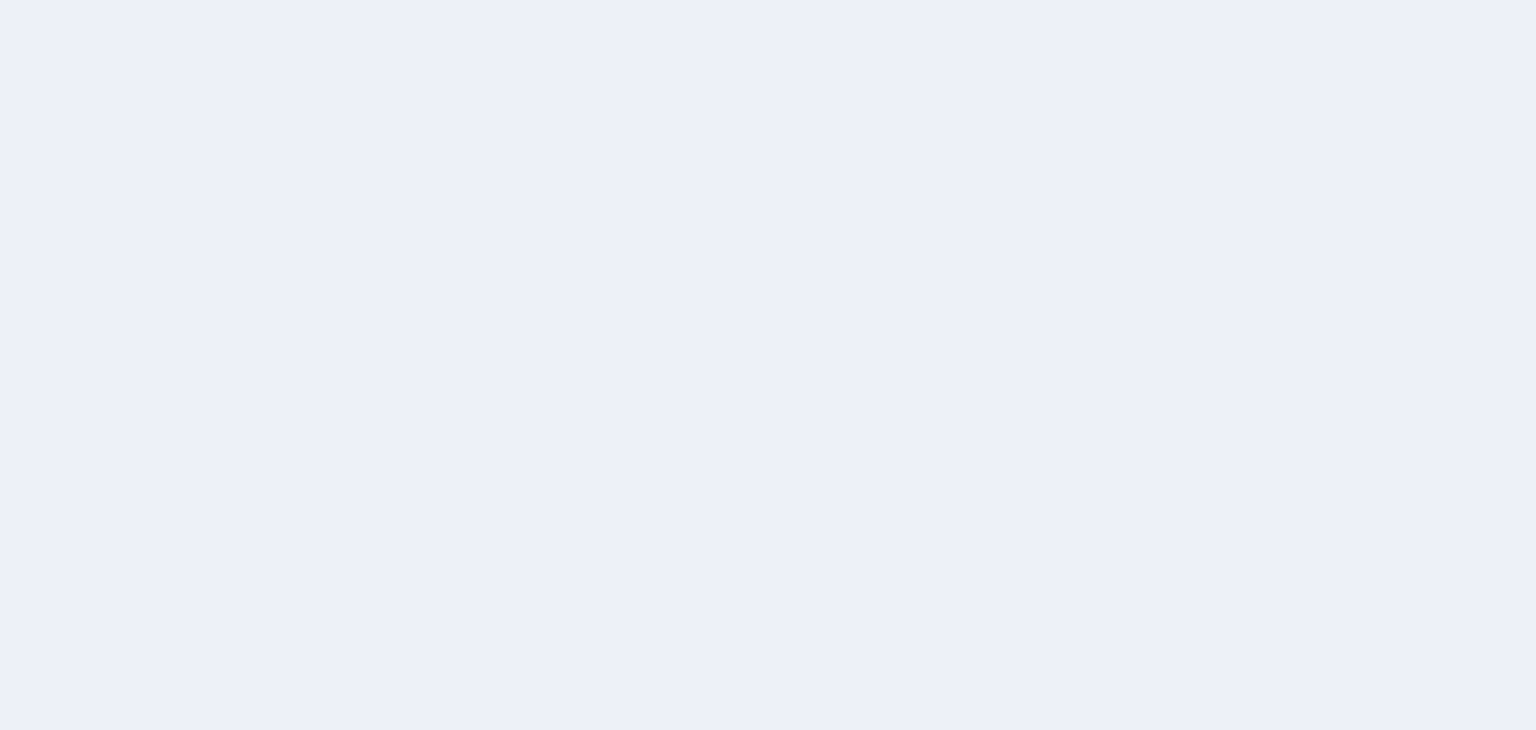 scroll, scrollTop: 0, scrollLeft: 0, axis: both 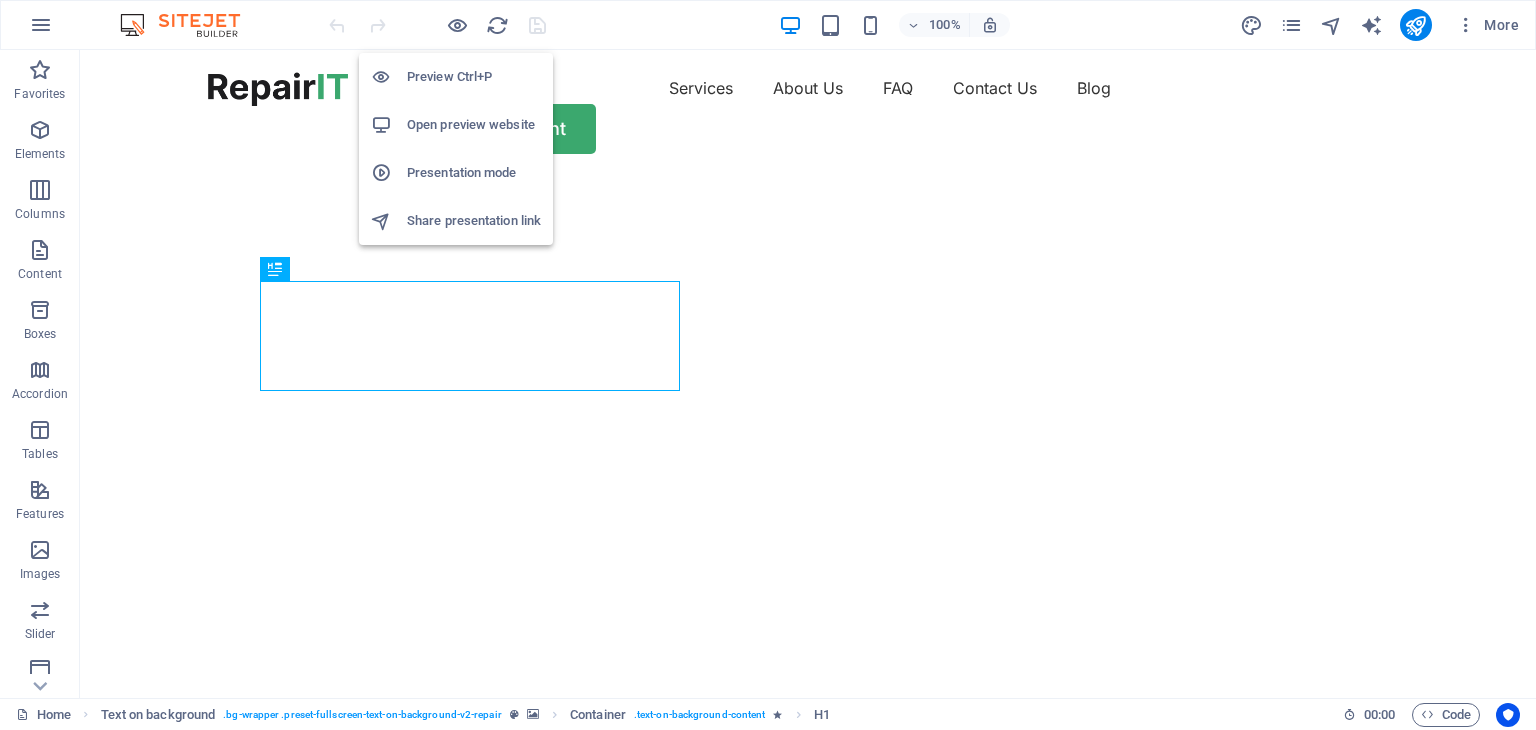 click on "Preview Ctrl+P" at bounding box center (474, 77) 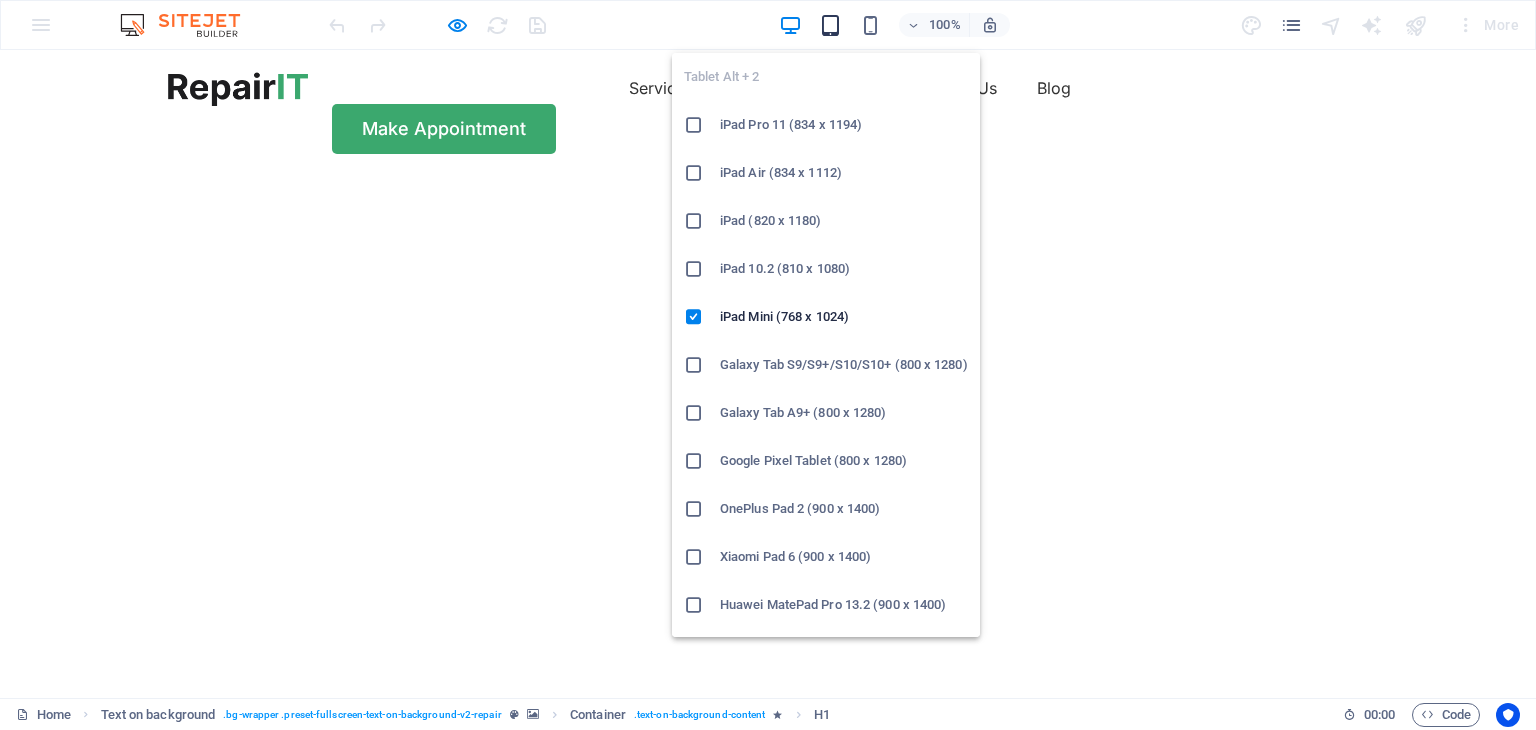 click at bounding box center (830, 25) 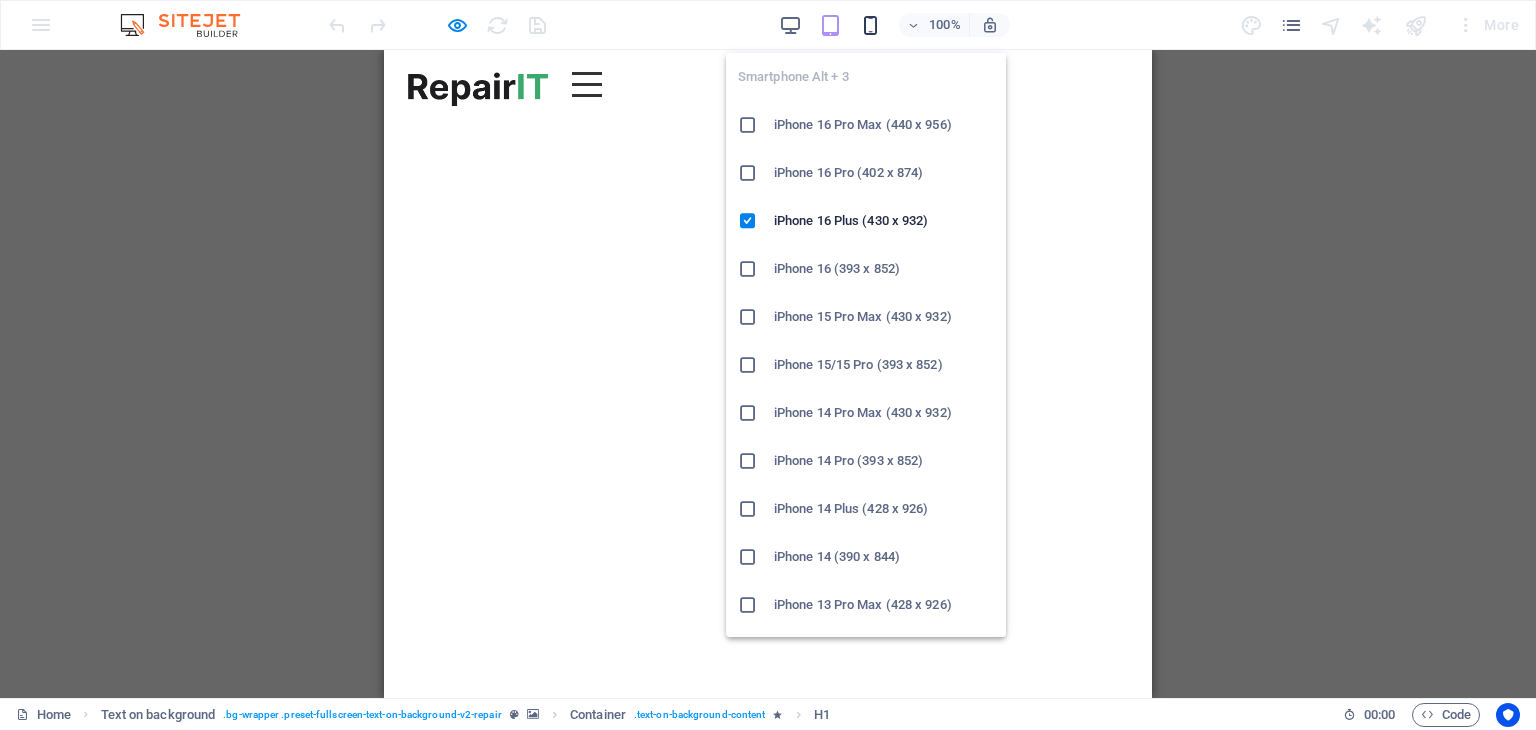 click at bounding box center (870, 25) 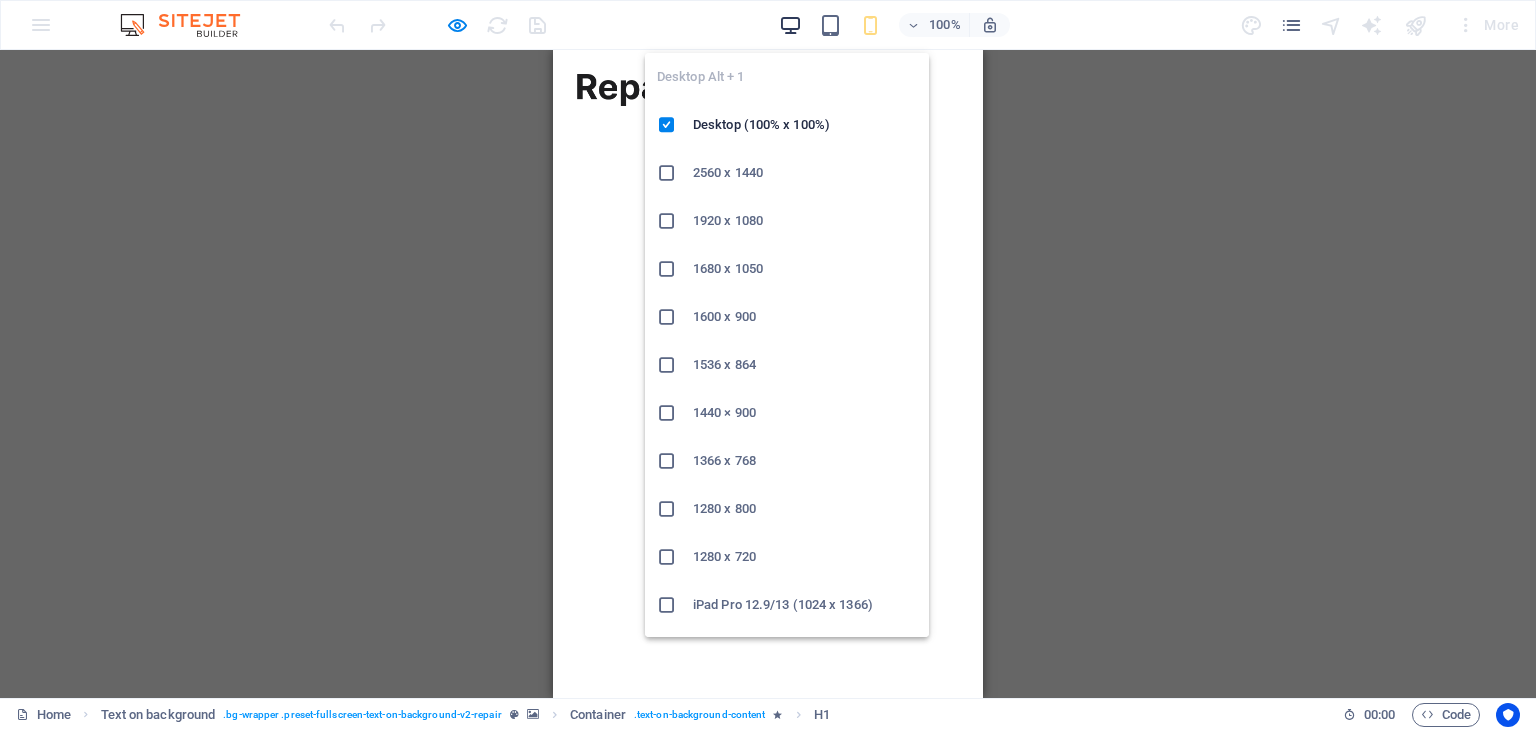 click at bounding box center [790, 25] 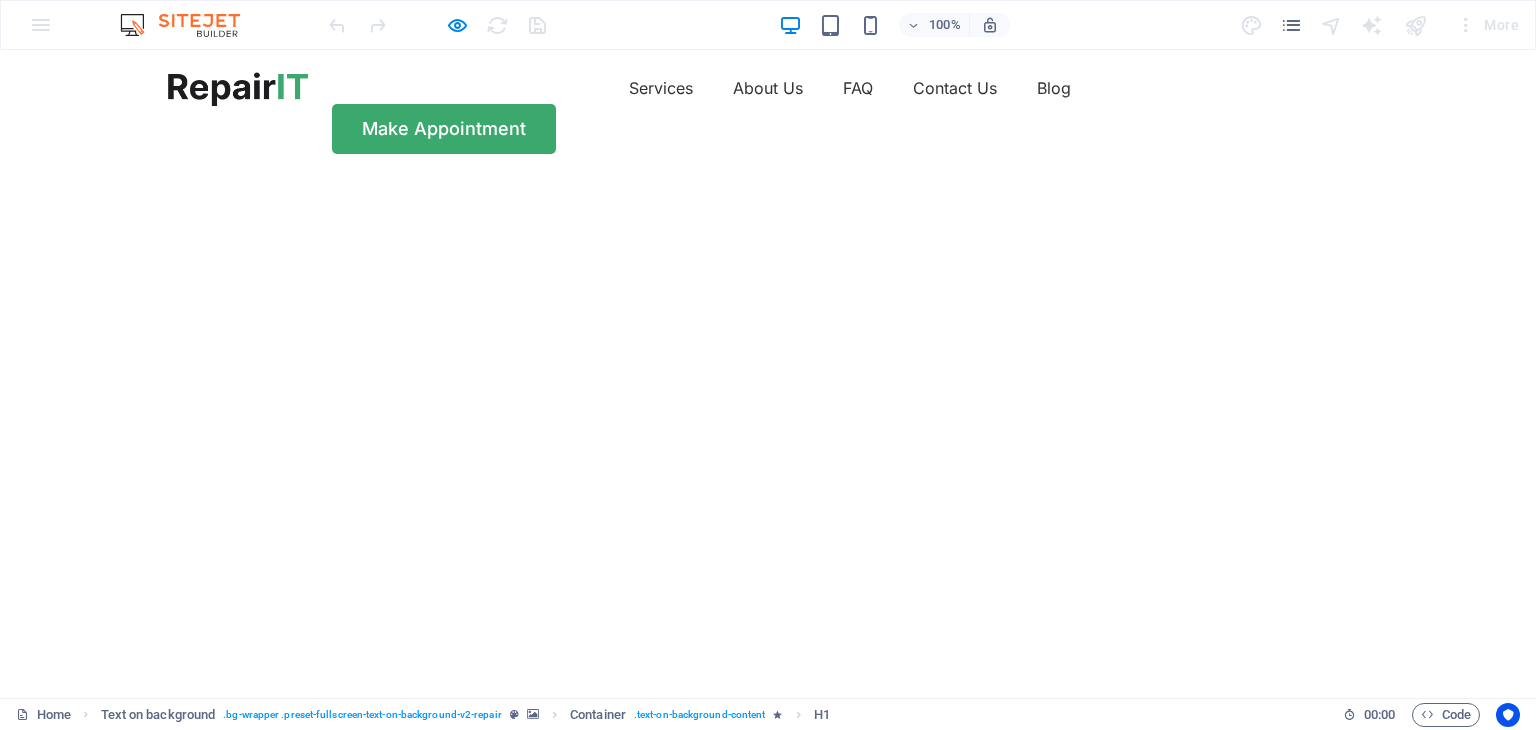 click at bounding box center [437, 25] 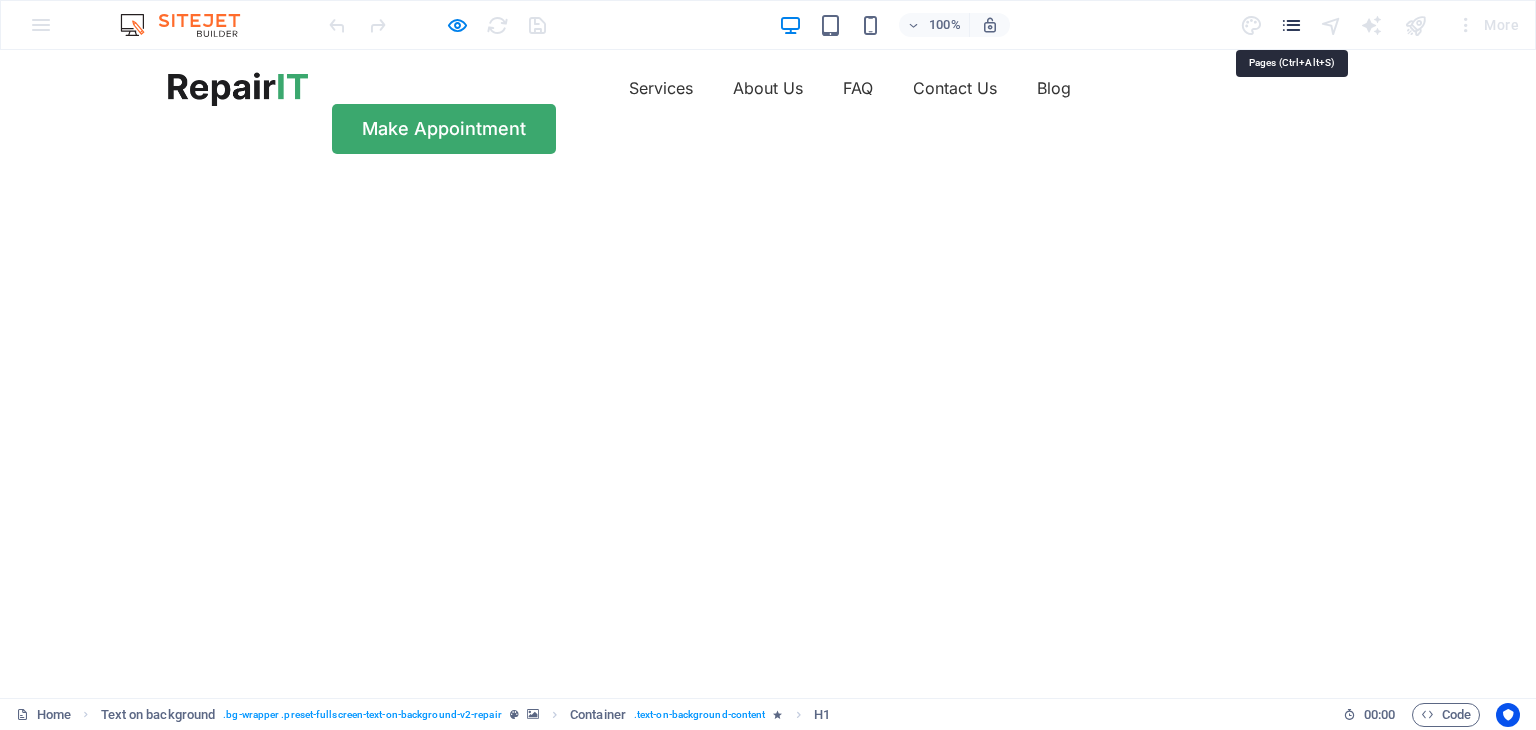 click at bounding box center [1291, 25] 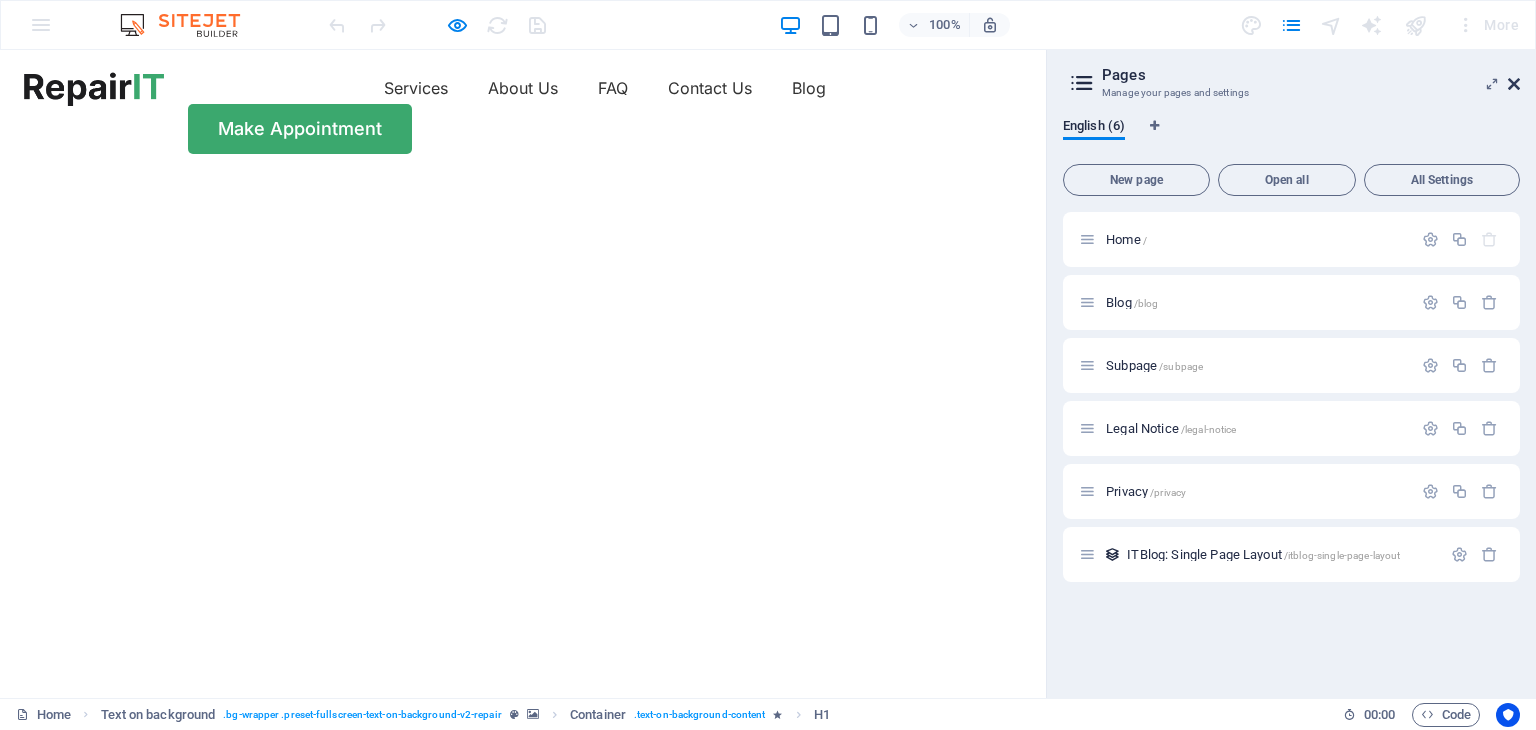 click at bounding box center (1514, 84) 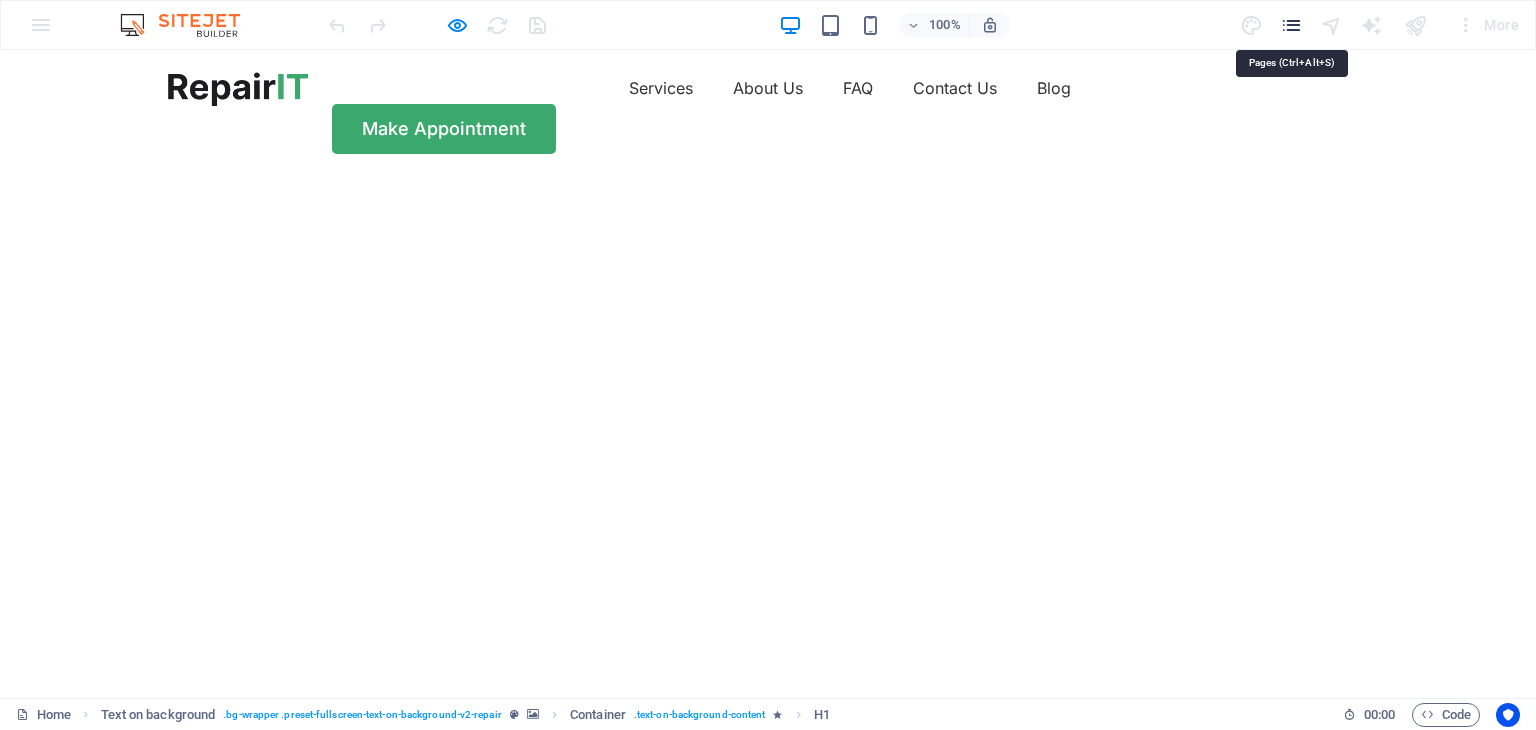 click at bounding box center [1291, 25] 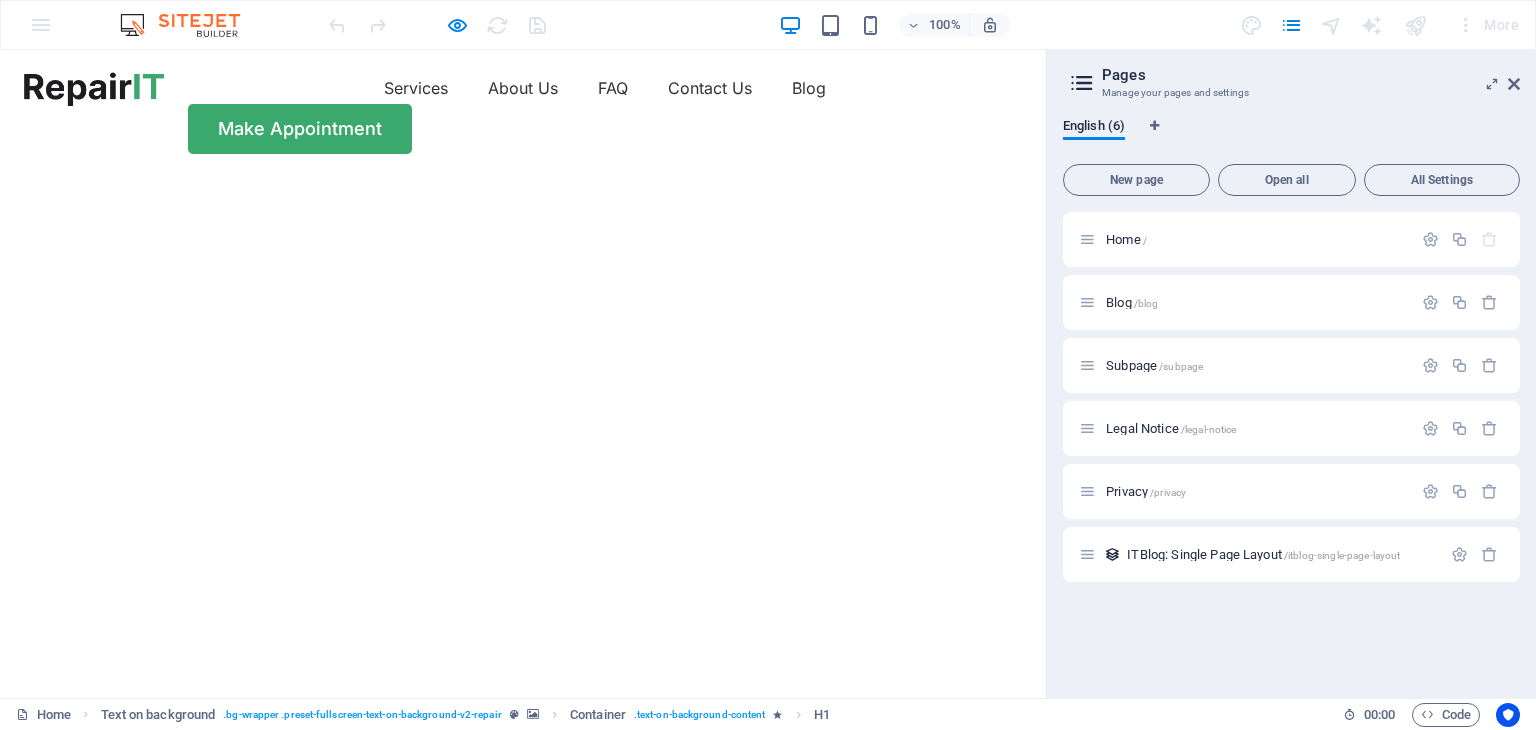 click on "Get your hardware fixed" at bounding box center (523, 875) 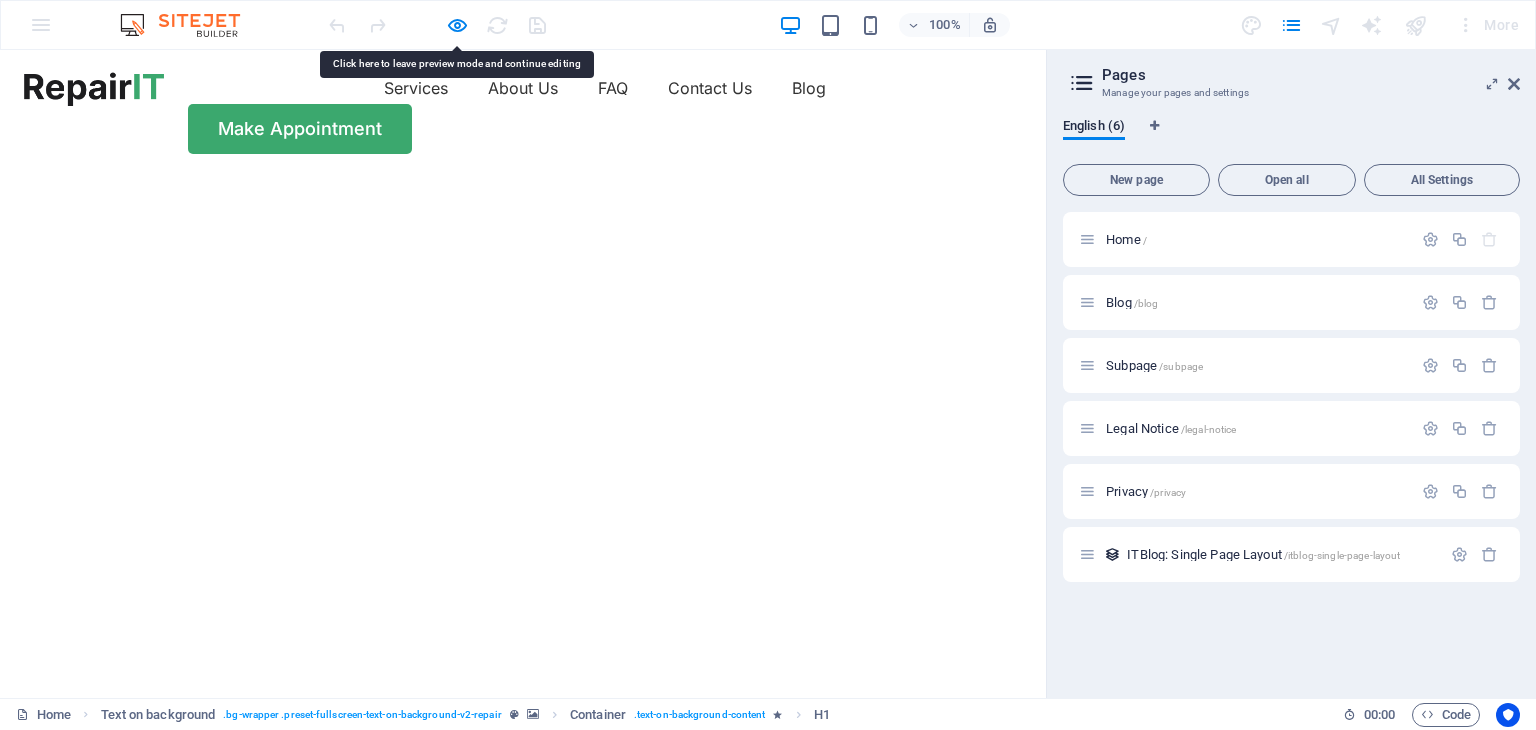 click on "Get your hardware fixed" at bounding box center (523, 875) 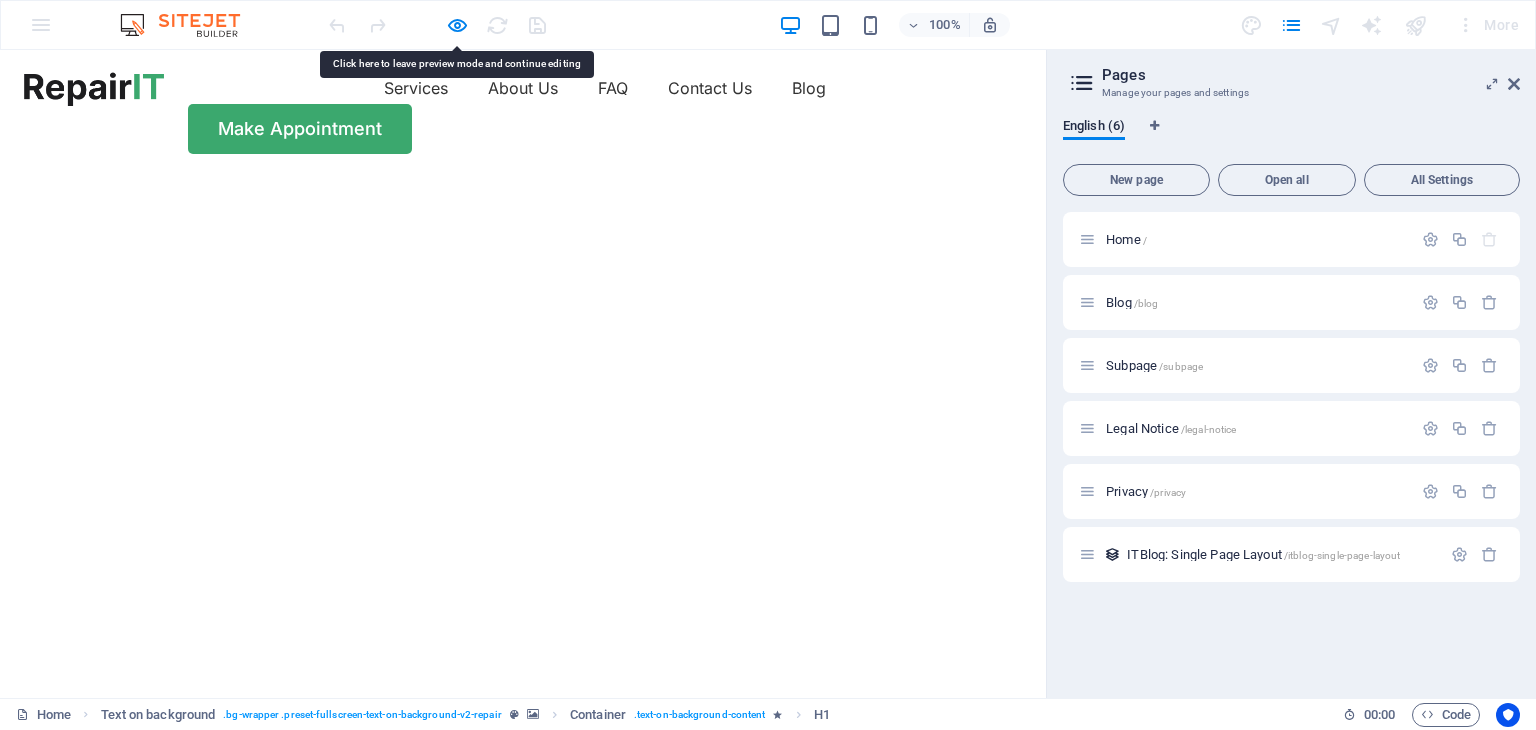 click on "Get your hardware fixed" at bounding box center [523, 875] 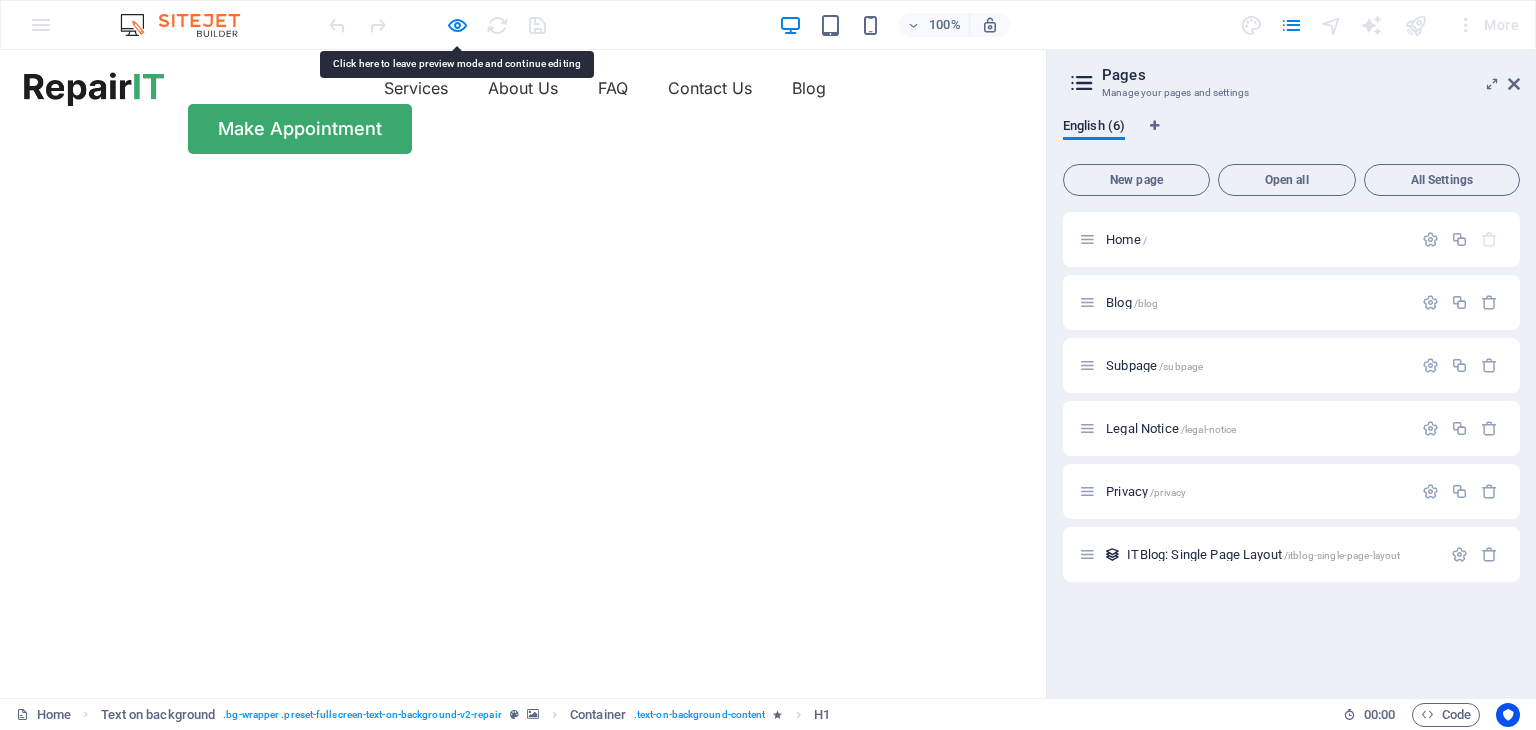 click on "Get your hardware fixed" at bounding box center [523, 875] 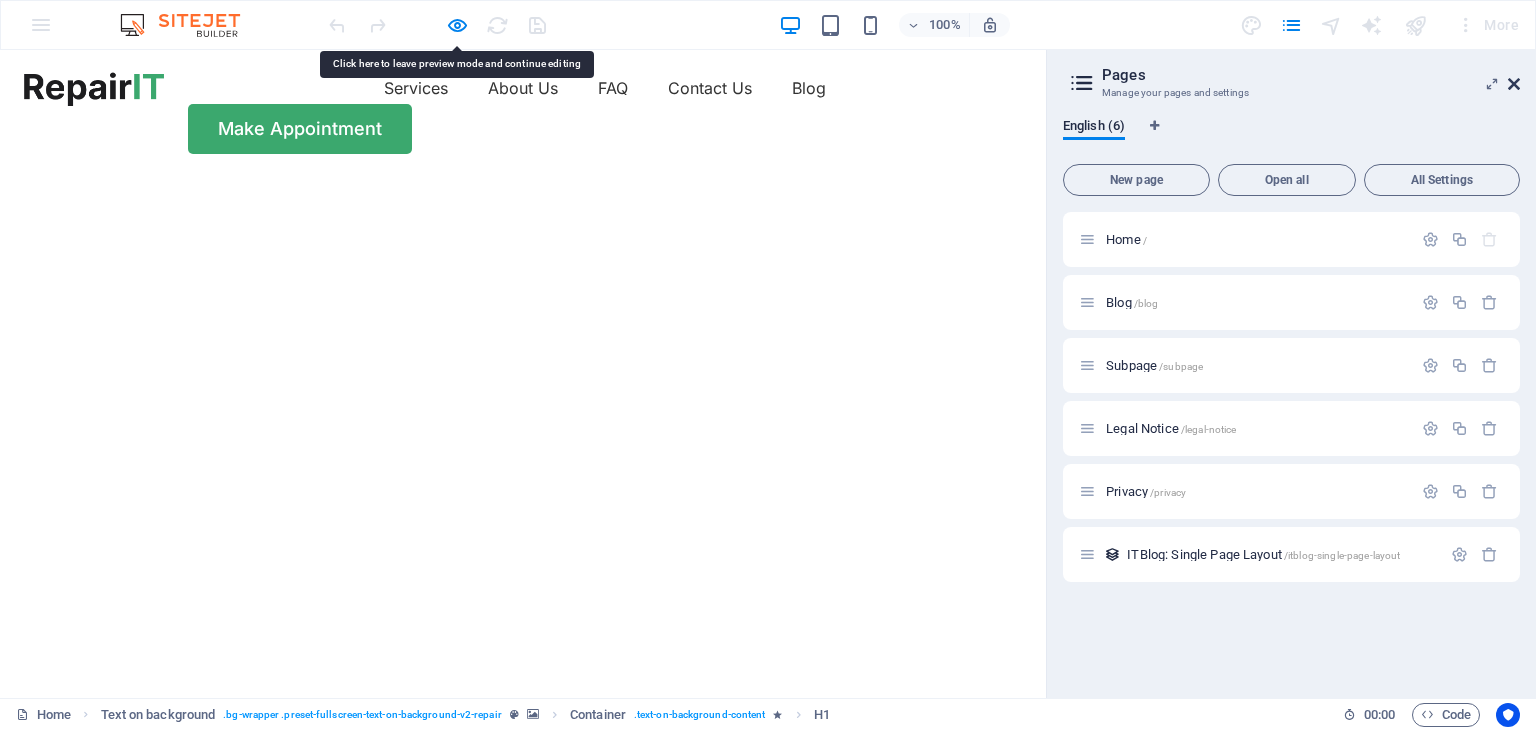 click at bounding box center [1514, 84] 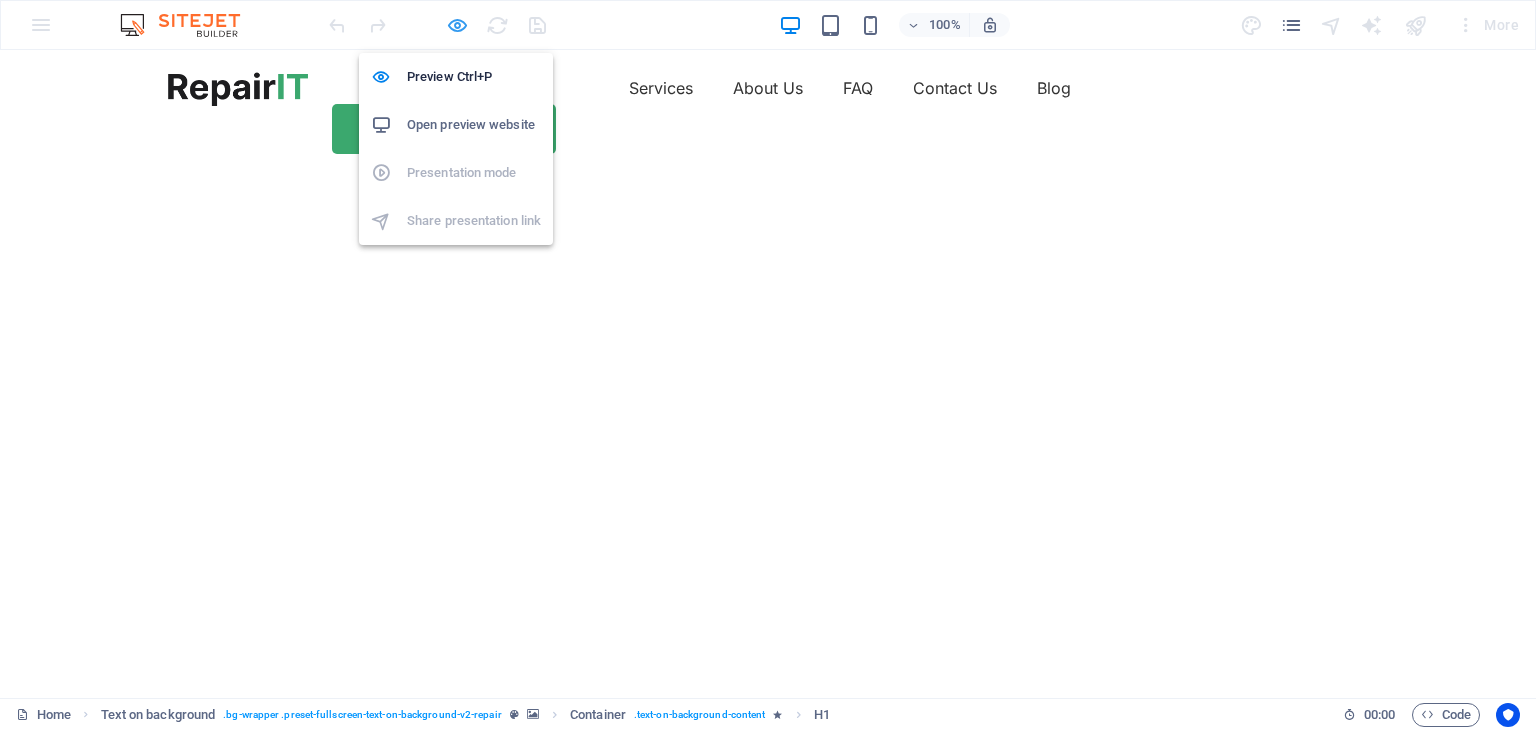 click at bounding box center (457, 25) 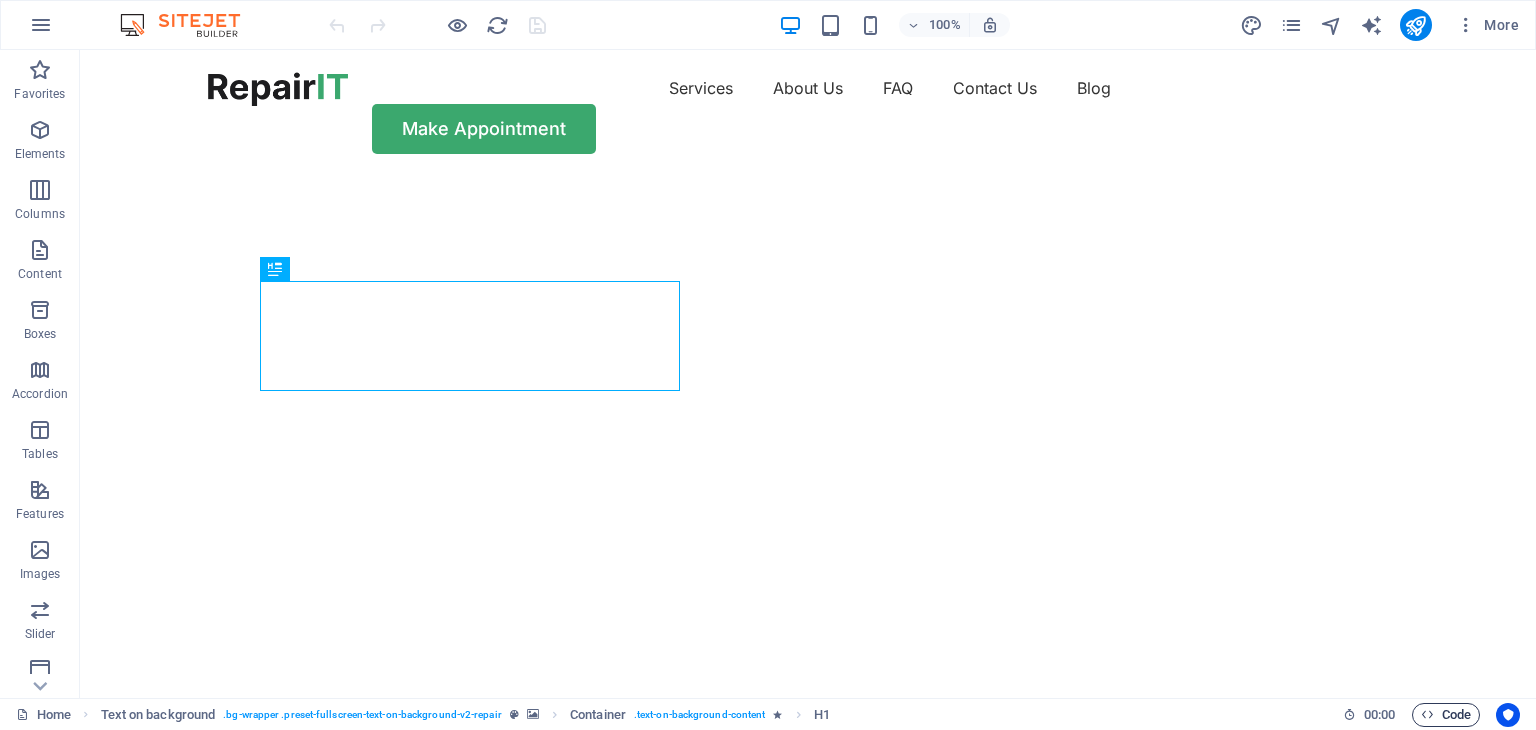 click on "Code" at bounding box center [1446, 715] 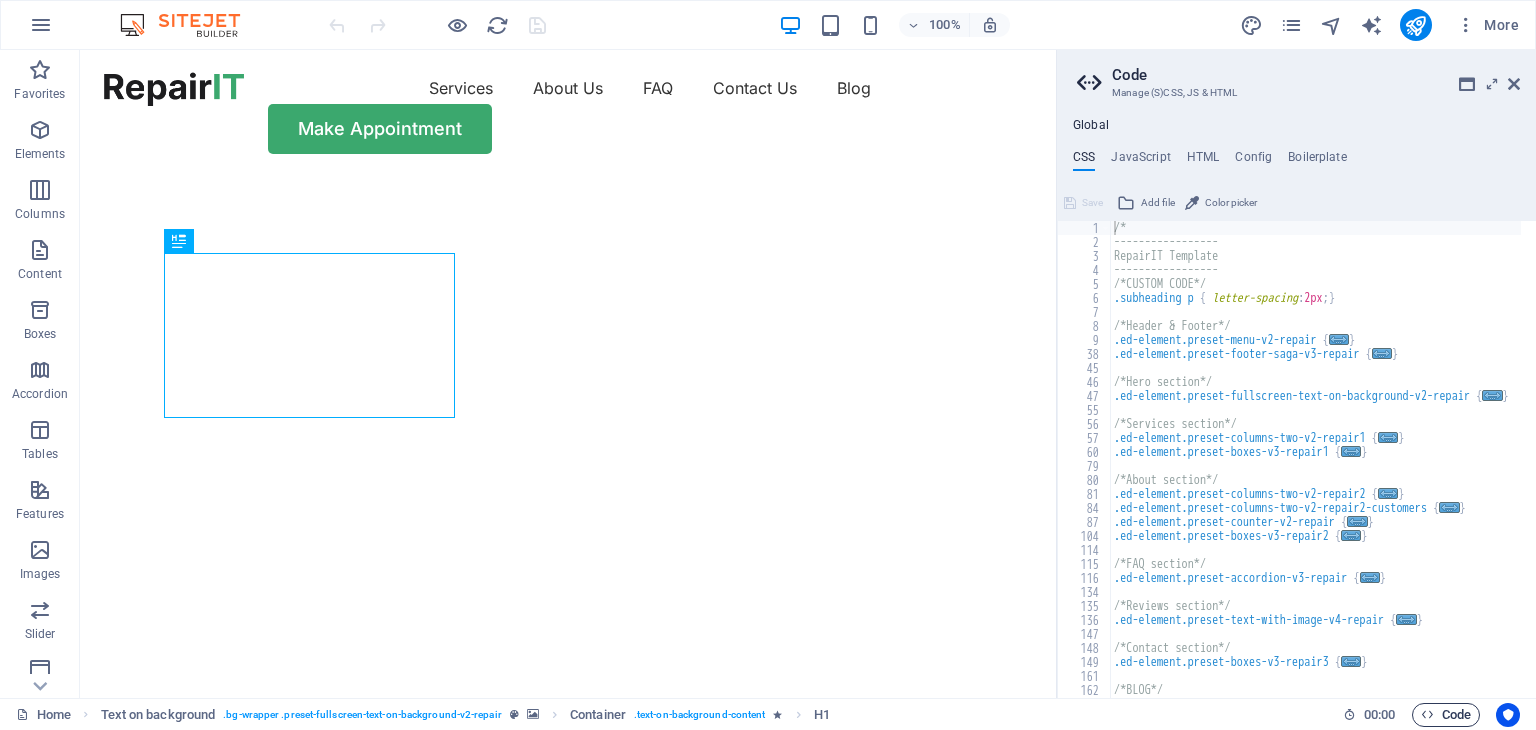 click on "Code" at bounding box center (1446, 715) 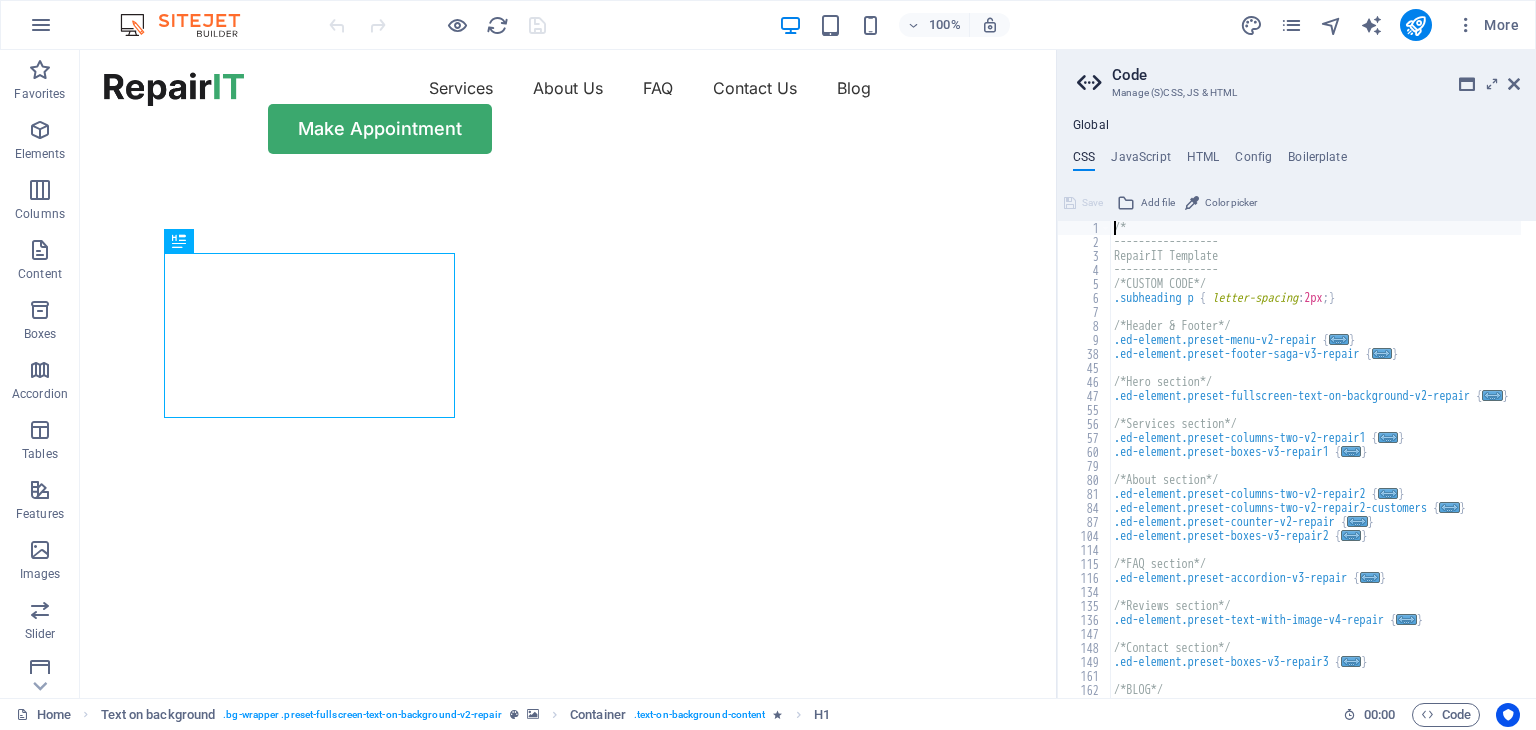 click on "Code Manage (S)CSS, JS & HTML Global CSS JavaScript HTML Config Boilerplate /* 1 2 3 4 5 6 7 8 9 38 45 46 47 55 56 57 60 79 80 81 84 87 104 114 115 116 134 135 136 147 148 149 161 162 163 /* ----------------- RepairIT Template ----------------- /*CUSTOM CODE*/ .subheading   p   {   letter-spacing :  2px ;  } /*Header & Footer*/ .ed-element.preset-menu-v2-repair   { ... } .ed-element.preset-footer-saga-v3-repair   { ... } /*Hero section*/ .ed-element.preset-fullscreen-text-on-background-v2-repair   { ... } /*Services section*/ .ed-element.preset-columns-two-v2-repair1   { ... } .ed-element.preset-boxes-v3-repair1   { ... } /*About section*/ .ed-element.preset-columns-two-v2-repair2   { ... } .ed-element.preset-columns-two-v2-repair2-customers   { ... } .ed-element.preset-counter-v2-repair   { ... } .ed-element.preset-boxes-v3-repair2   { ... } /*FAQ section*/ .ed-element.preset-accordion-v3-repair   { ... } /*Reviews section*/ .ed-element.preset-text-with-image-v4-repair   { ... } /*Contact section*/   { ... }" at bounding box center [1296, 374] 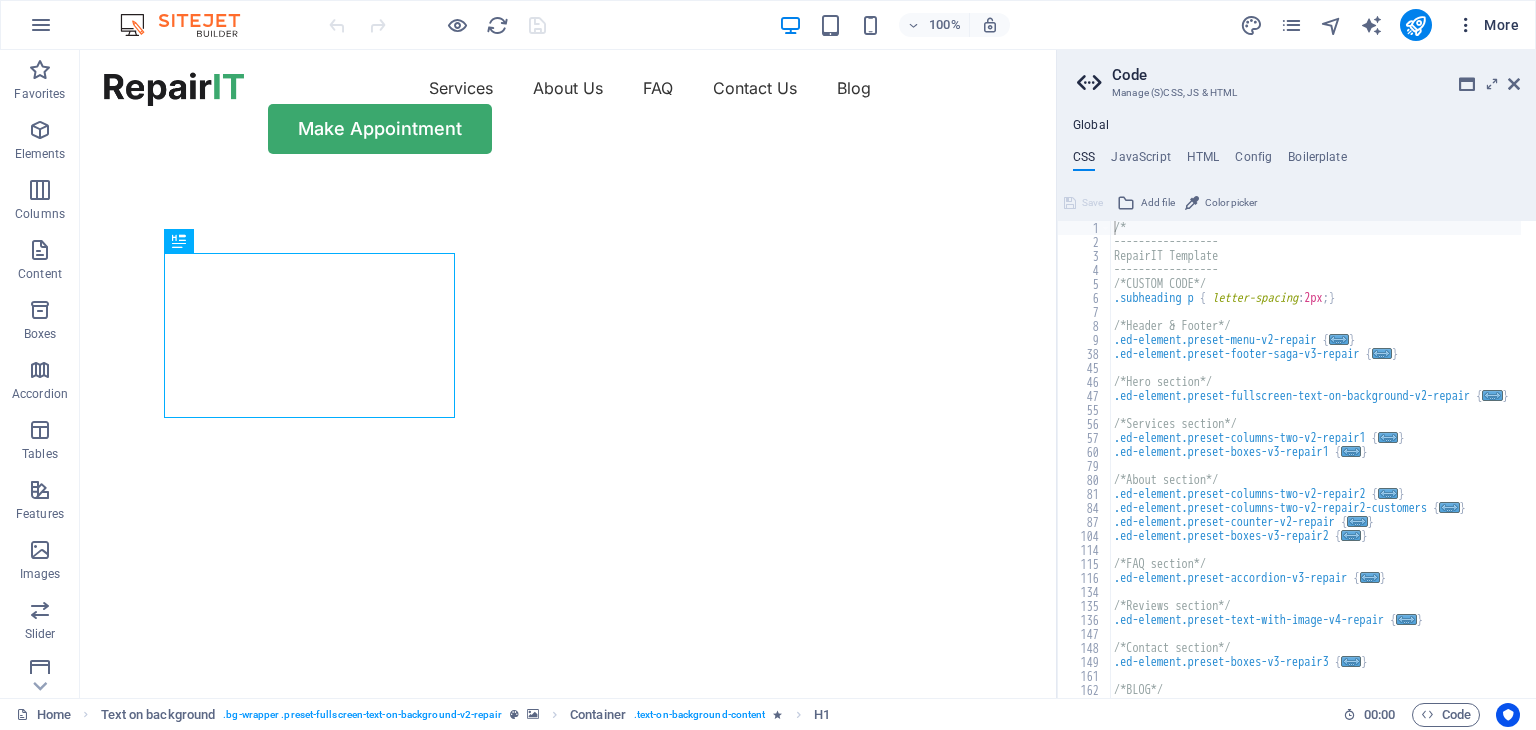 click on "More" at bounding box center (1487, 25) 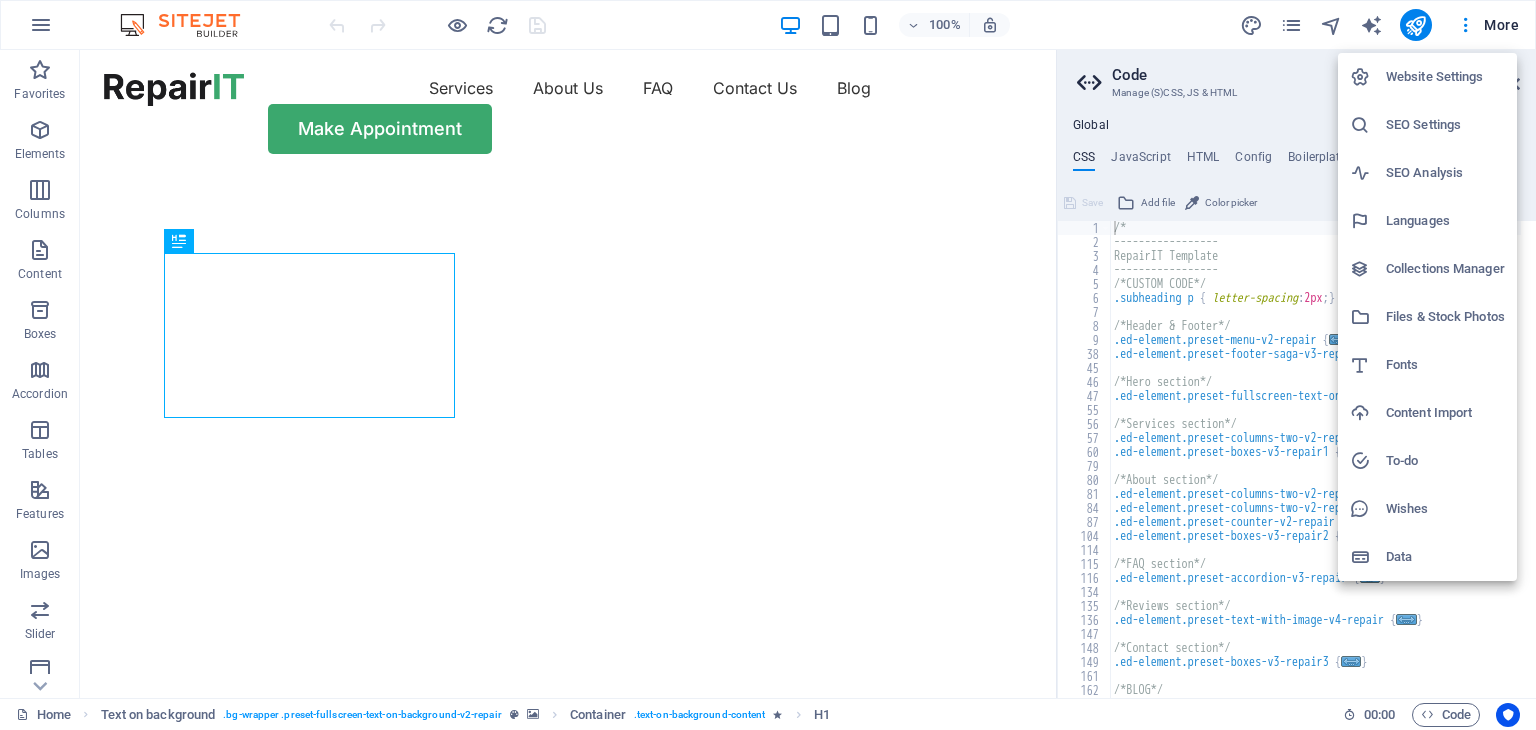 click on "Data" at bounding box center [1445, 557] 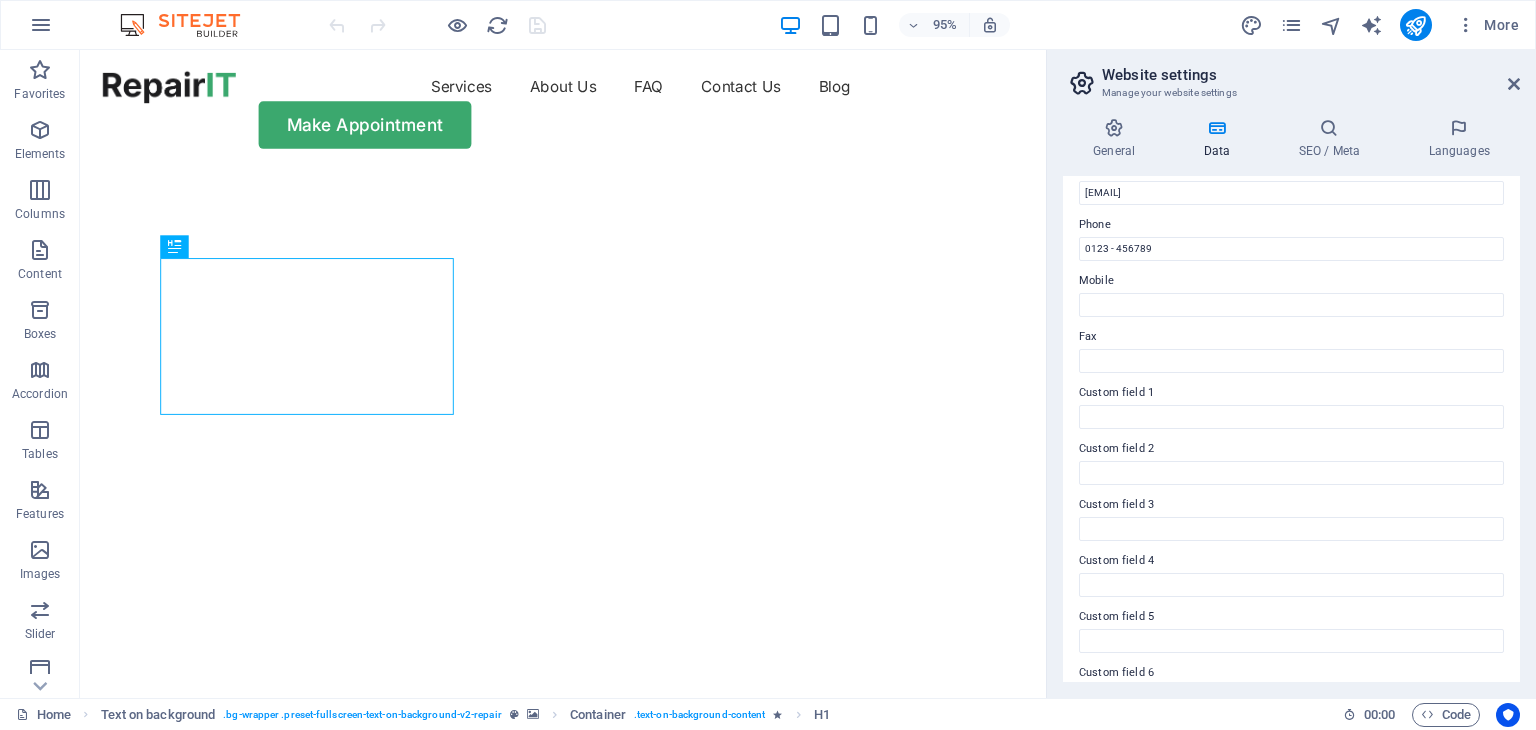 scroll, scrollTop: 454, scrollLeft: 0, axis: vertical 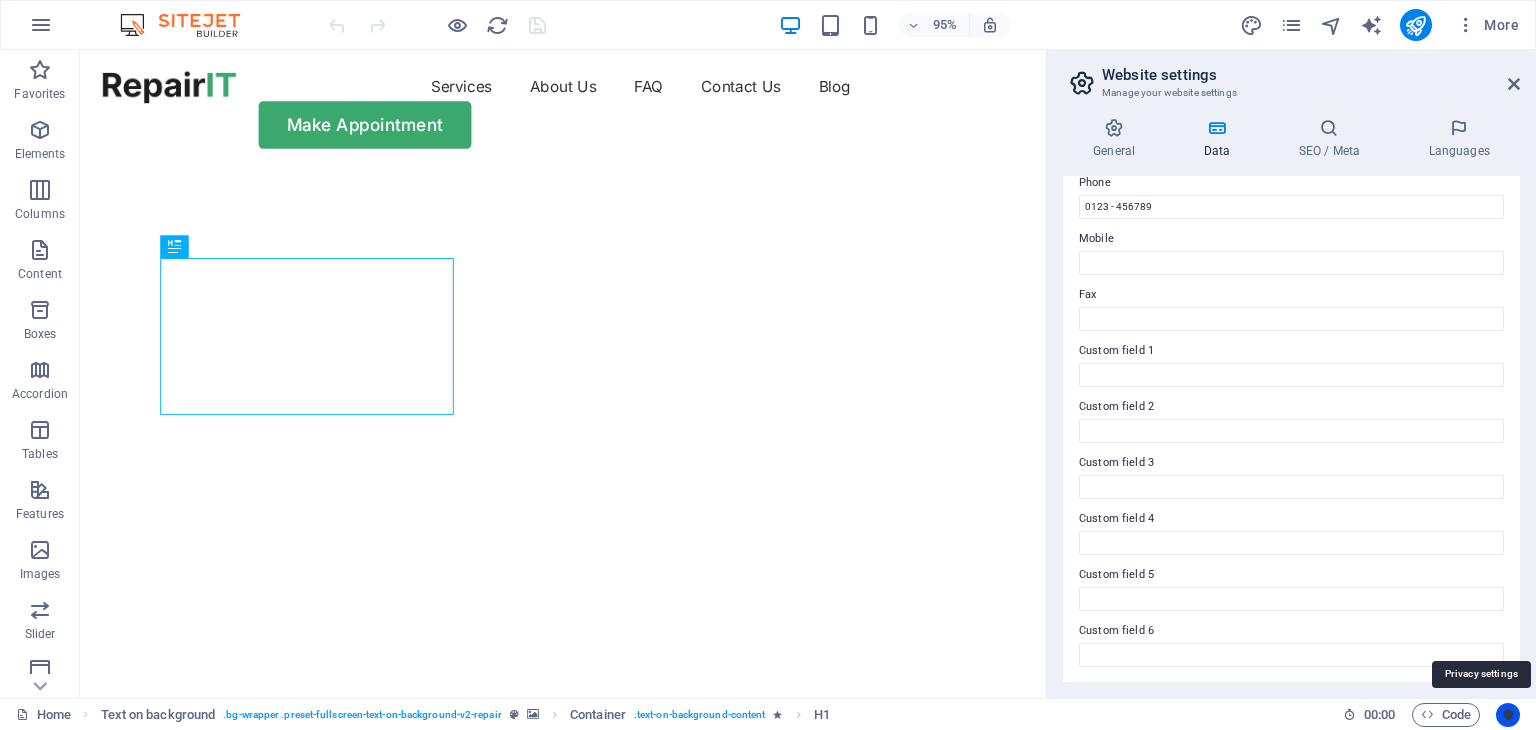 click at bounding box center (1508, 715) 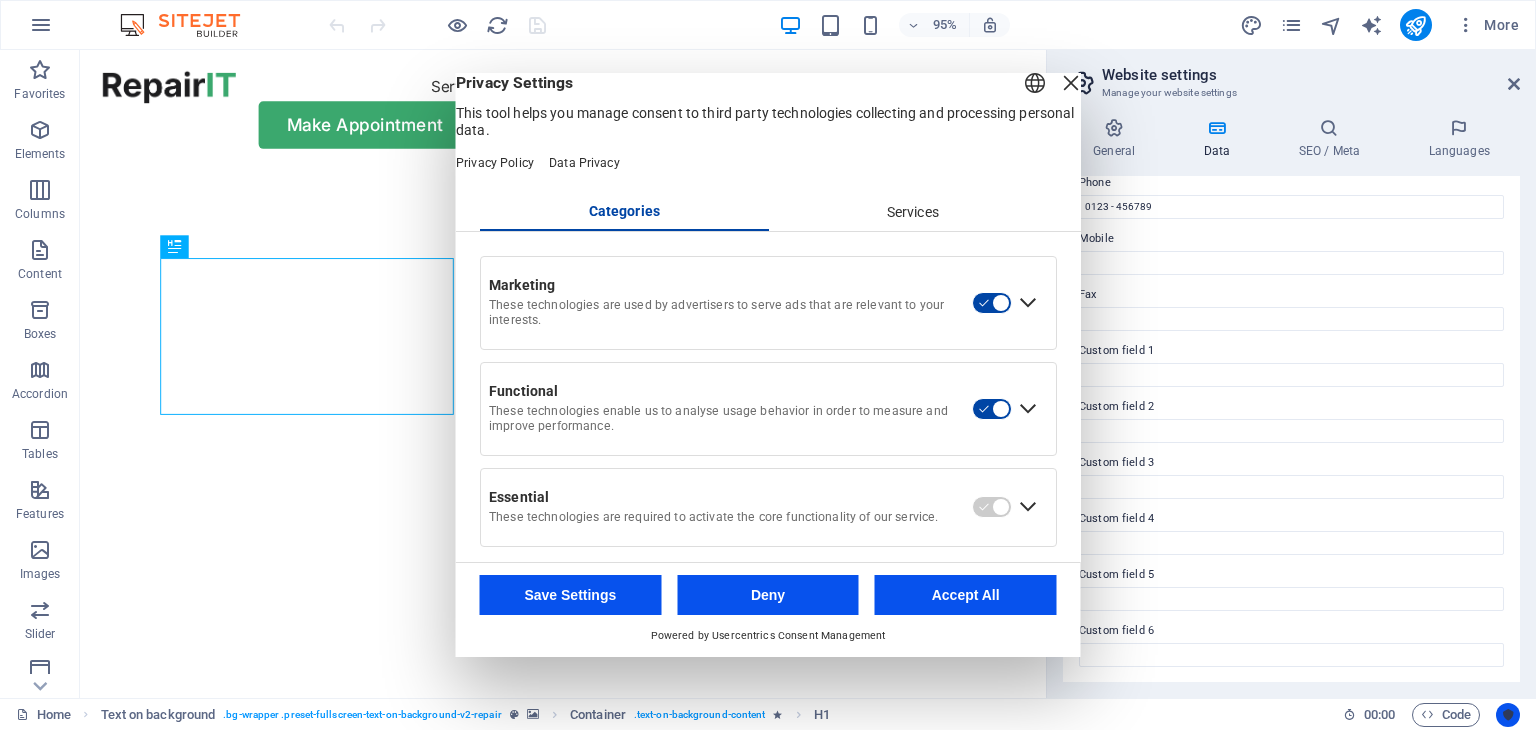 click at bounding box center (1508, 715) 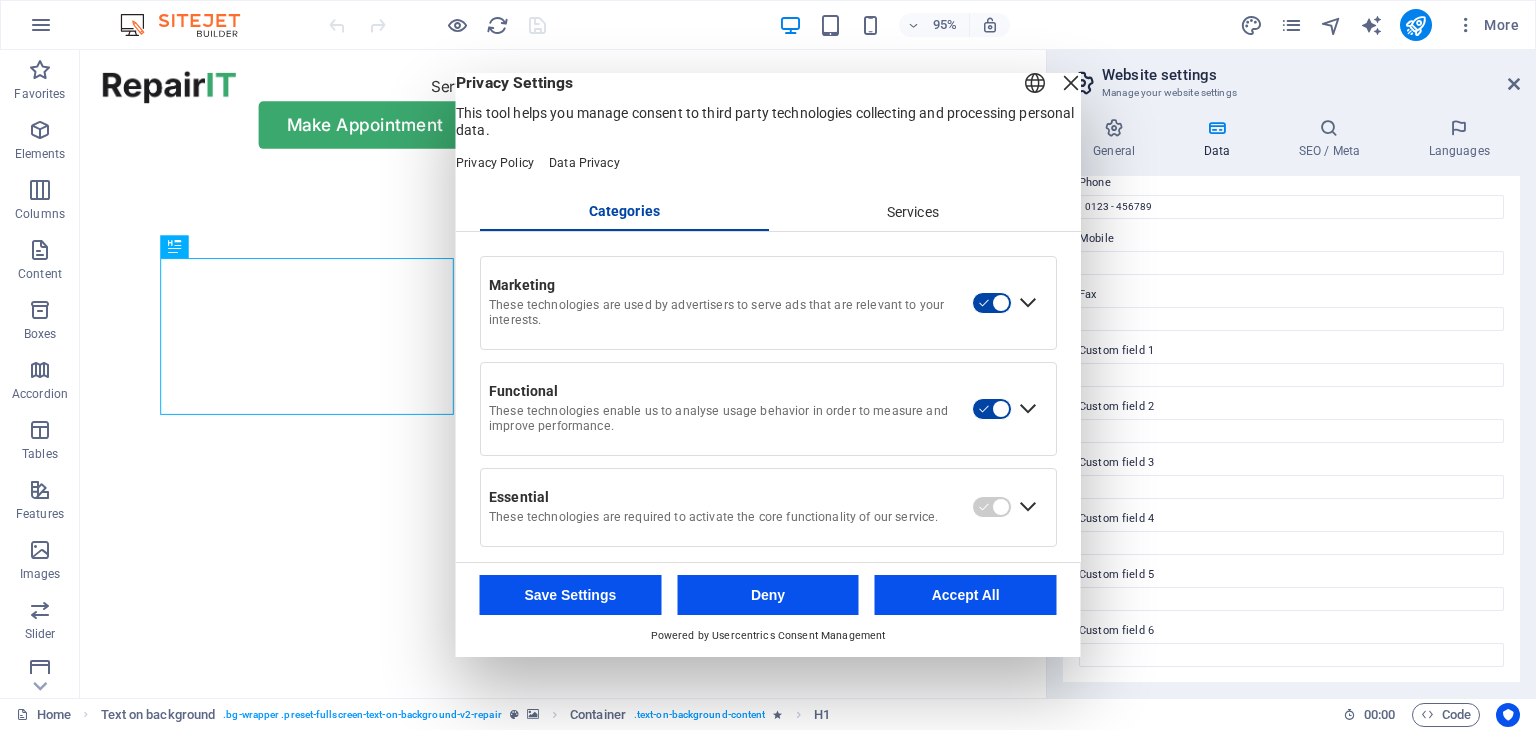 click at bounding box center (992, 303) 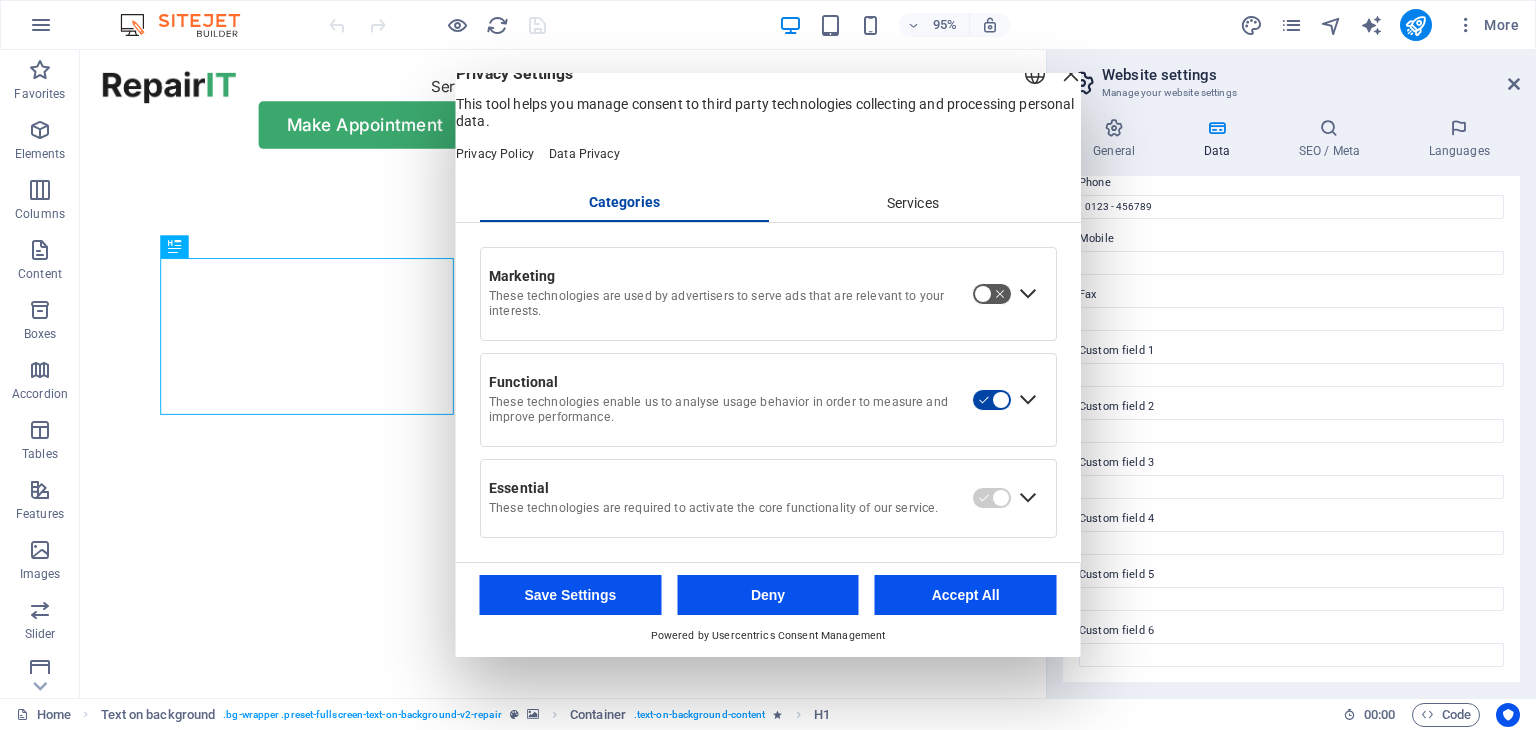 scroll, scrollTop: 32, scrollLeft: 0, axis: vertical 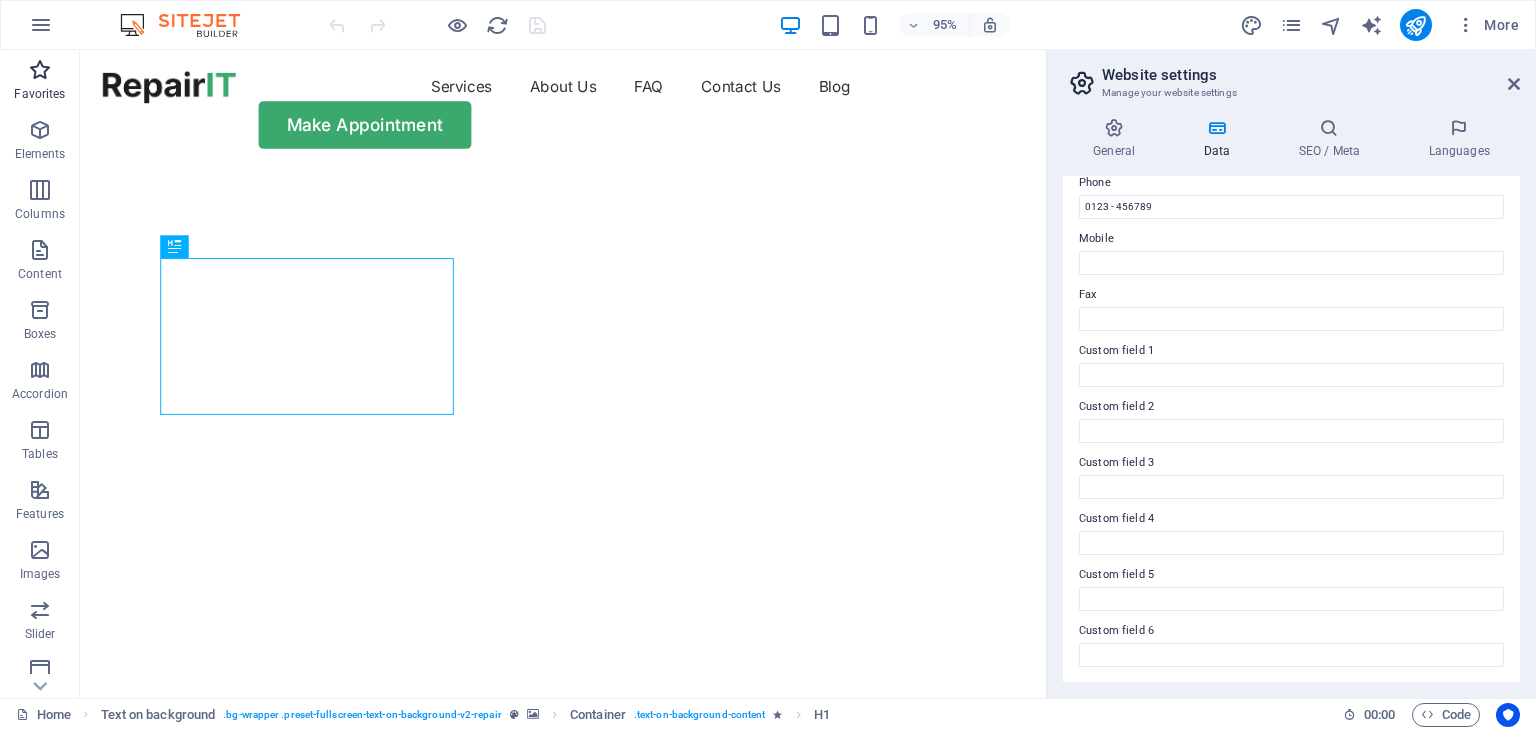 click at bounding box center (40, 70) 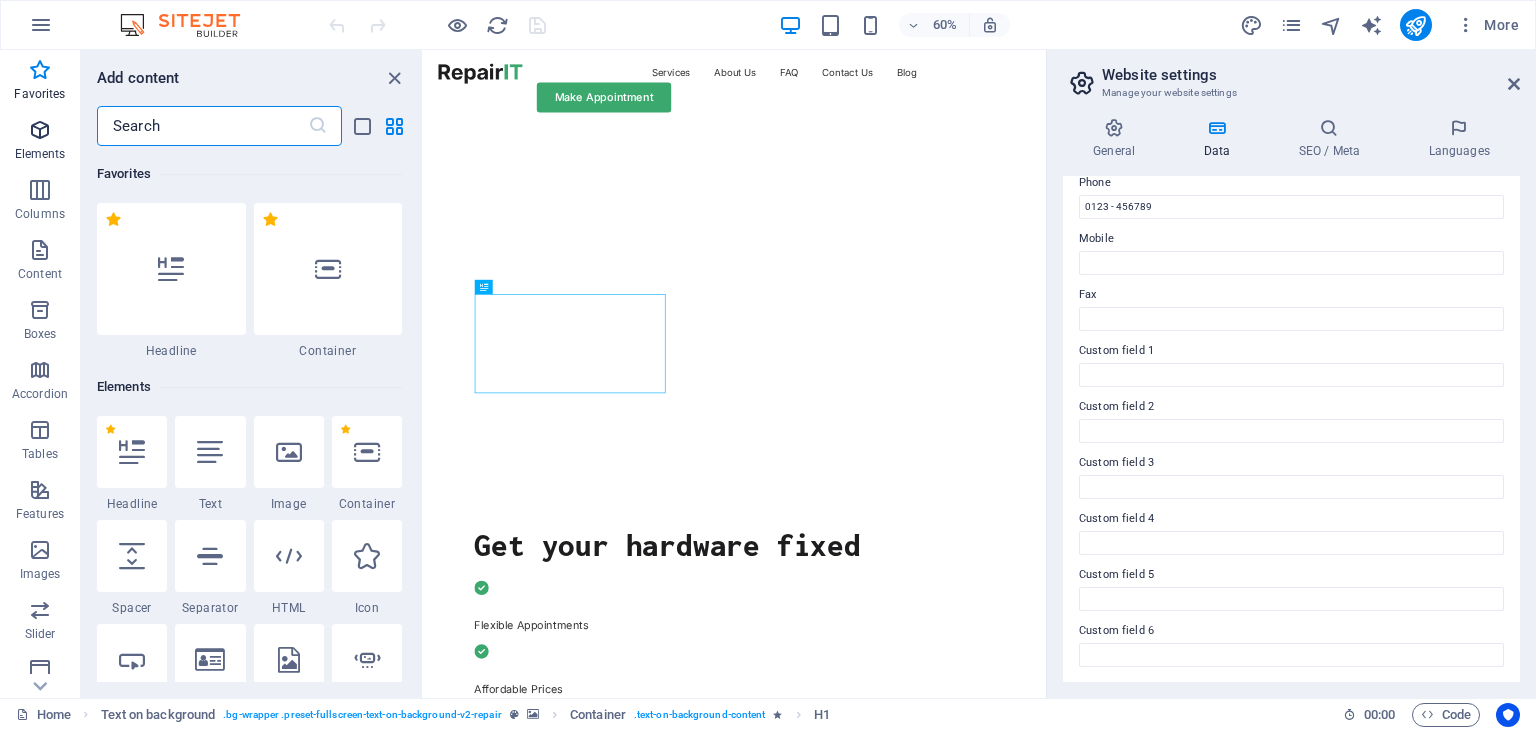 click on "Elements" at bounding box center [40, 154] 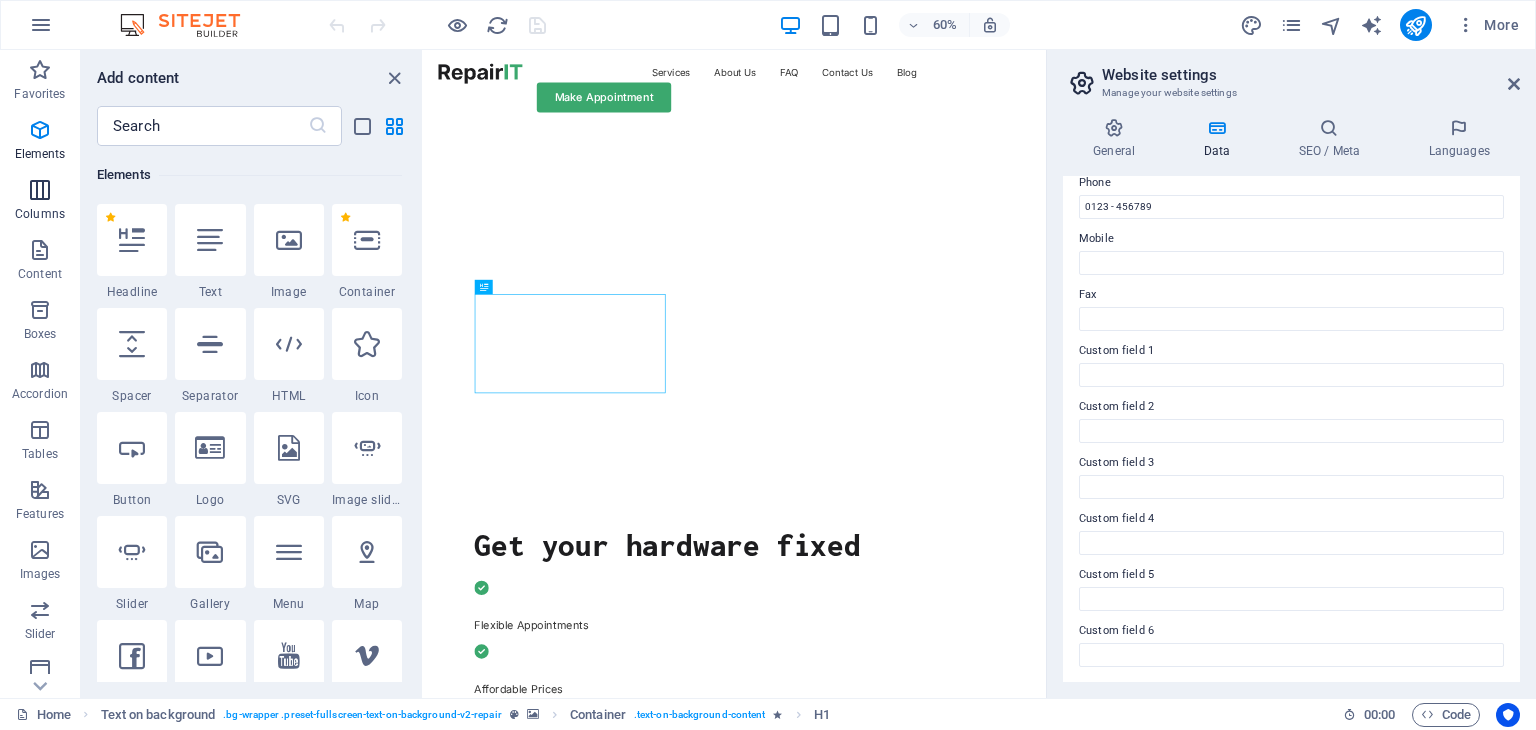 click on "Columns" at bounding box center [40, 202] 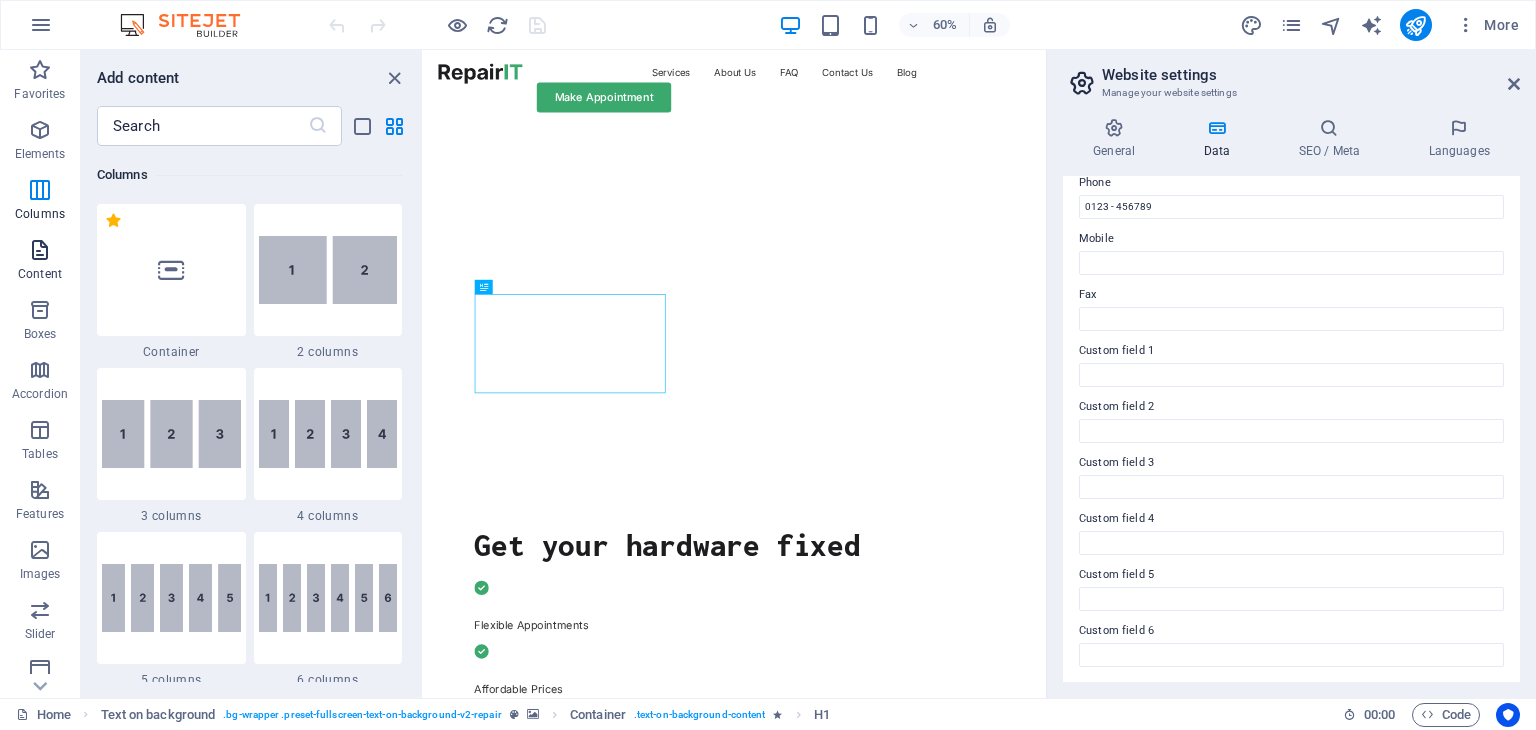 click on "Content" at bounding box center (40, 274) 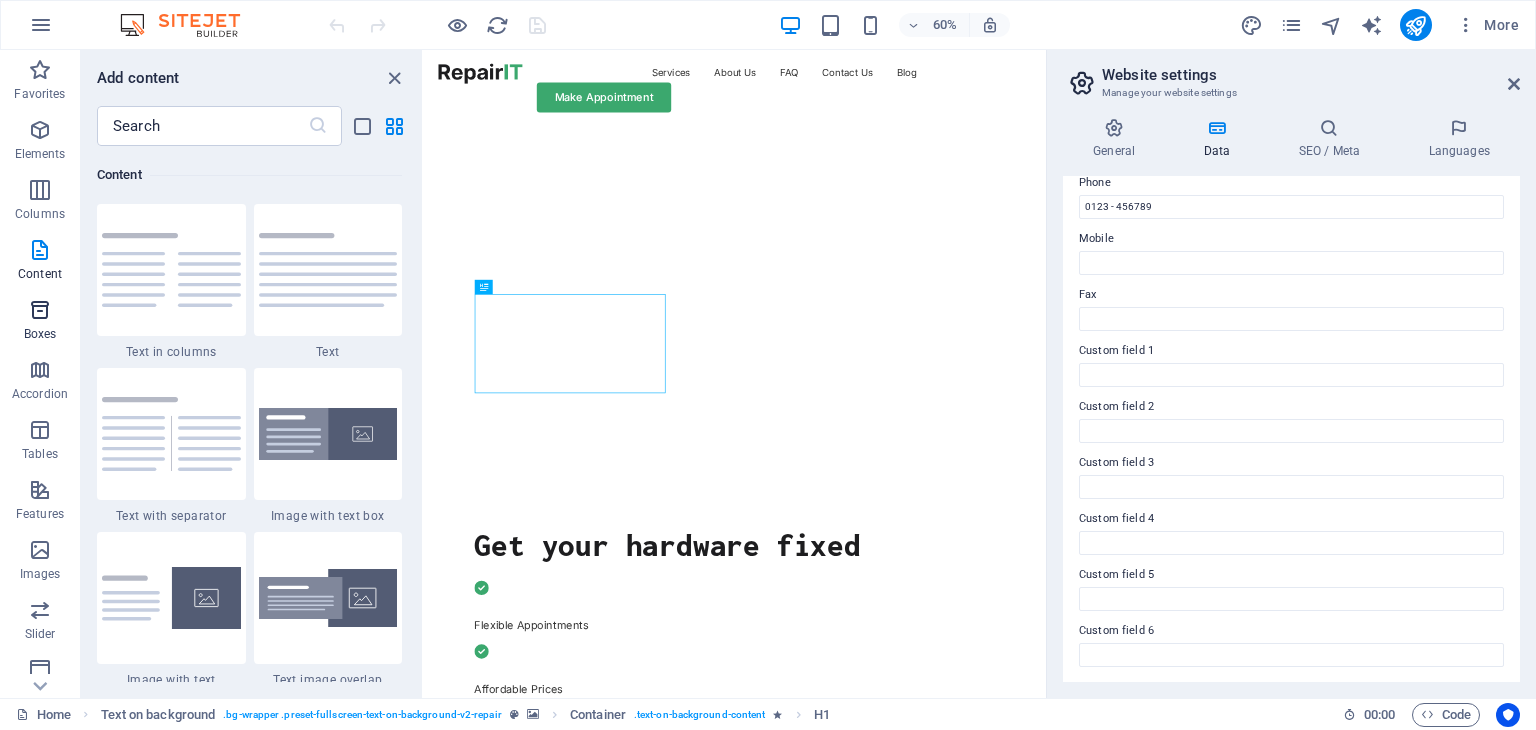 click on "Boxes" at bounding box center [40, 334] 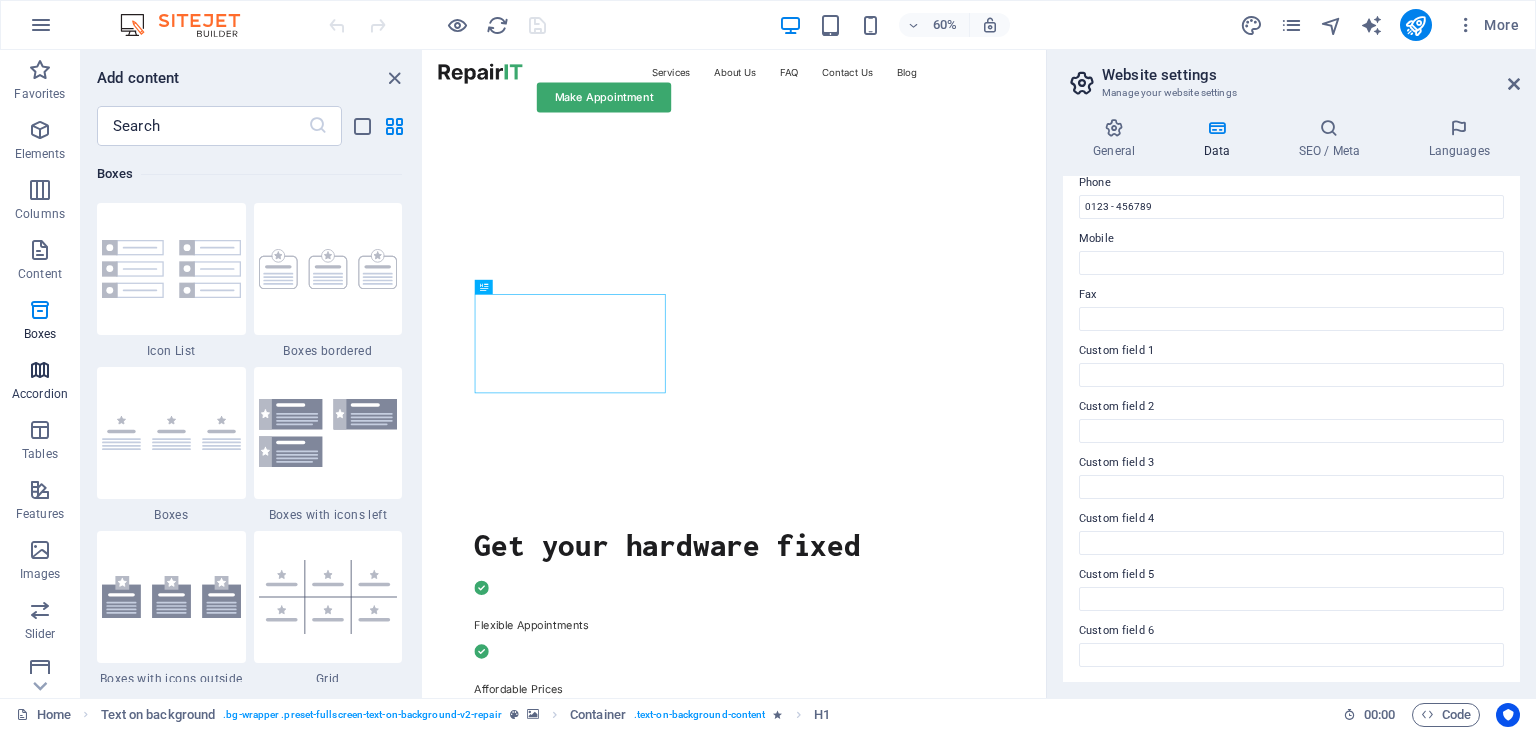 click at bounding box center (40, 370) 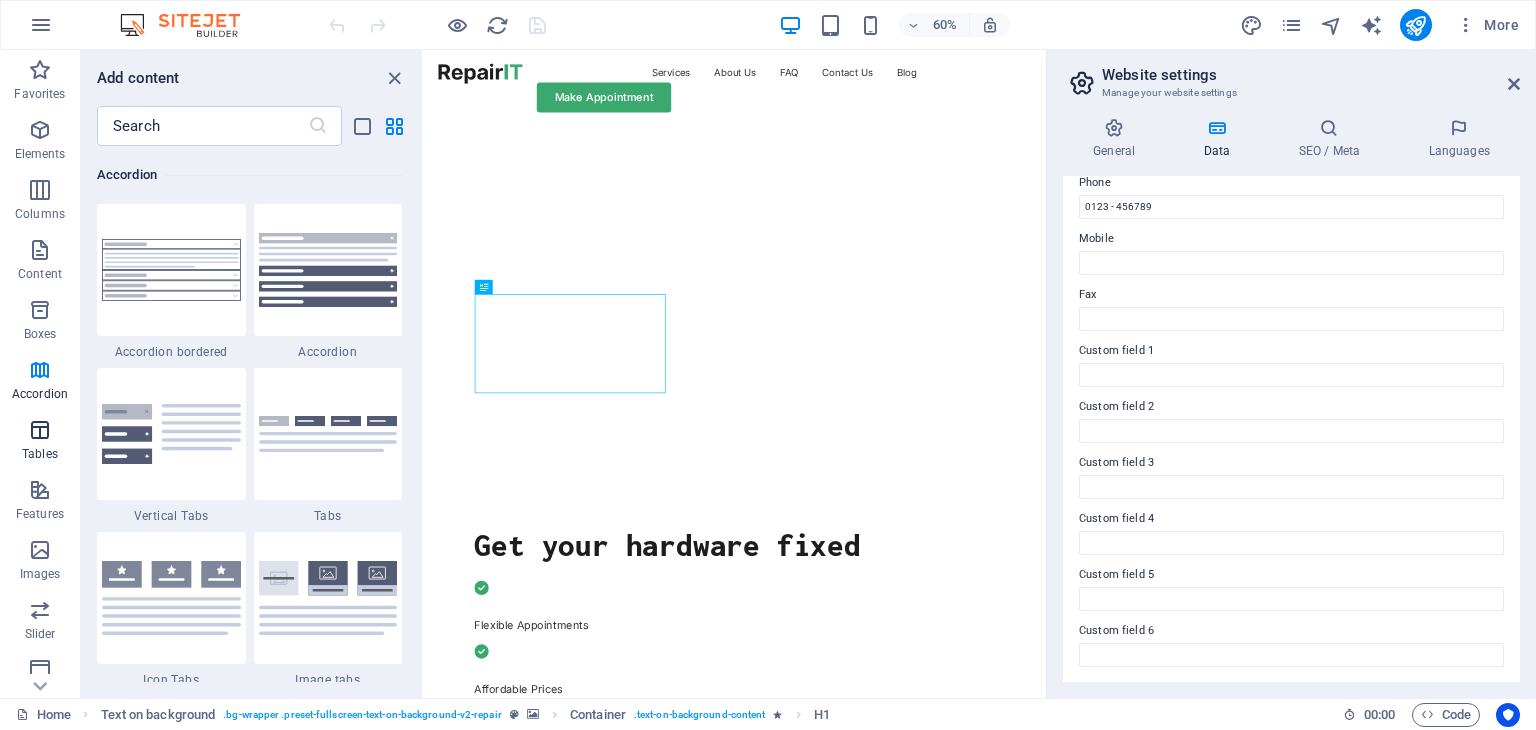 click at bounding box center [40, 430] 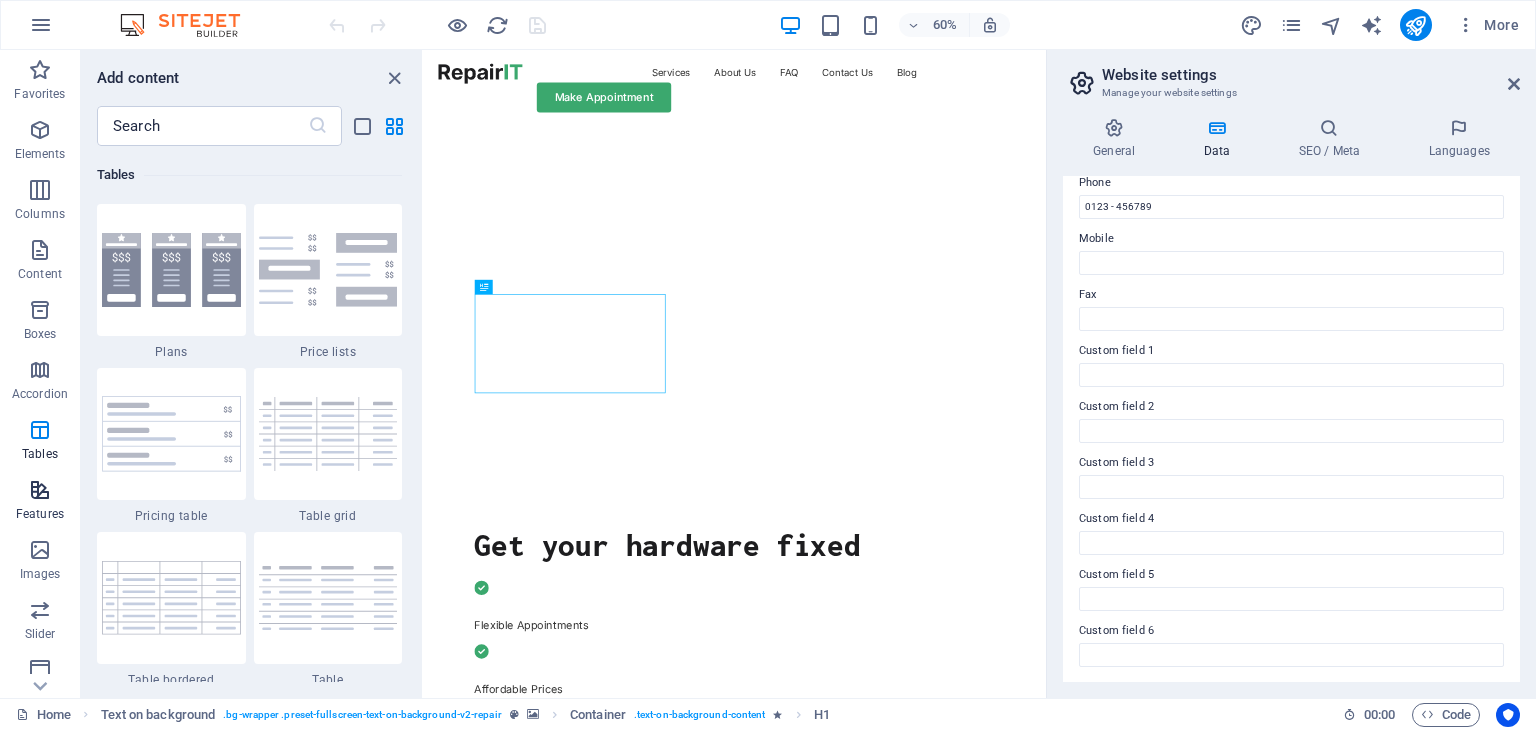 click at bounding box center (40, 490) 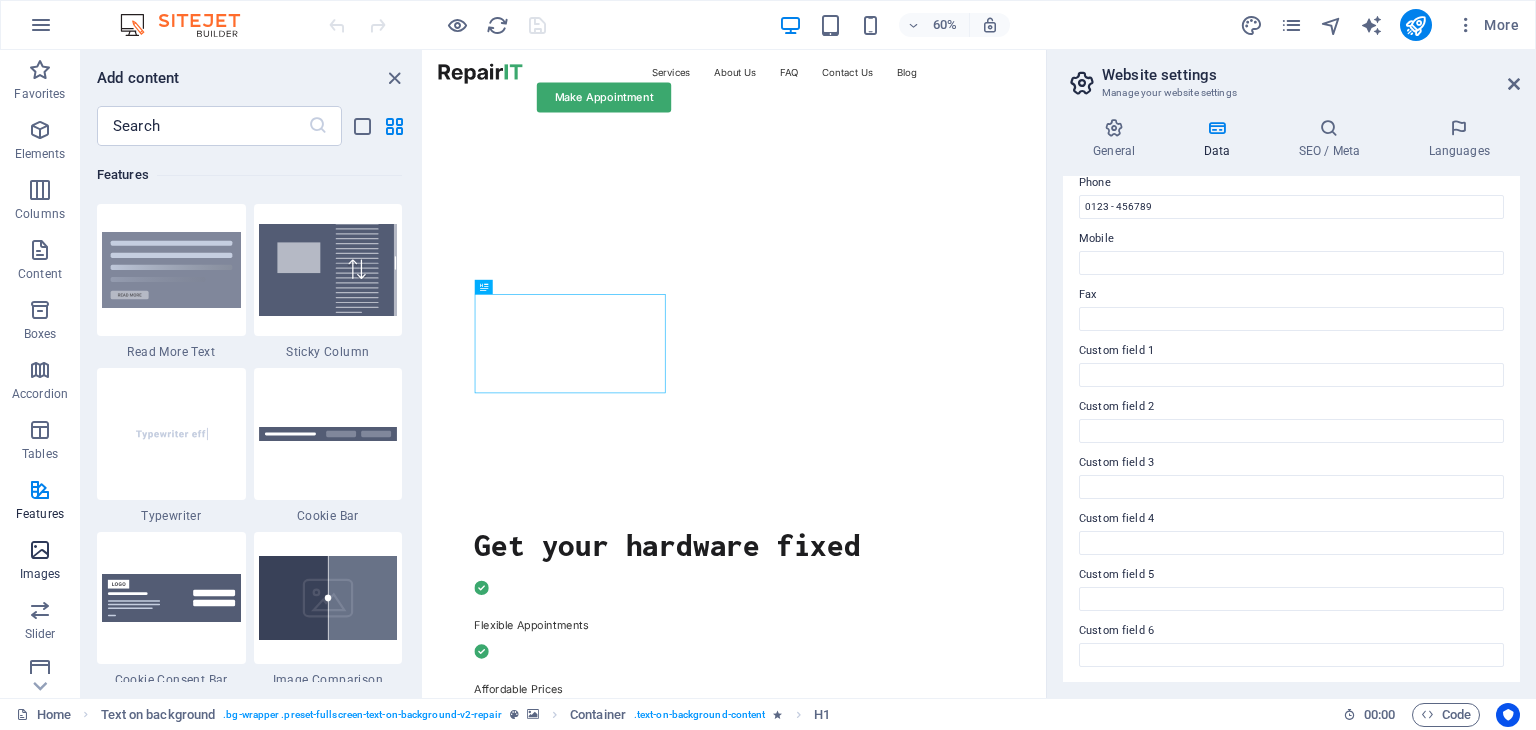 click on "Images" at bounding box center (40, 574) 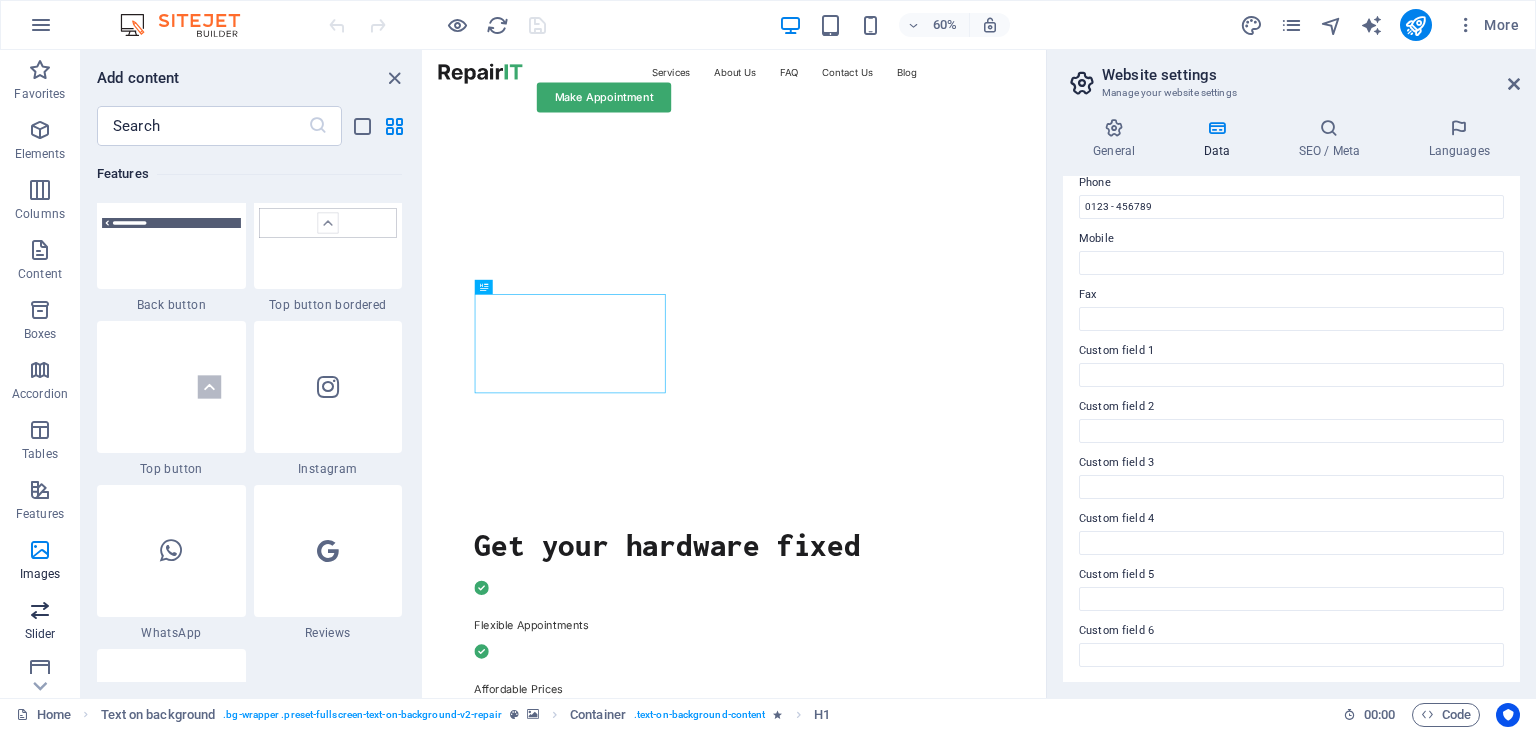 click at bounding box center (40, 610) 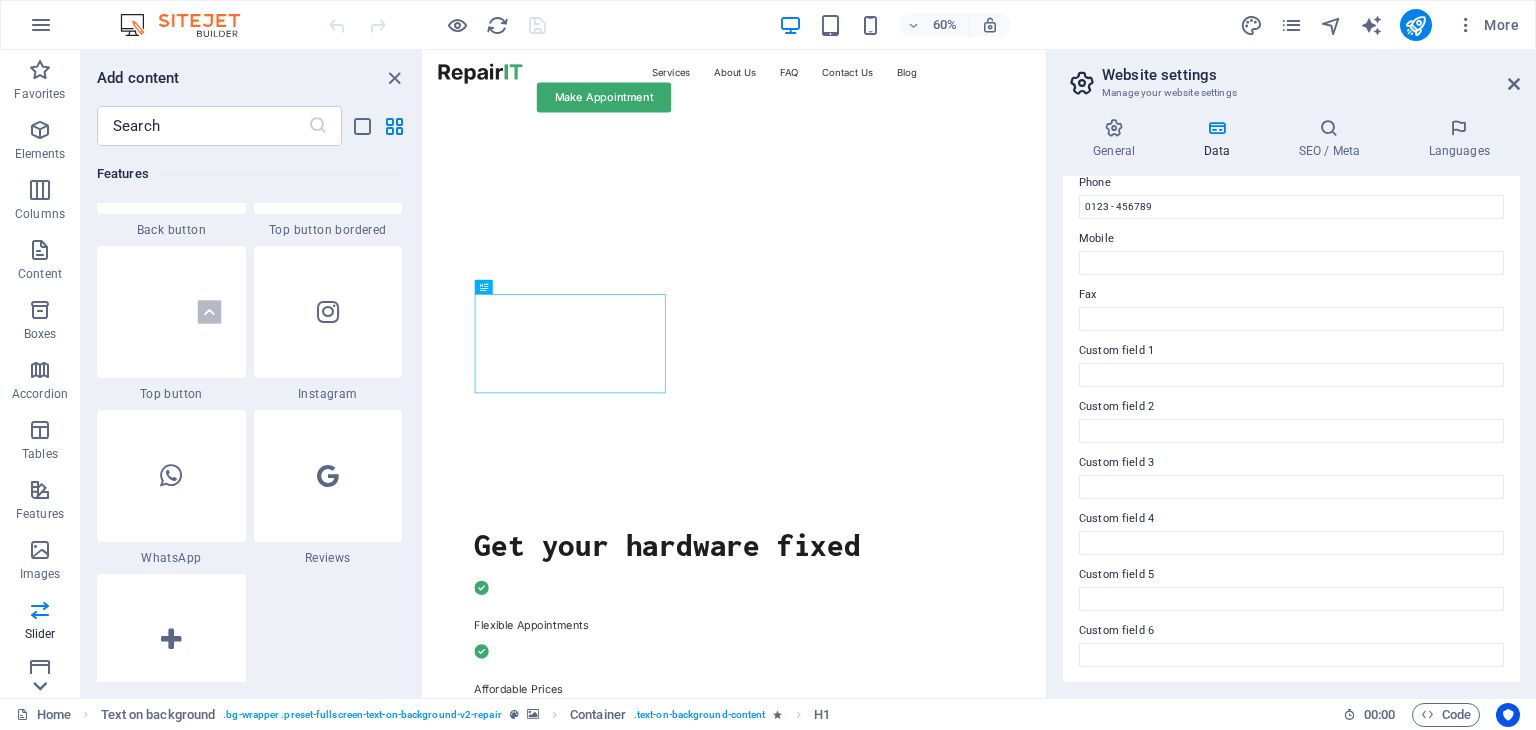 scroll, scrollTop: 11153, scrollLeft: 0, axis: vertical 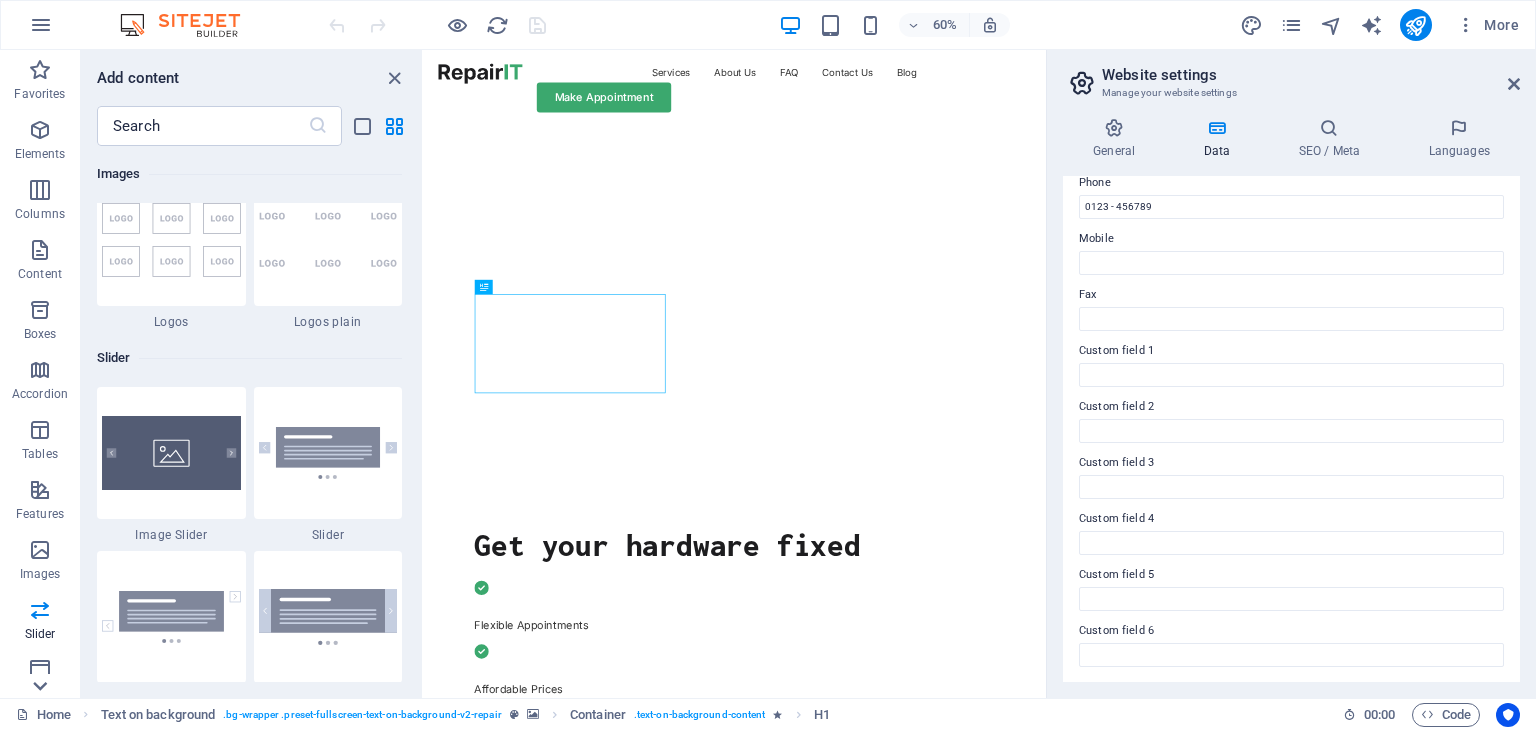 click 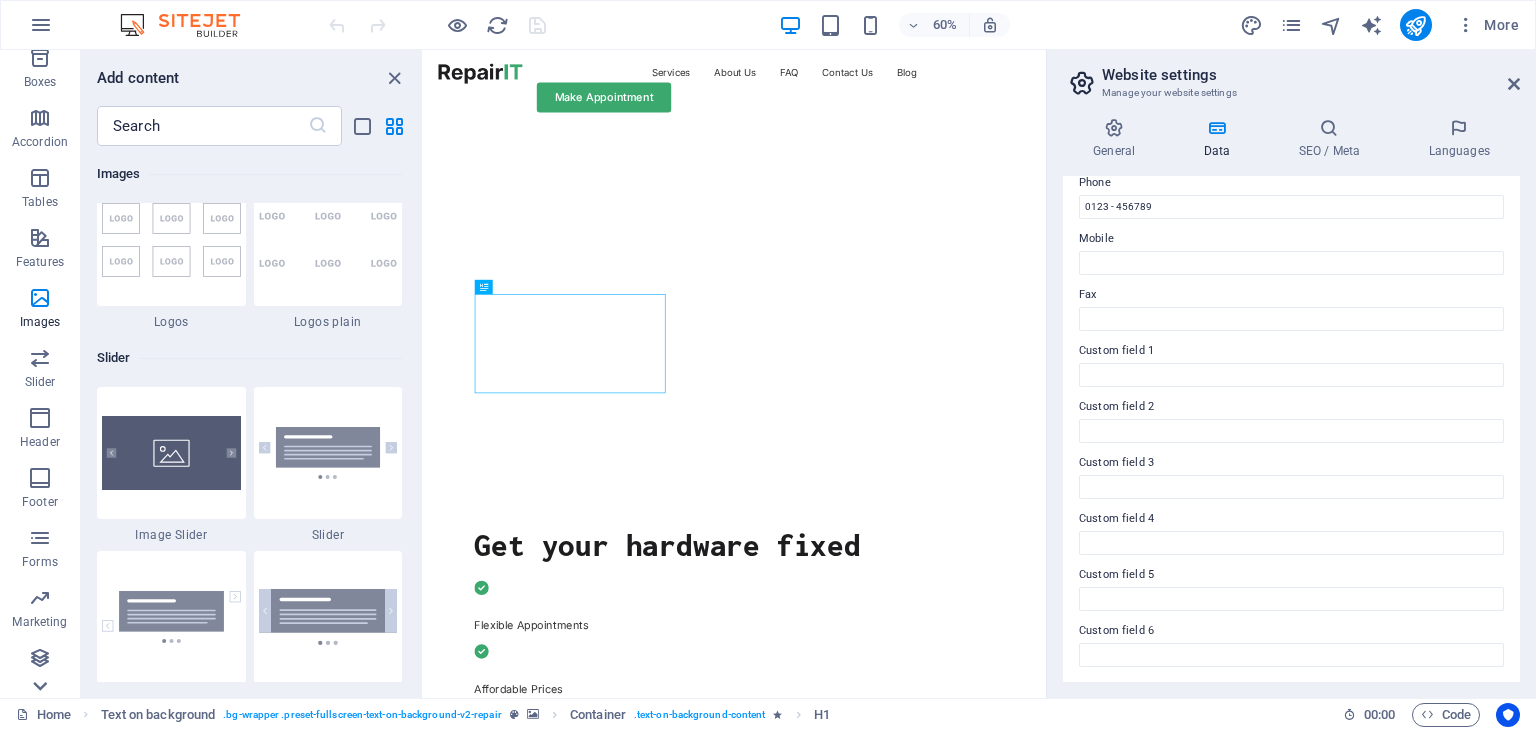 scroll, scrollTop: 252, scrollLeft: 0, axis: vertical 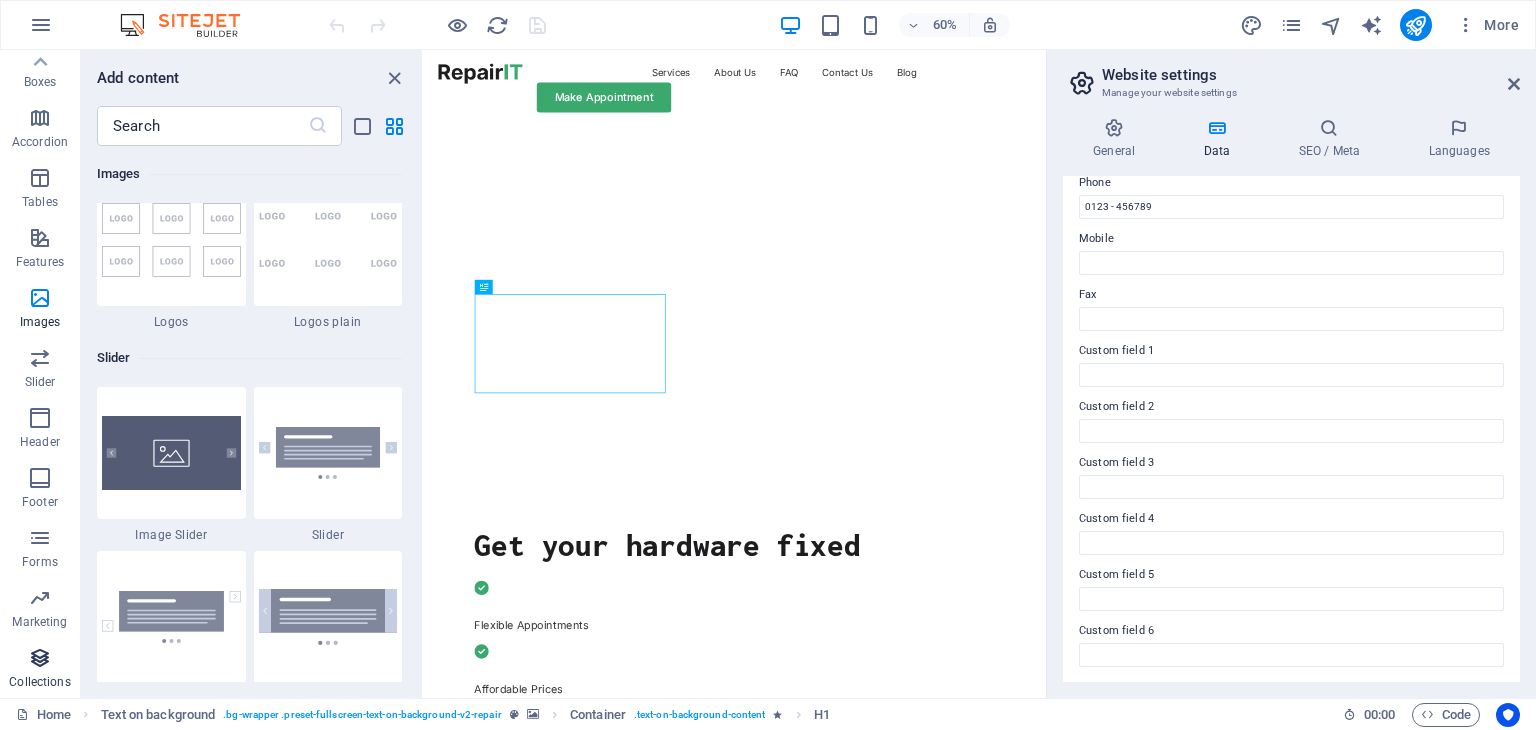click at bounding box center [40, 658] 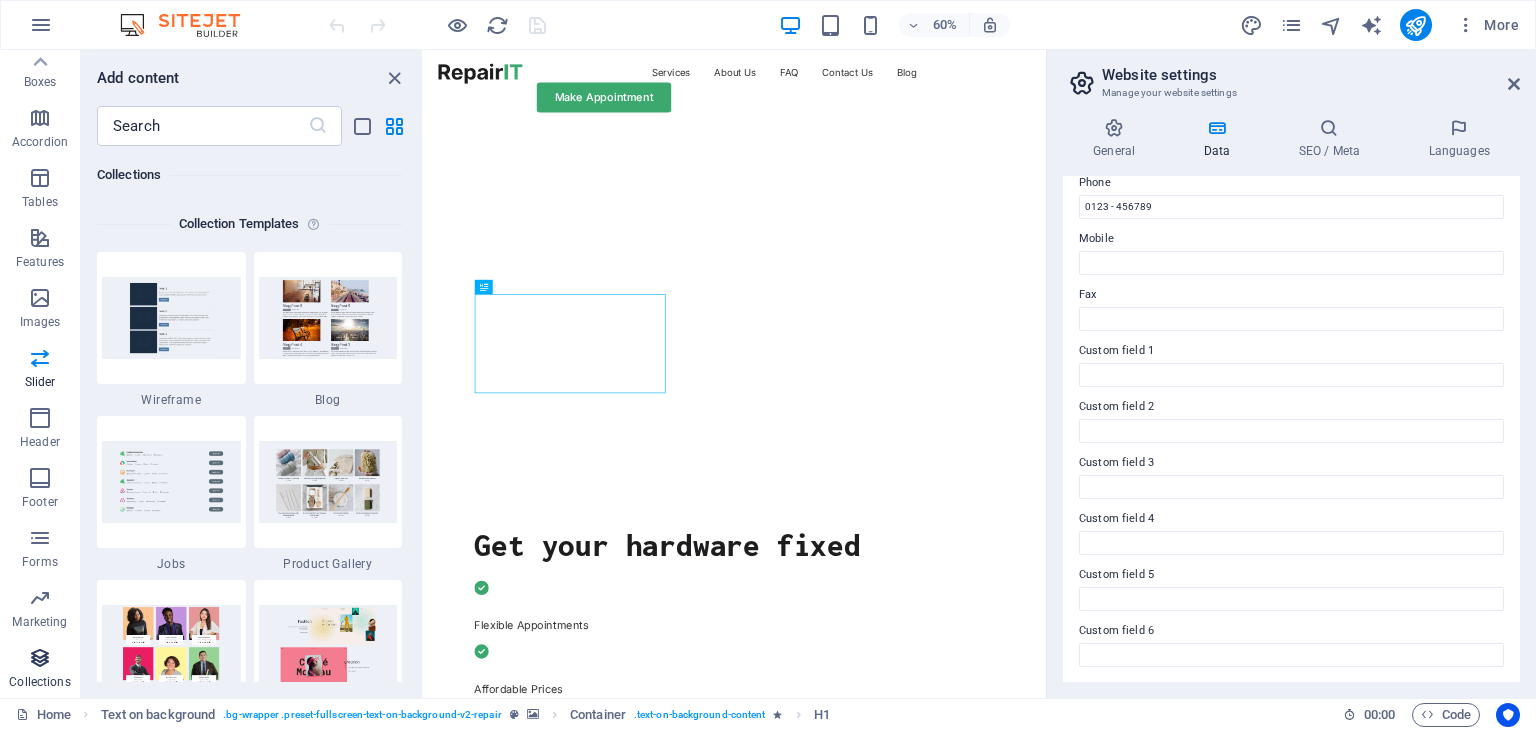 scroll, scrollTop: 18305, scrollLeft: 0, axis: vertical 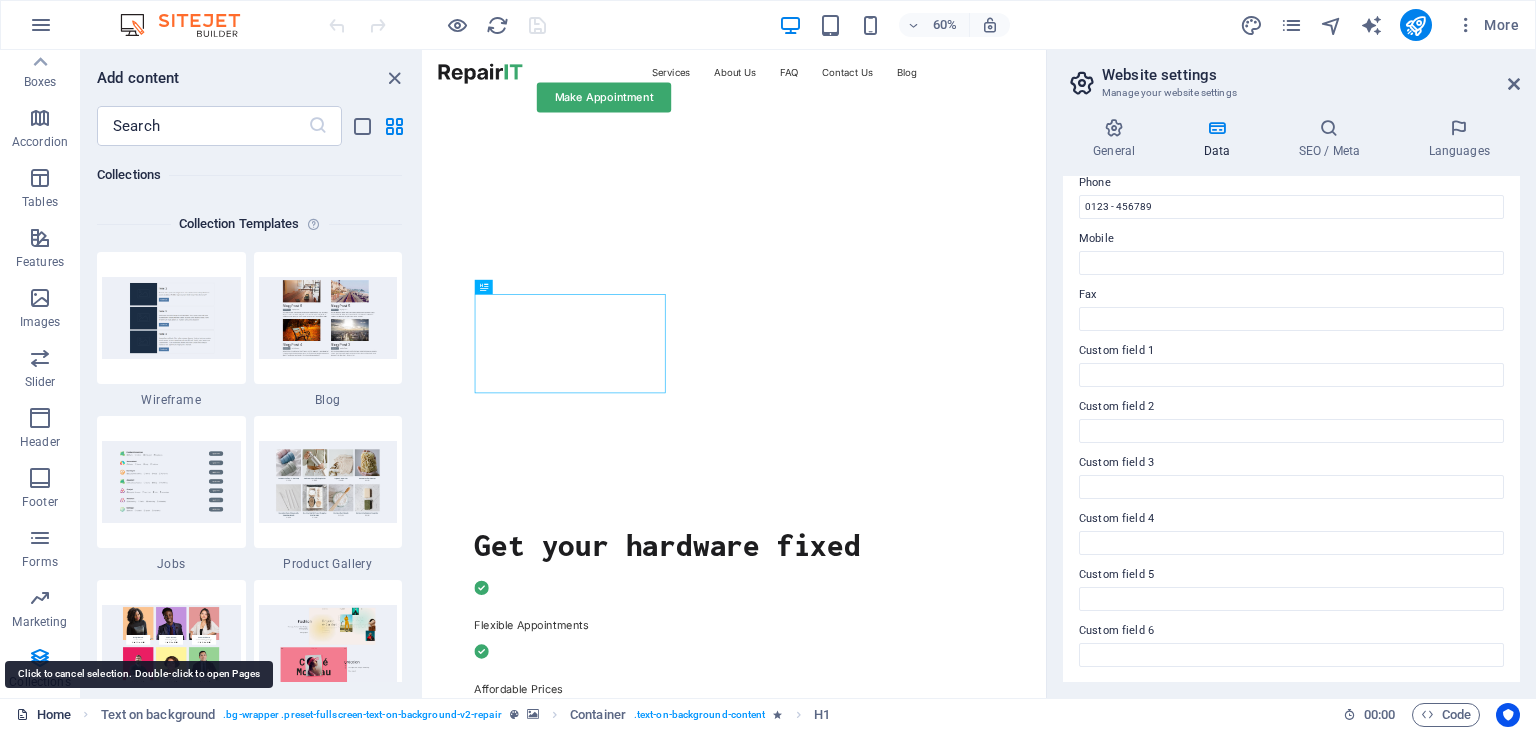 click on "Home" at bounding box center [43, 715] 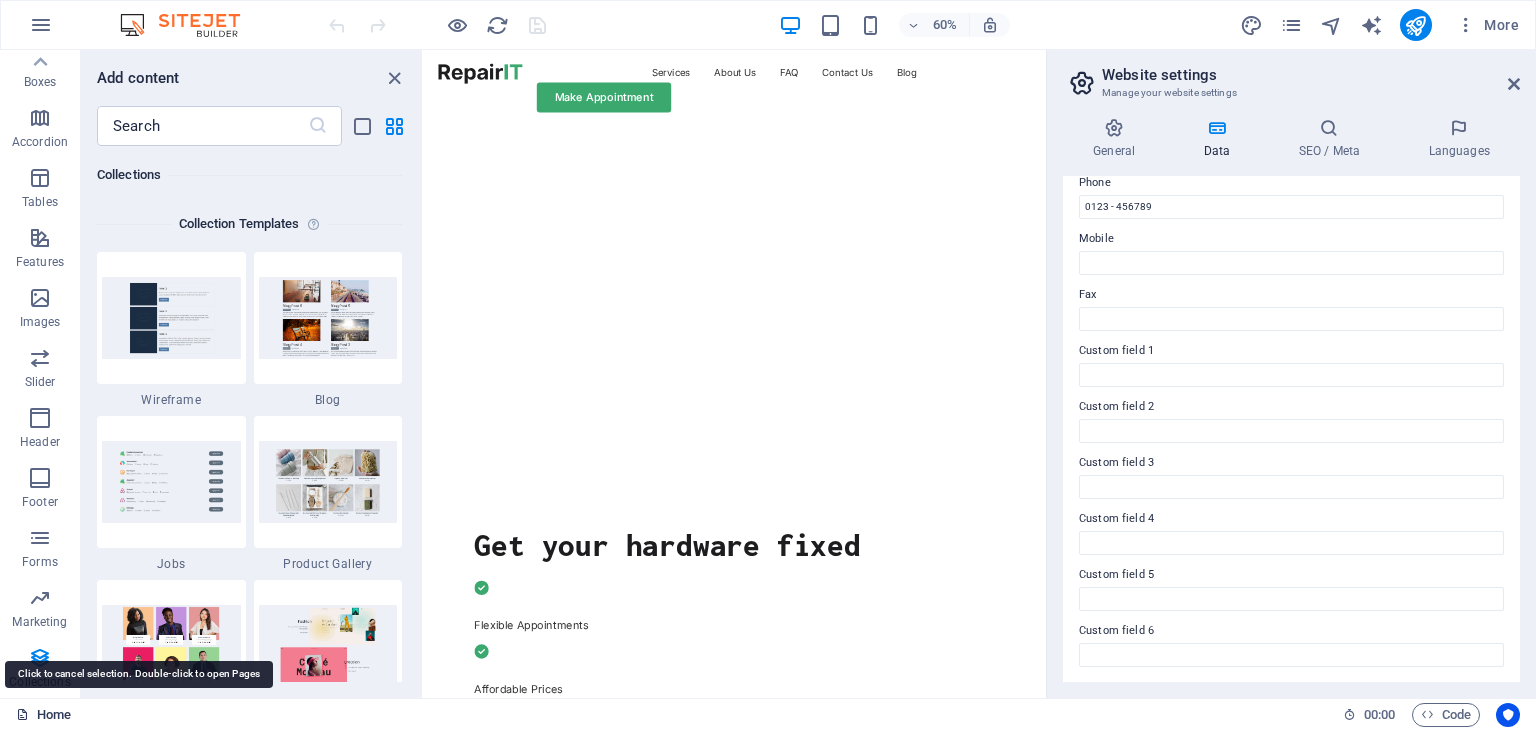 click on "Home" at bounding box center [43, 715] 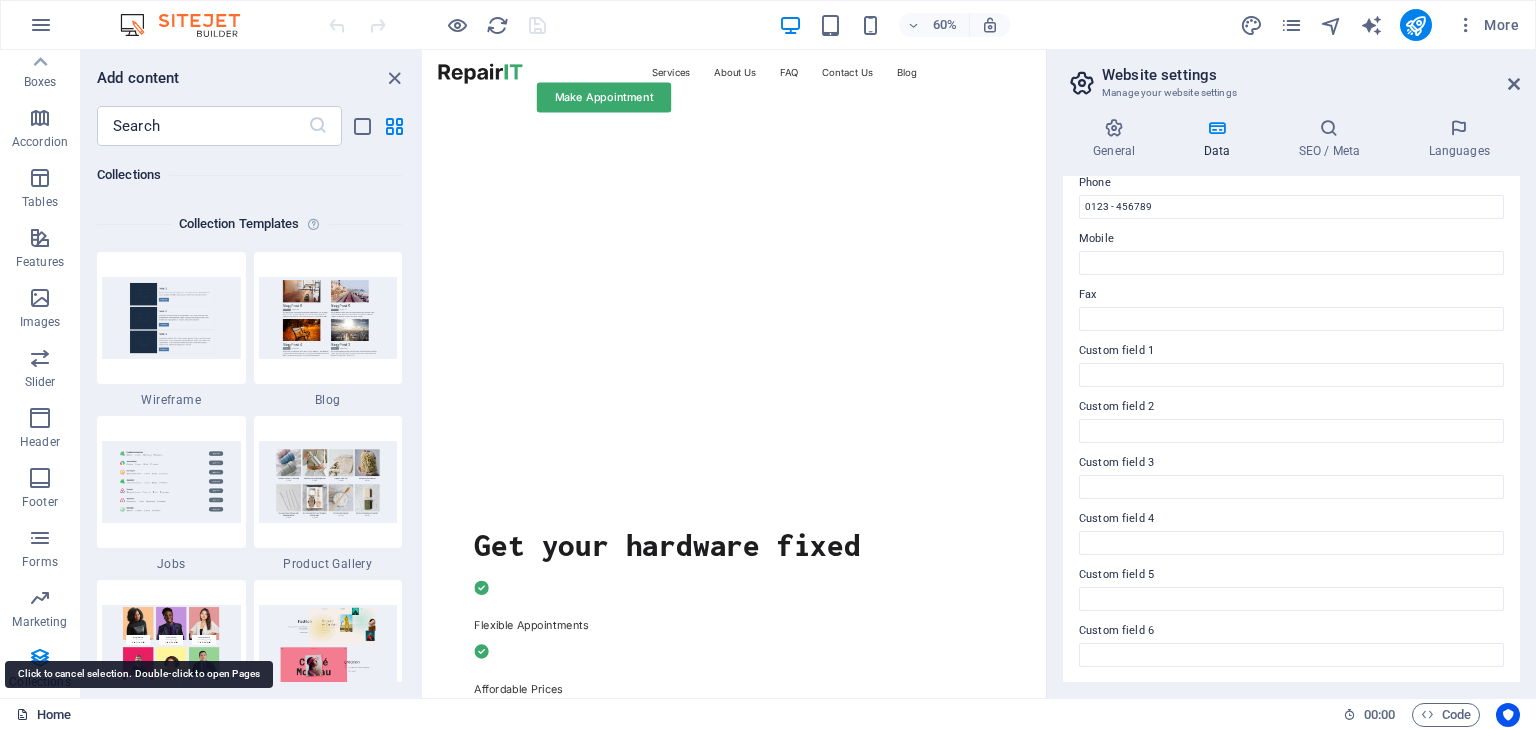 click on "Home" at bounding box center [43, 715] 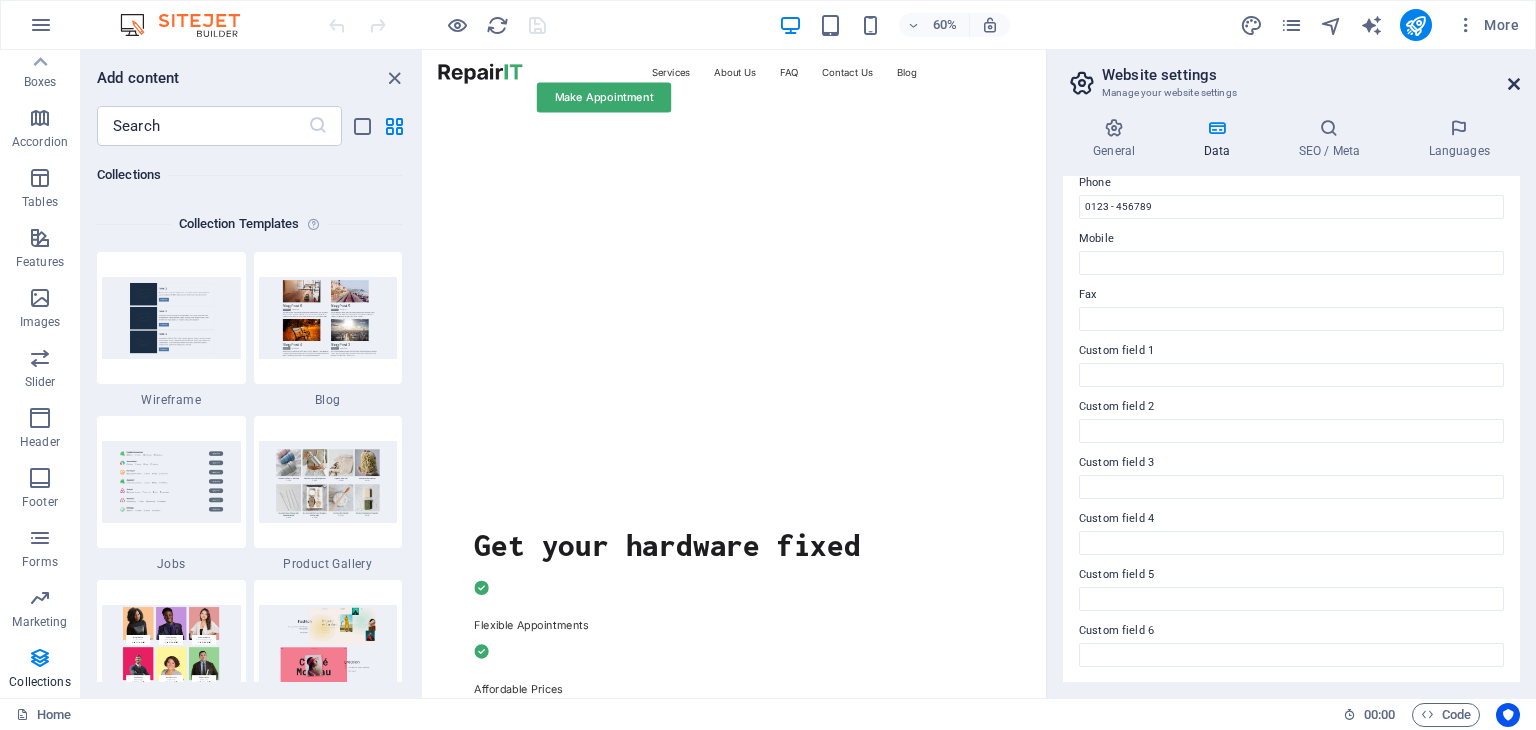 click at bounding box center (1514, 84) 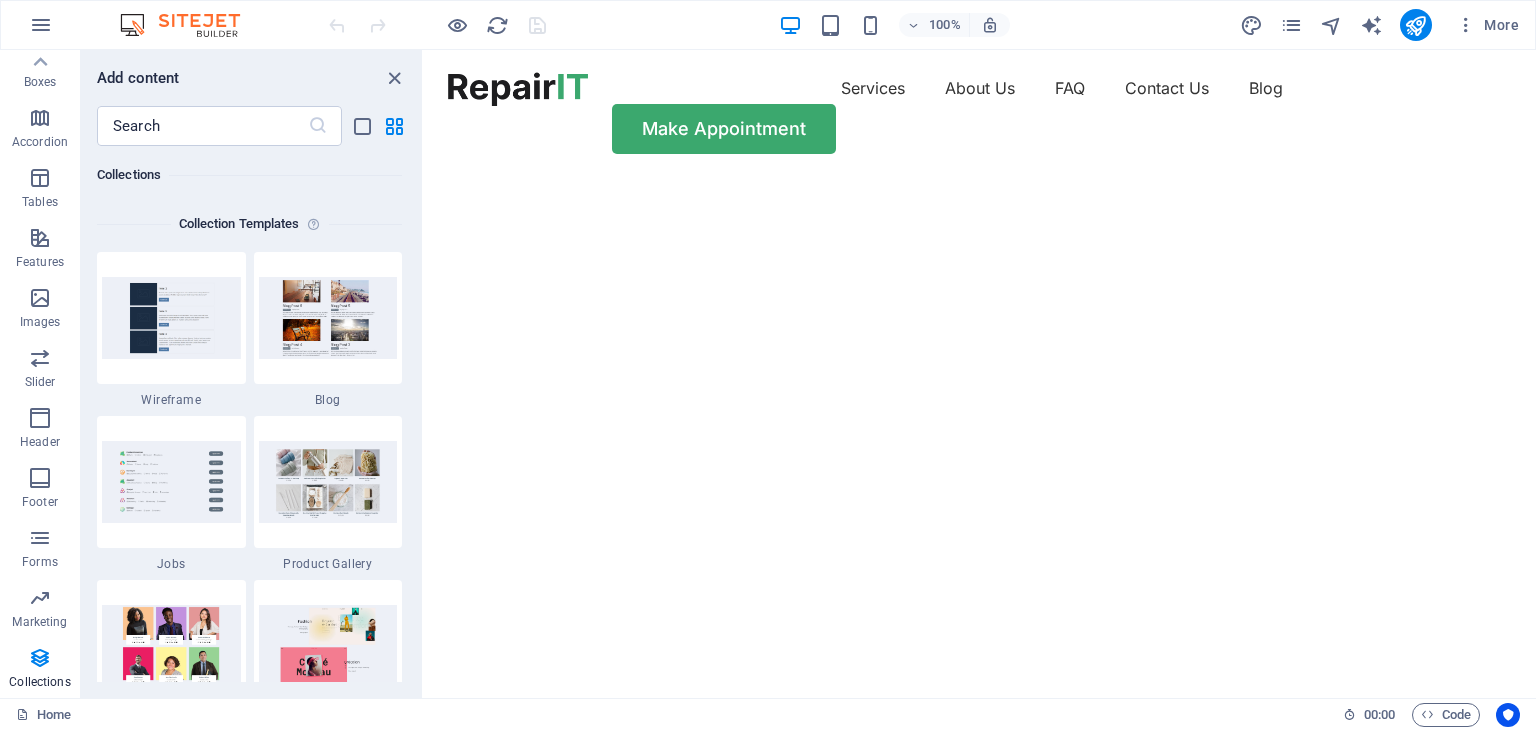 click at bounding box center (437, 25) 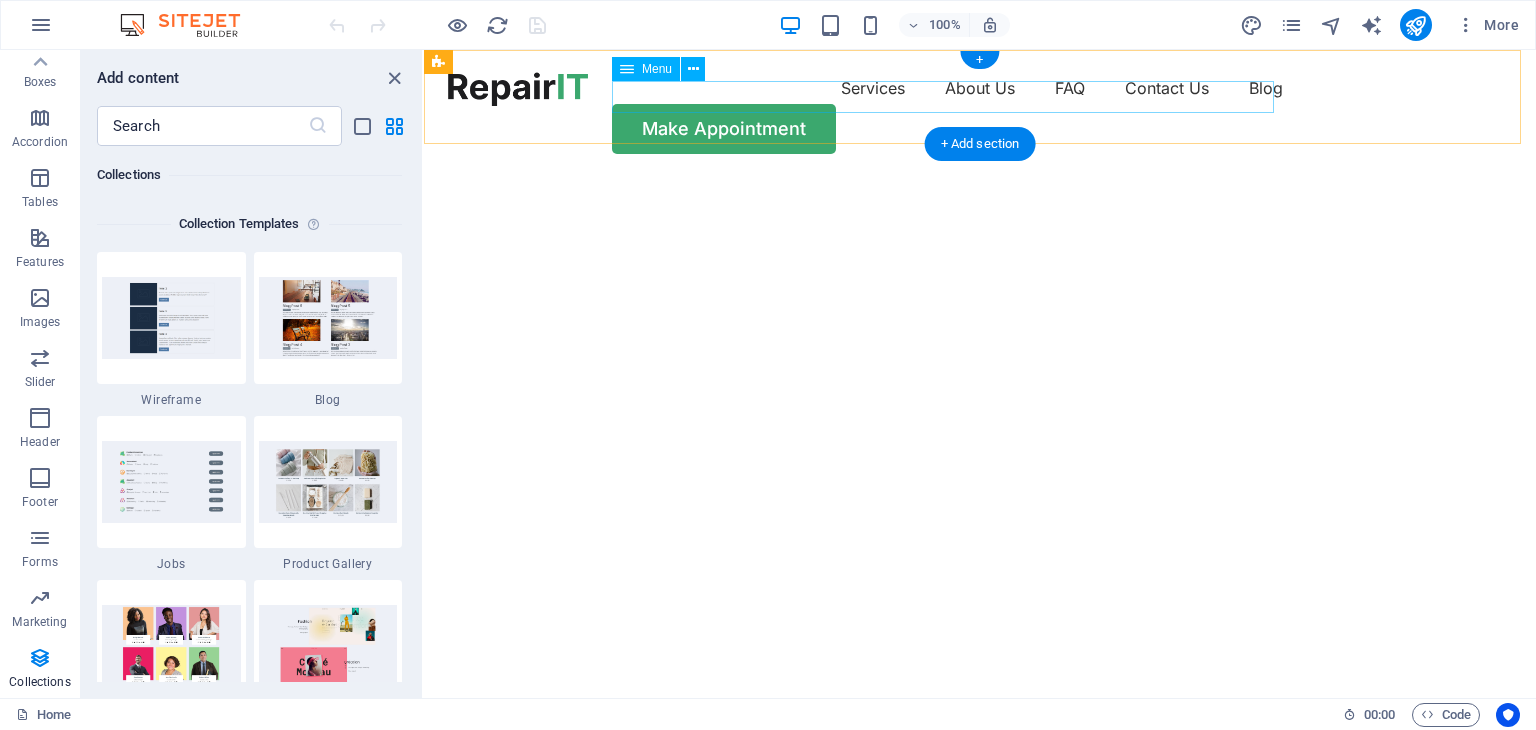 click on "Services About Us FAQ Contact Us Blog" at bounding box center (980, 88) 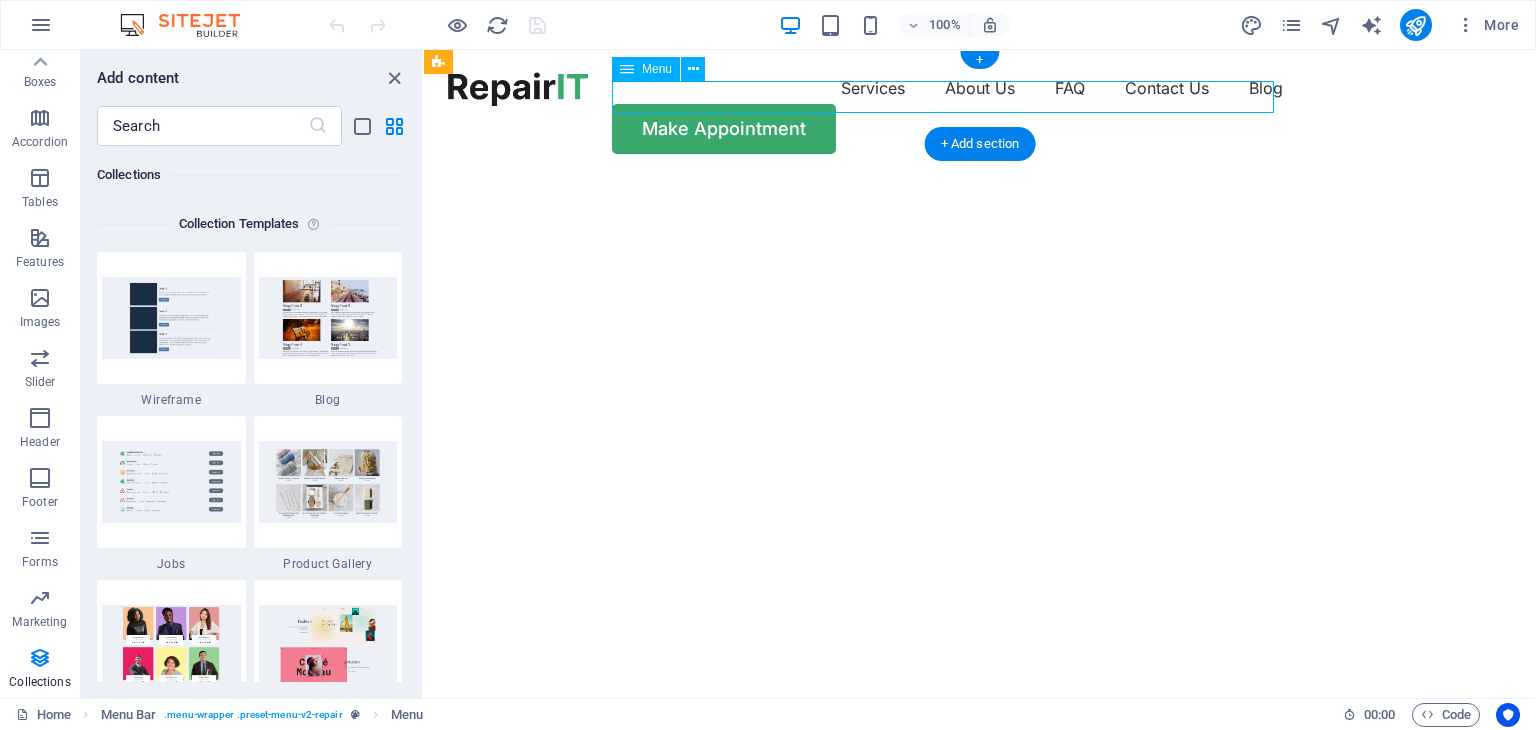 click on "Services About Us FAQ Contact Us Blog" at bounding box center [980, 88] 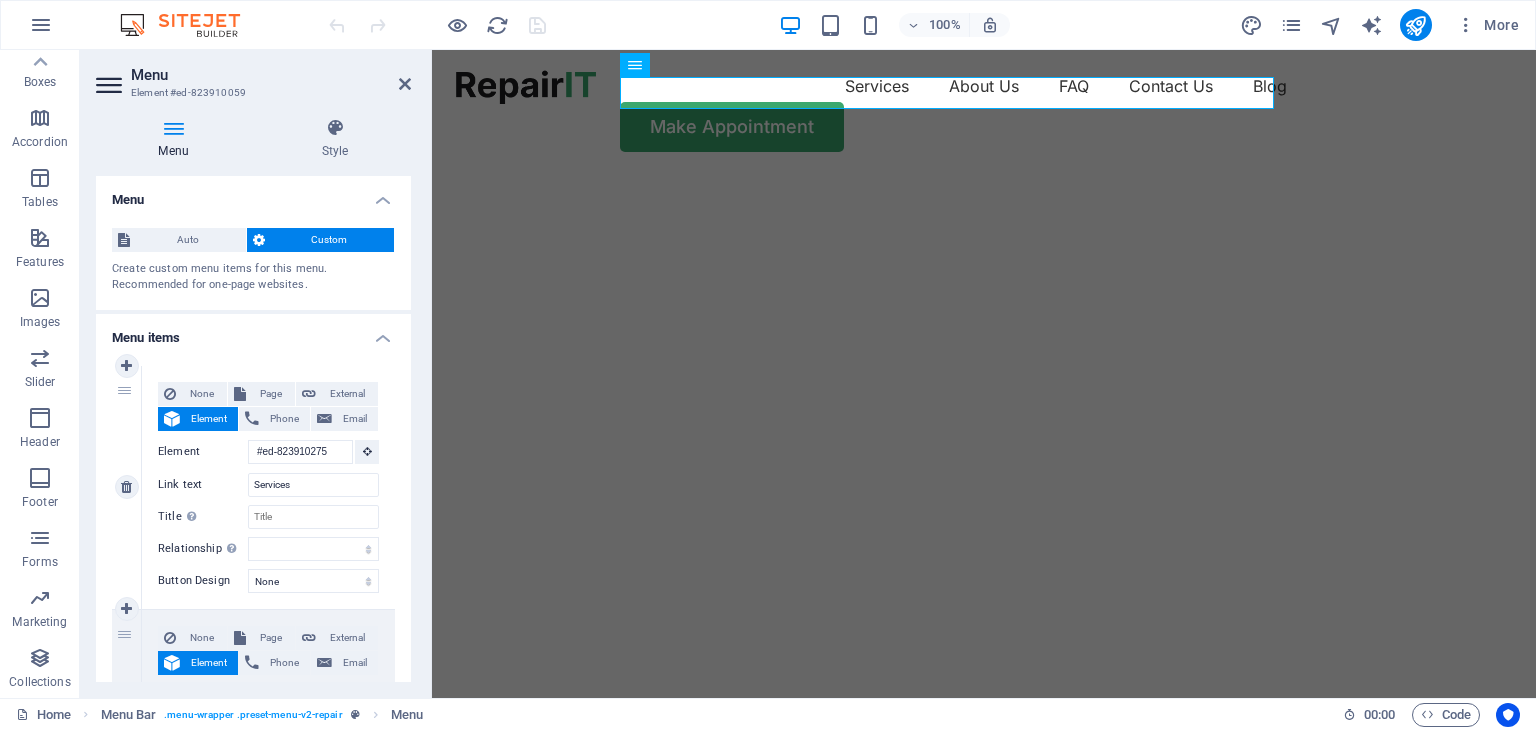 scroll, scrollTop: 0, scrollLeft: 0, axis: both 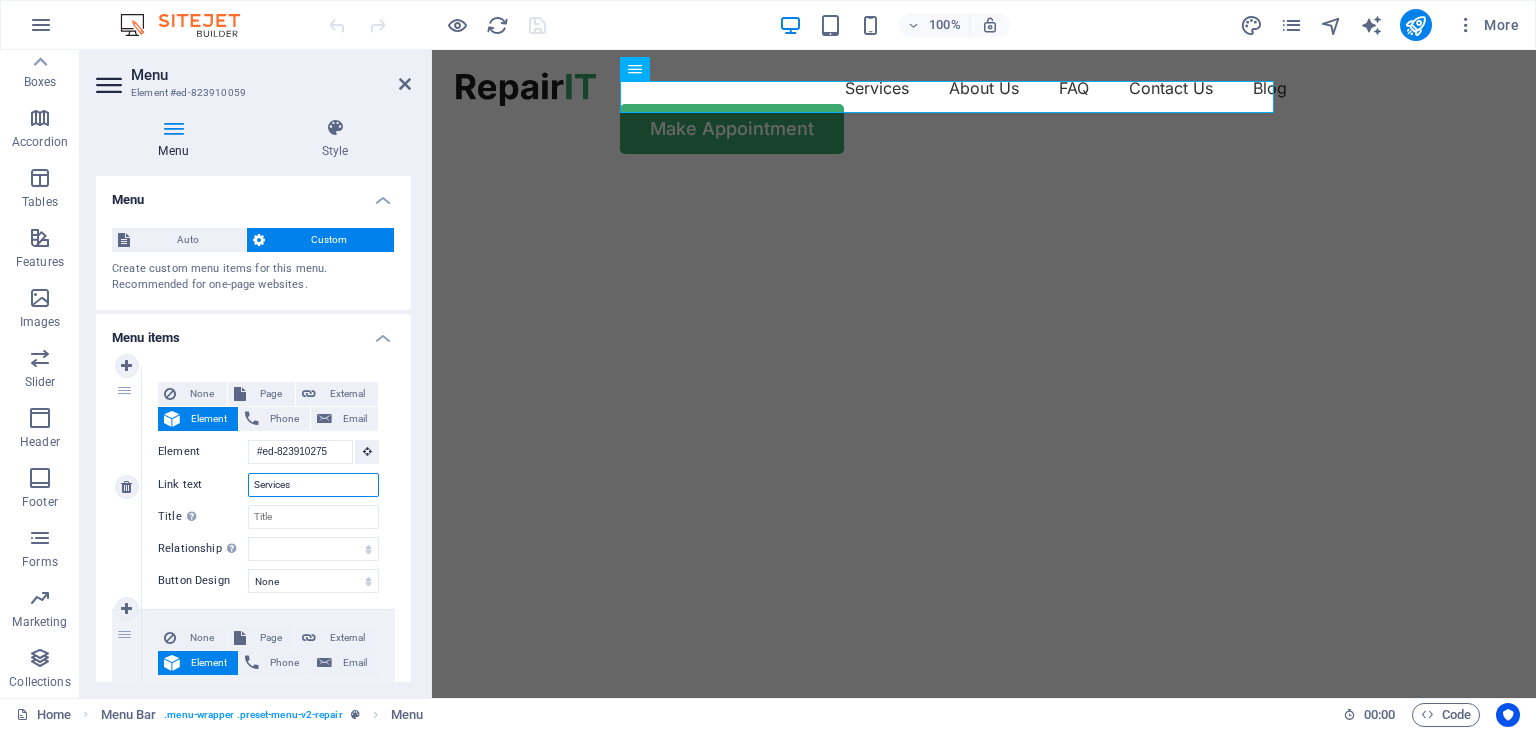 click on "Services" at bounding box center [313, 485] 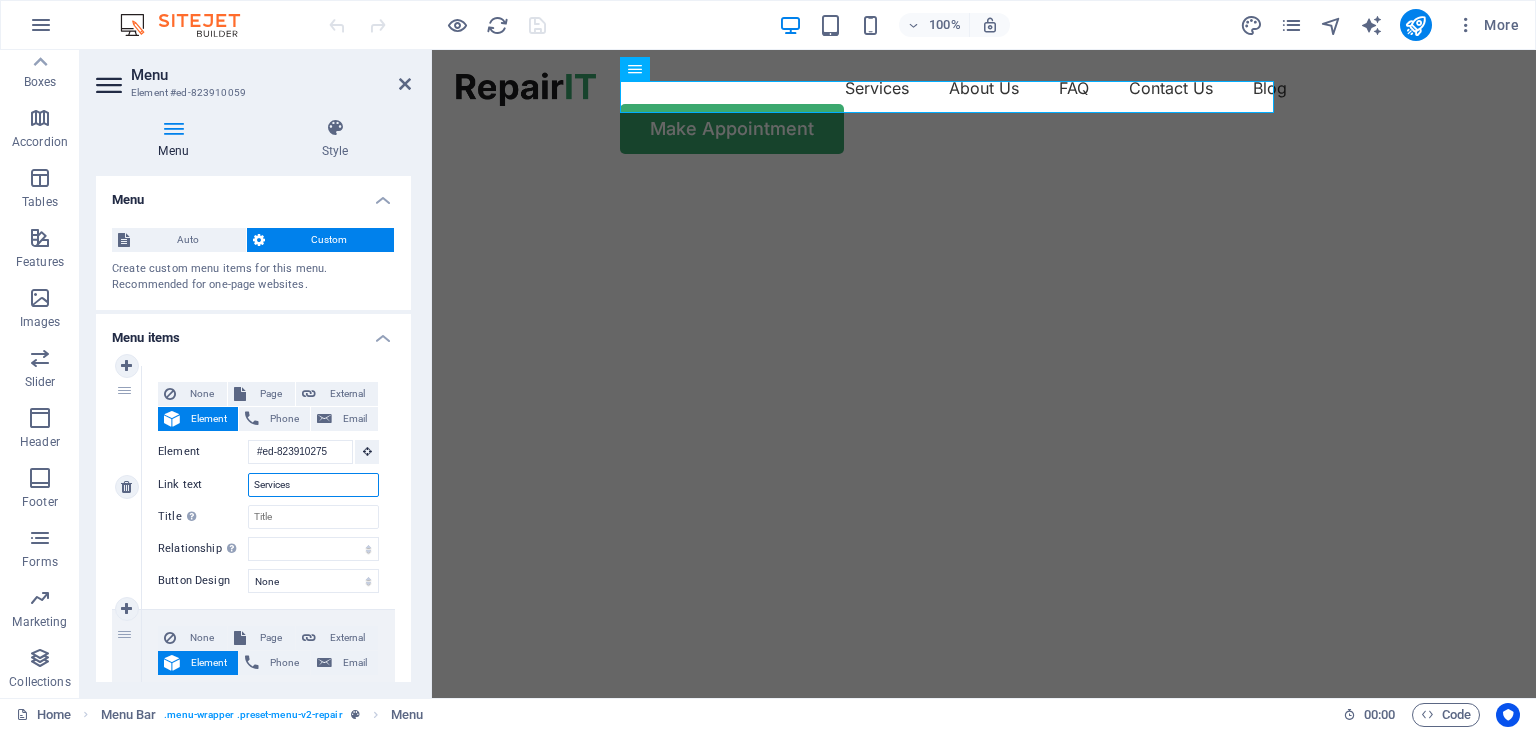 type on "Service" 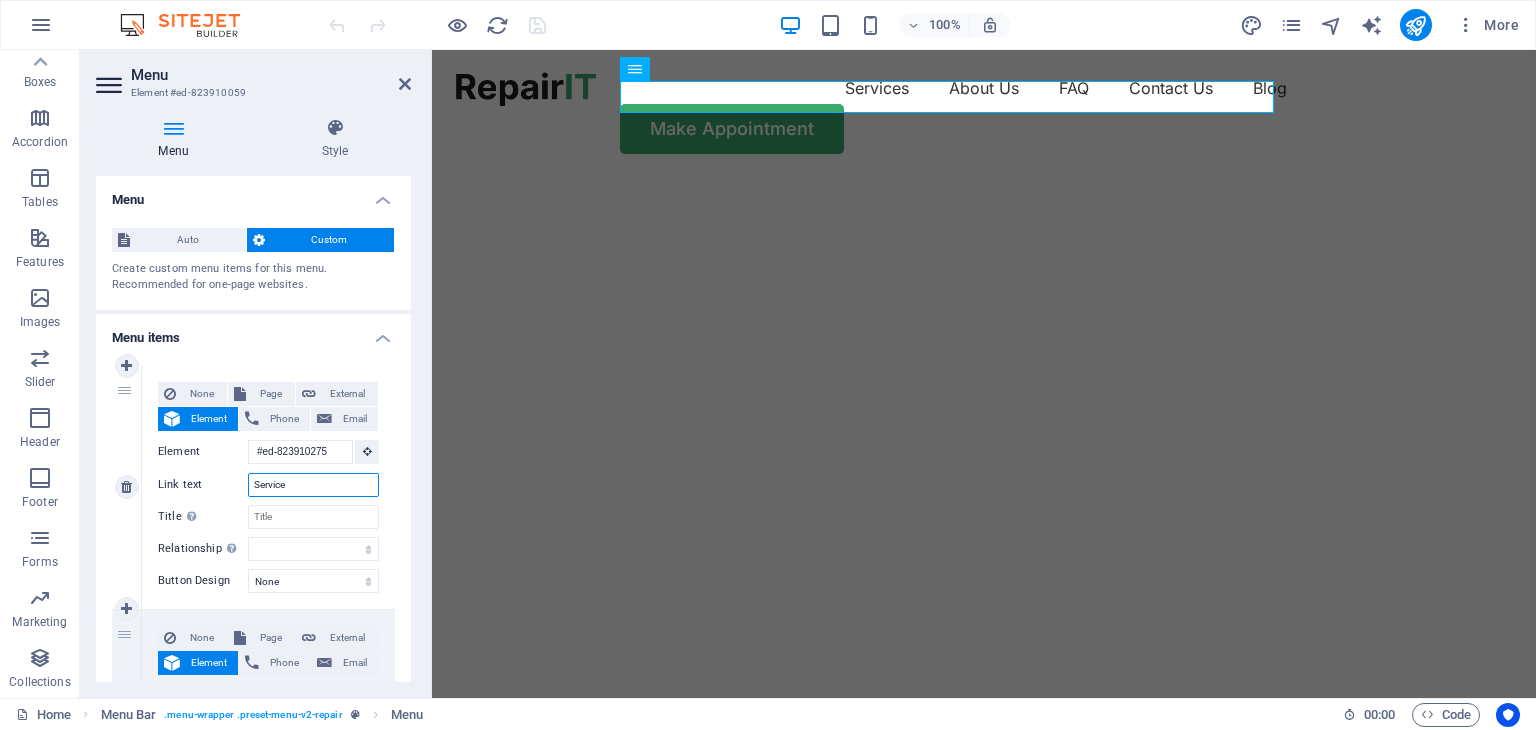 select 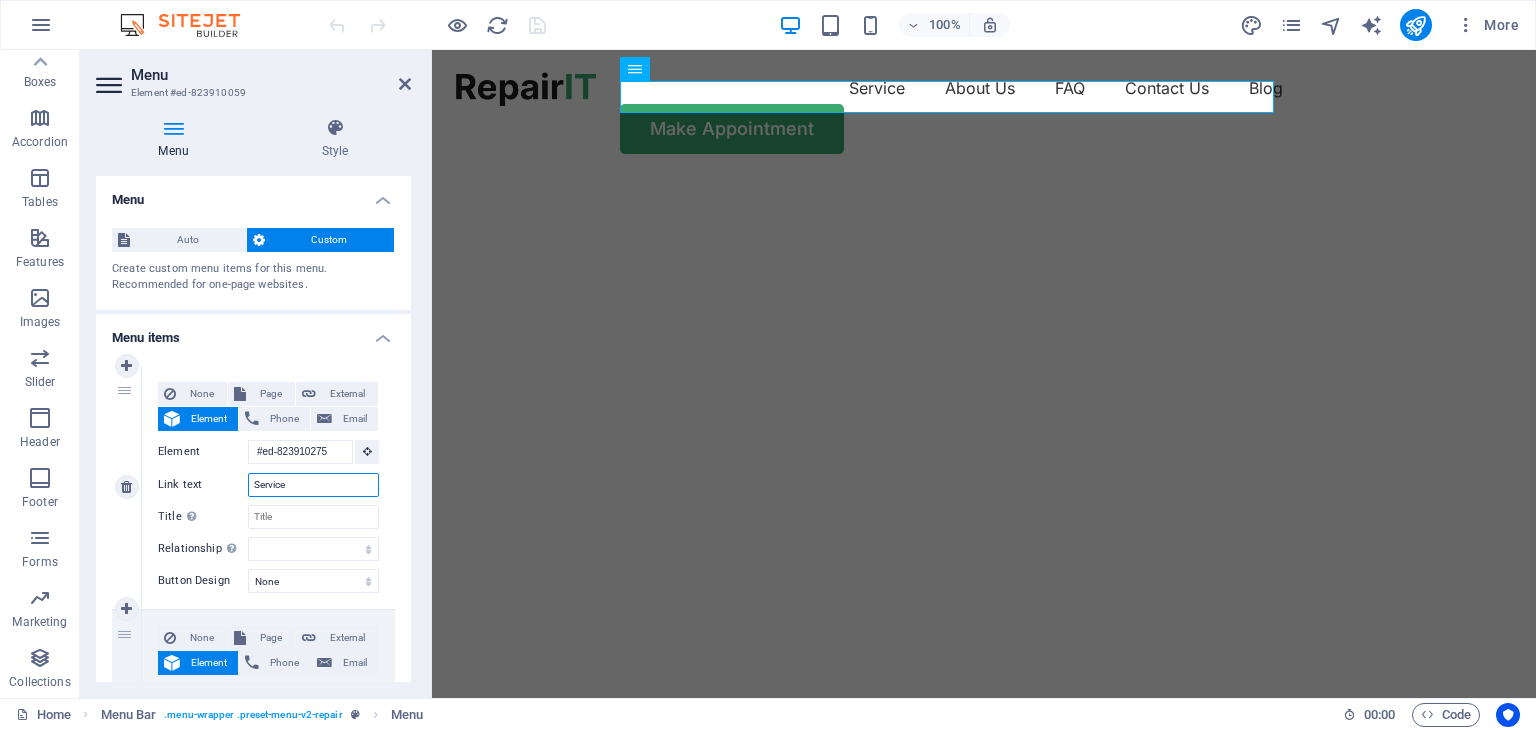 type on "Servic" 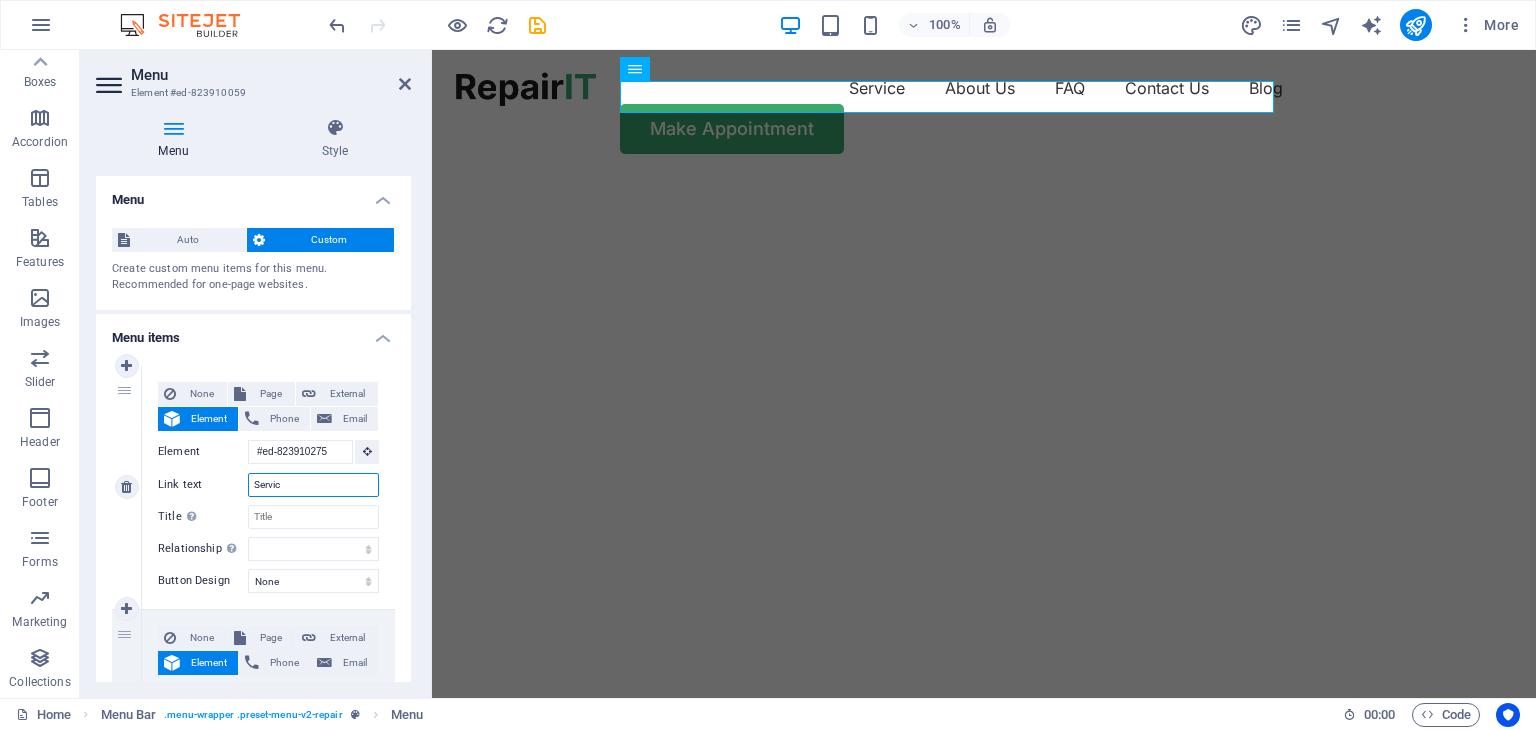 select 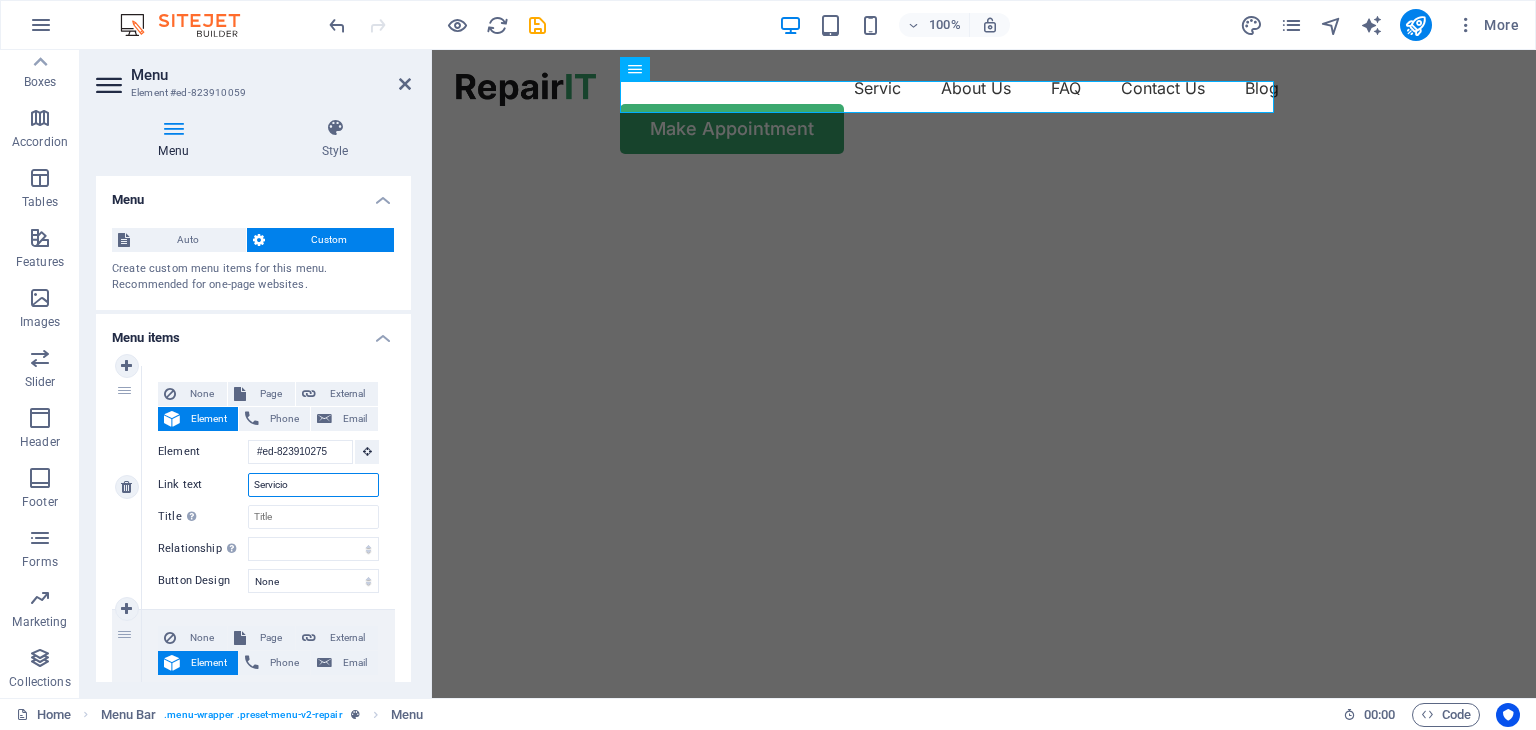 type on "Servicios" 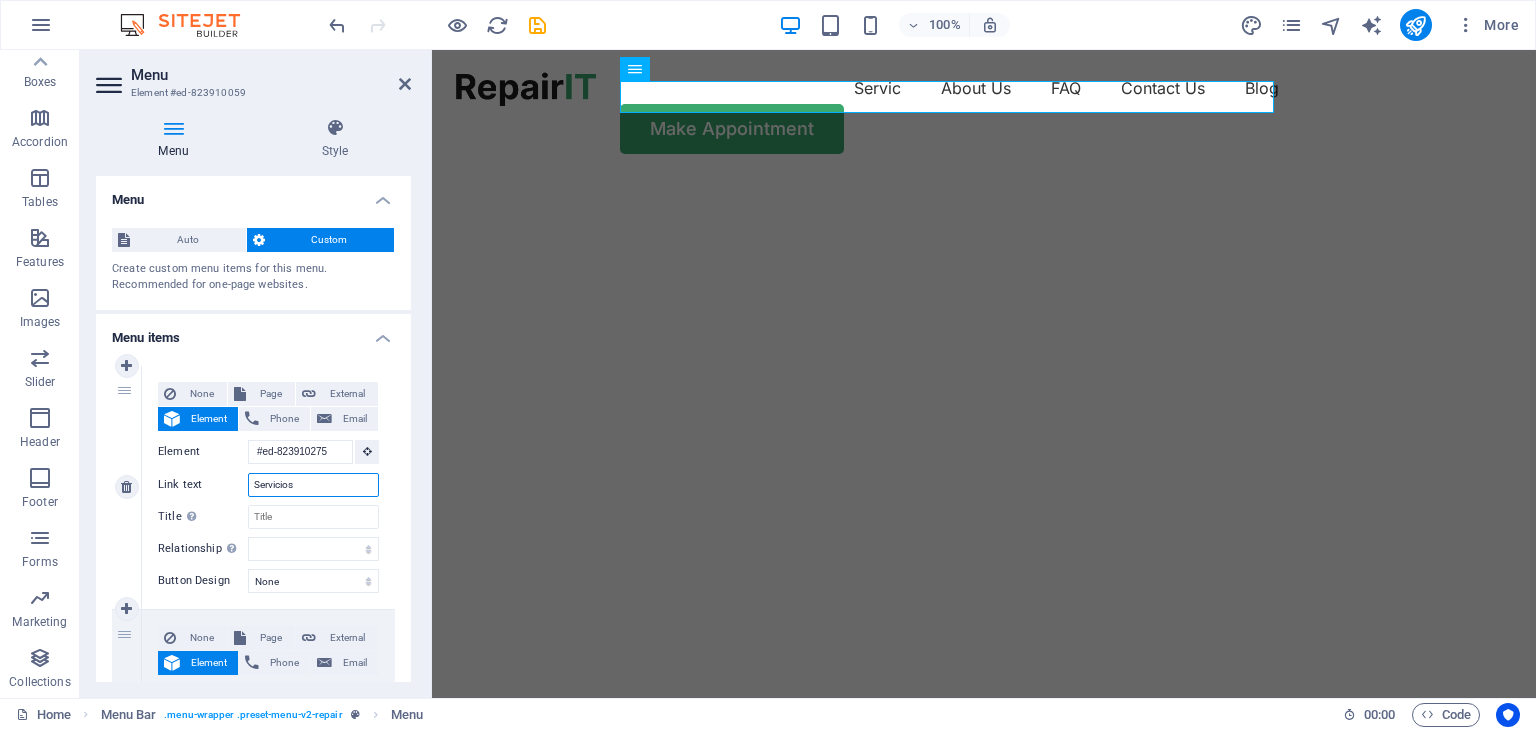 select 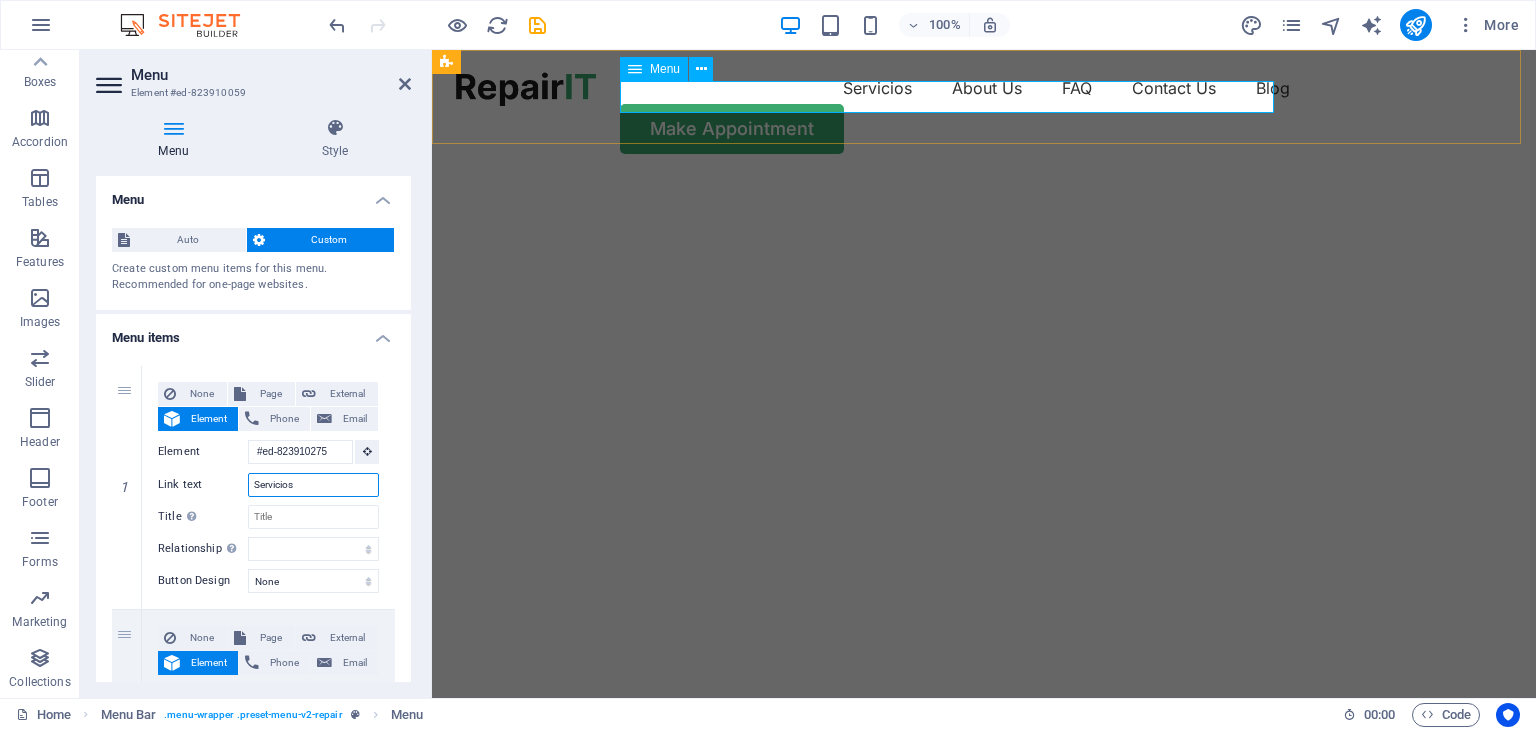 type on "Servicios" 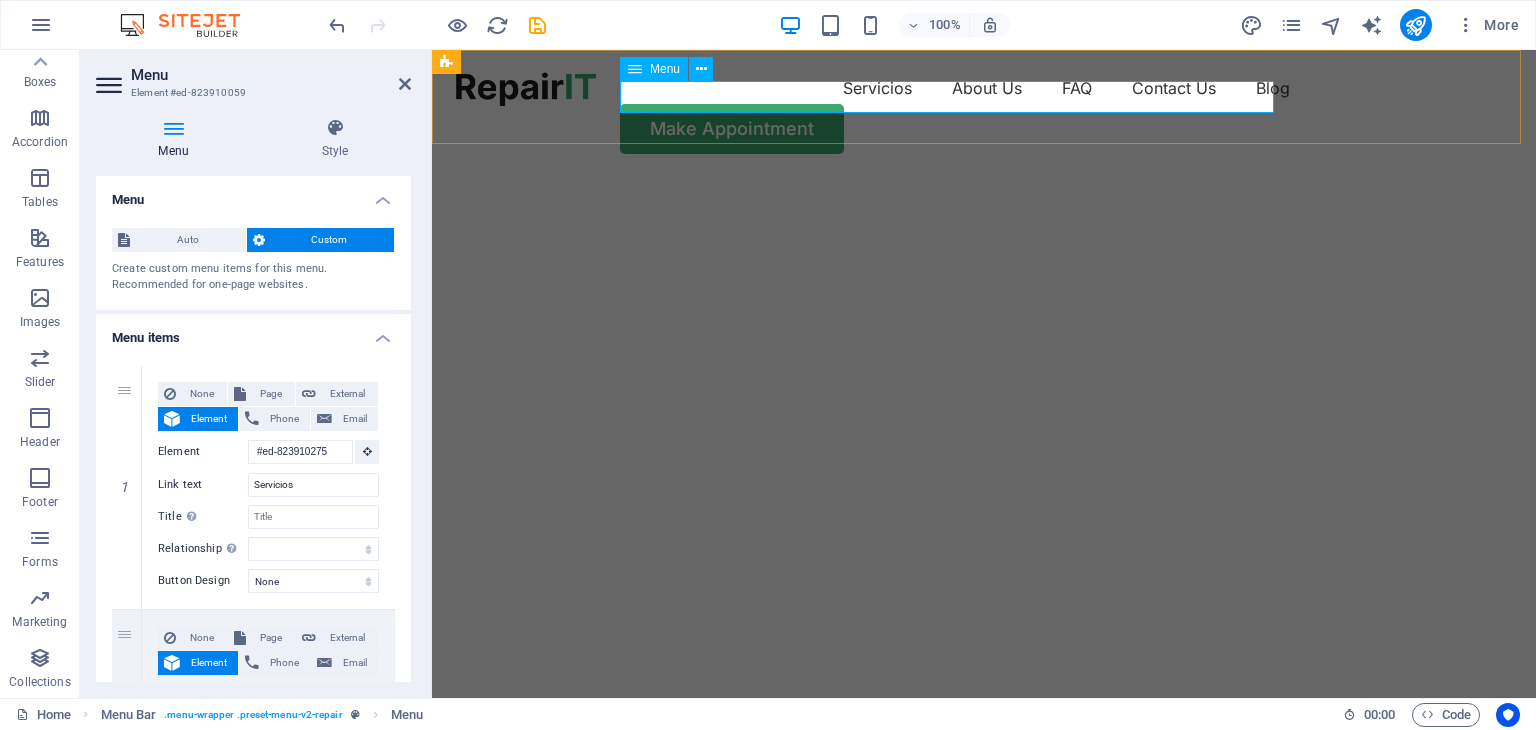 click on "Servicios About Us FAQ Contact Us Blog" at bounding box center [984, 88] 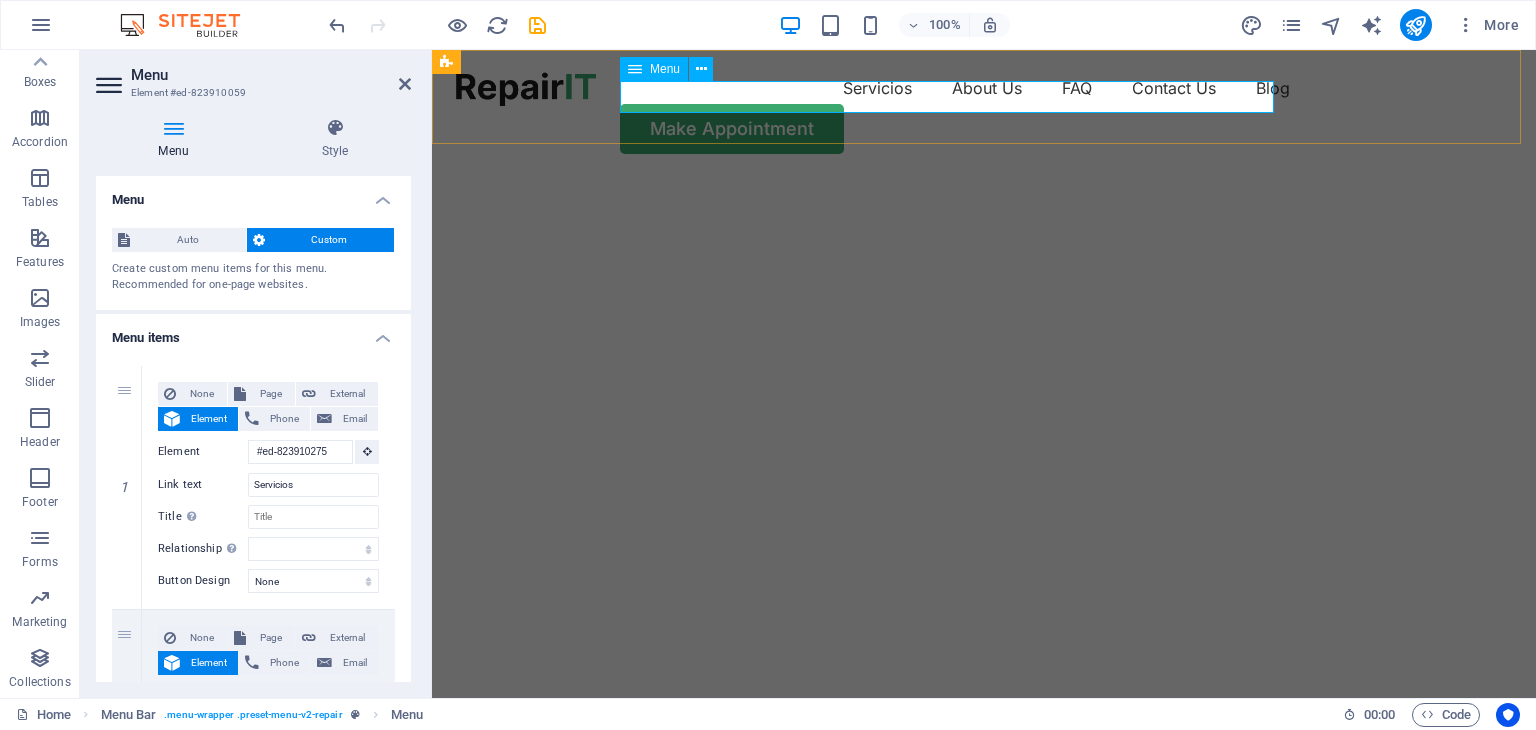 click on "Servicios About Us FAQ Contact Us Blog" at bounding box center (984, 88) 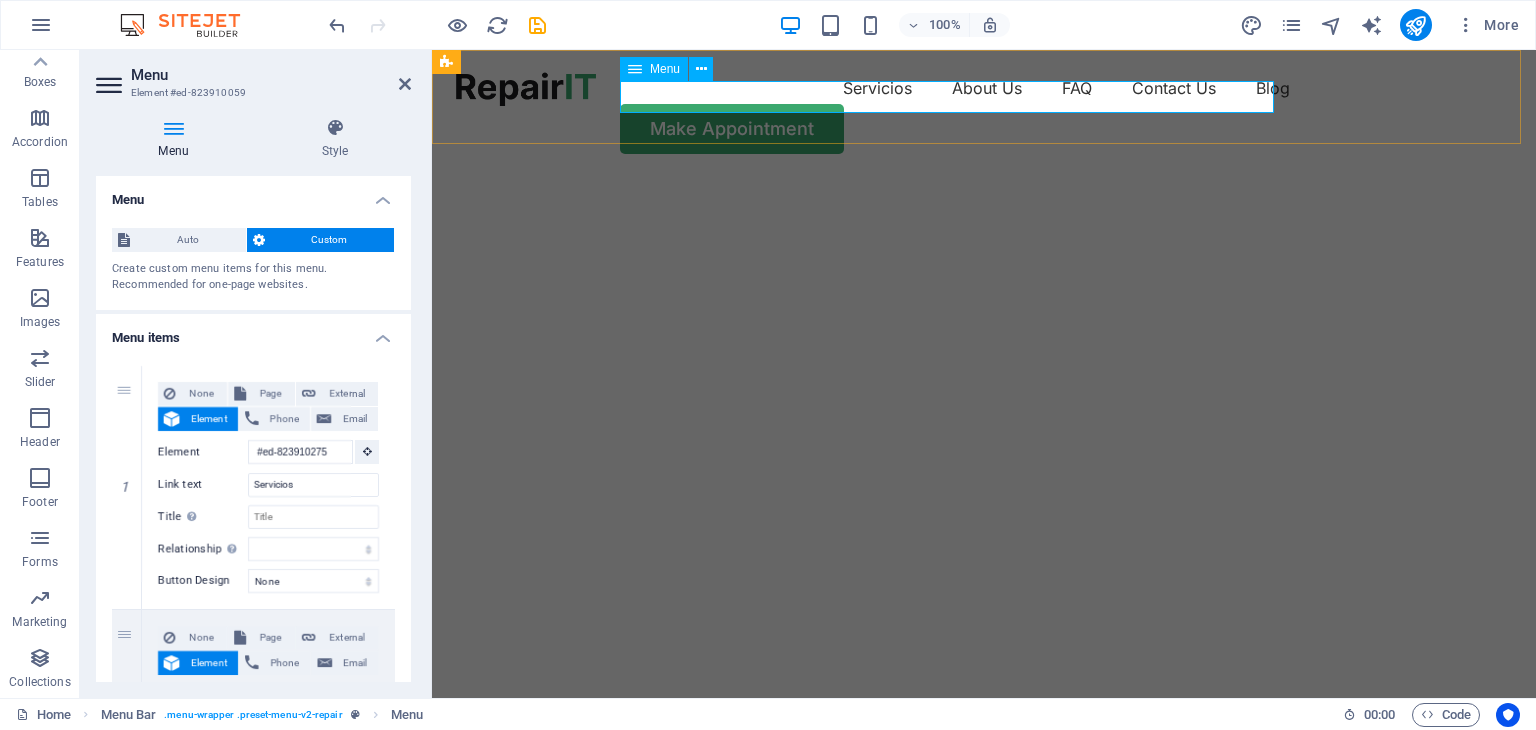 click on "Servicios About Us FAQ Contact Us Blog" at bounding box center (984, 88) 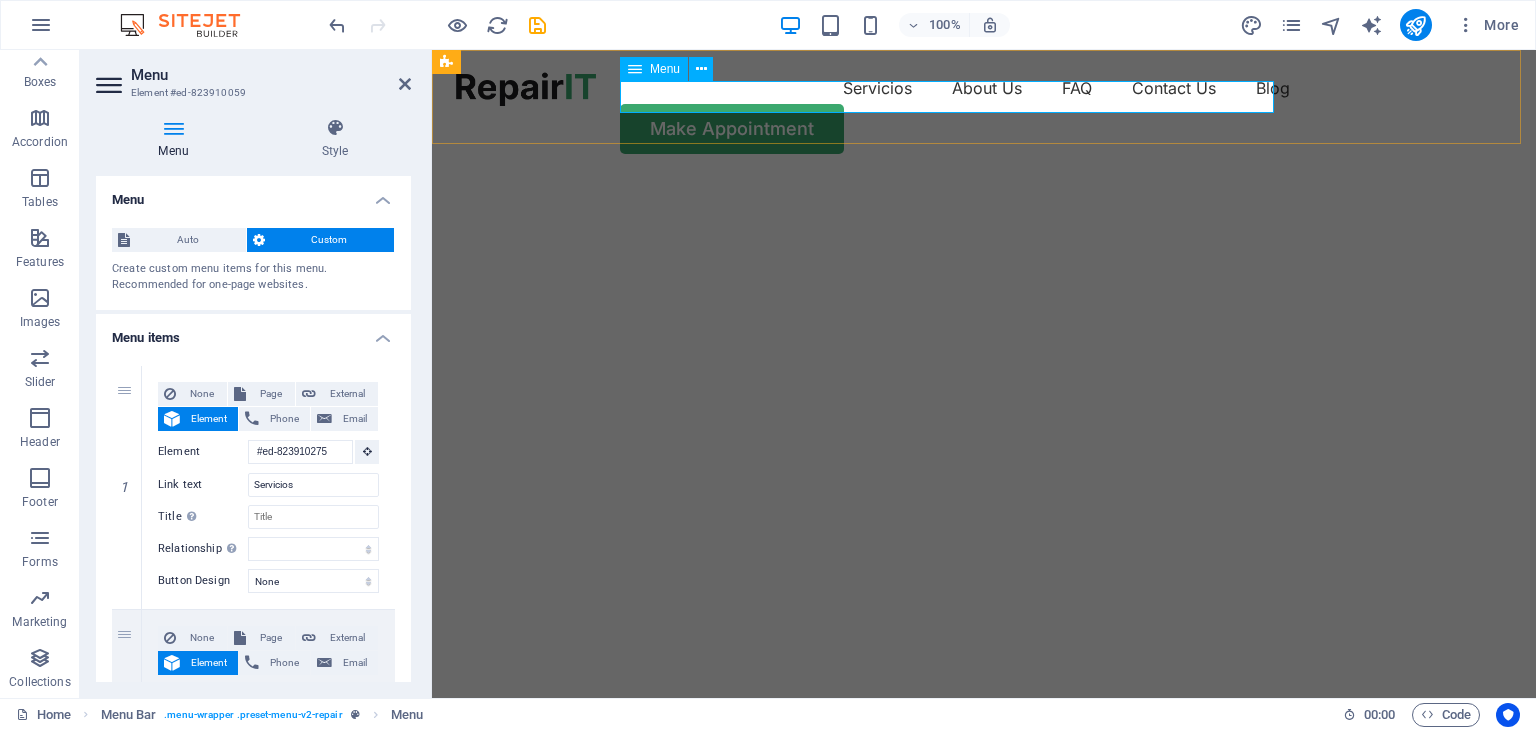 click on "Servicios About Us FAQ Contact Us Blog" at bounding box center [984, 88] 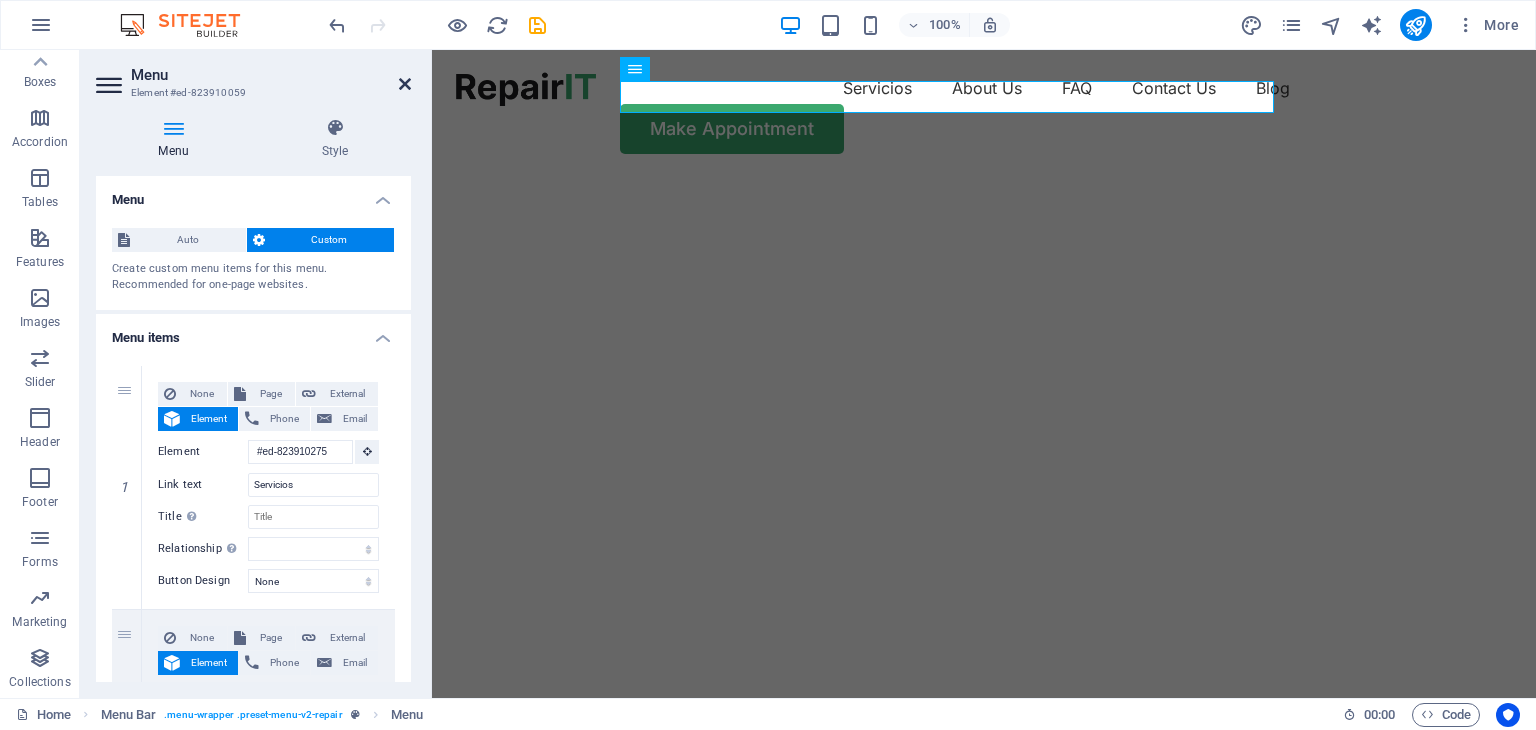 click at bounding box center (405, 84) 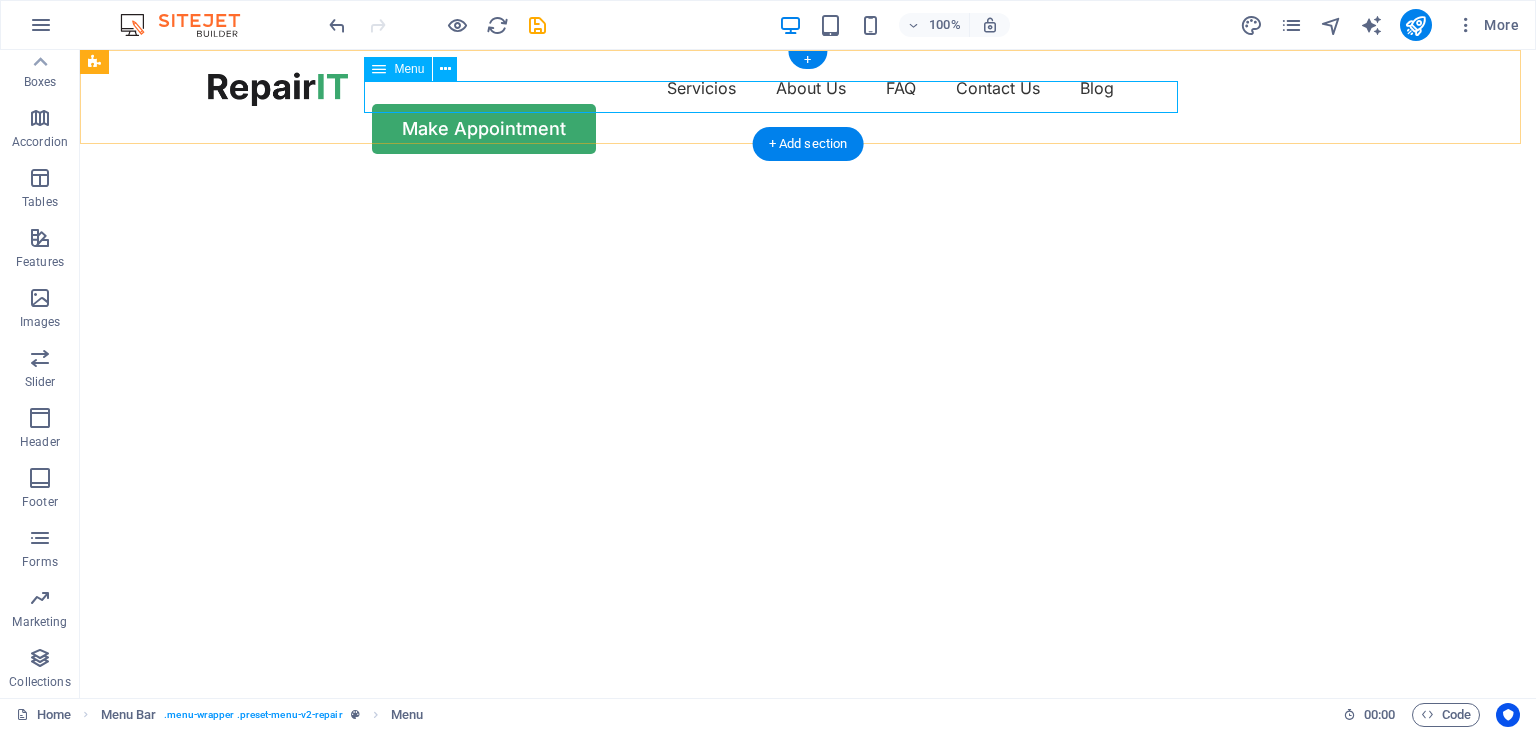 click on "Servicios About Us FAQ Contact Us Blog" at bounding box center [808, 88] 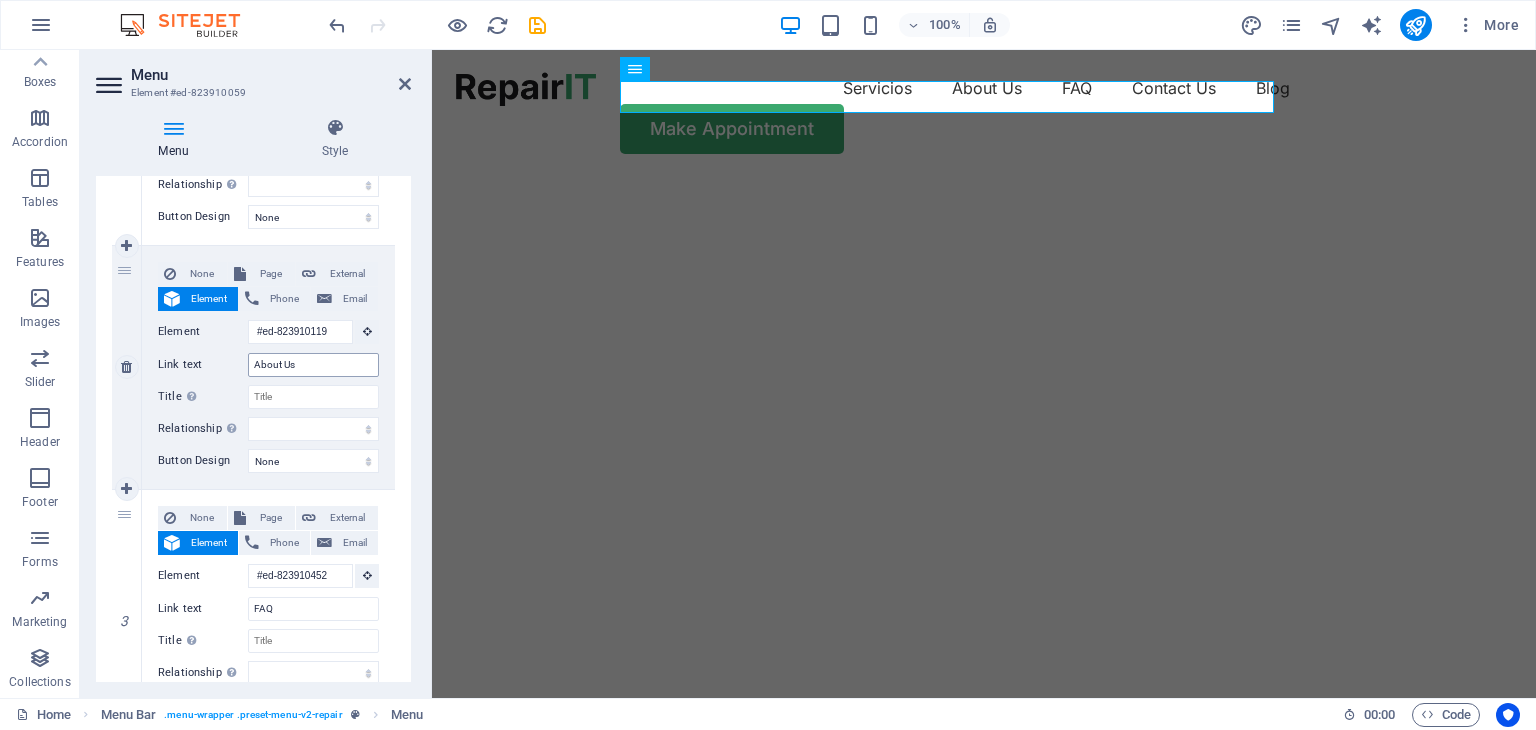 scroll, scrollTop: 366, scrollLeft: 0, axis: vertical 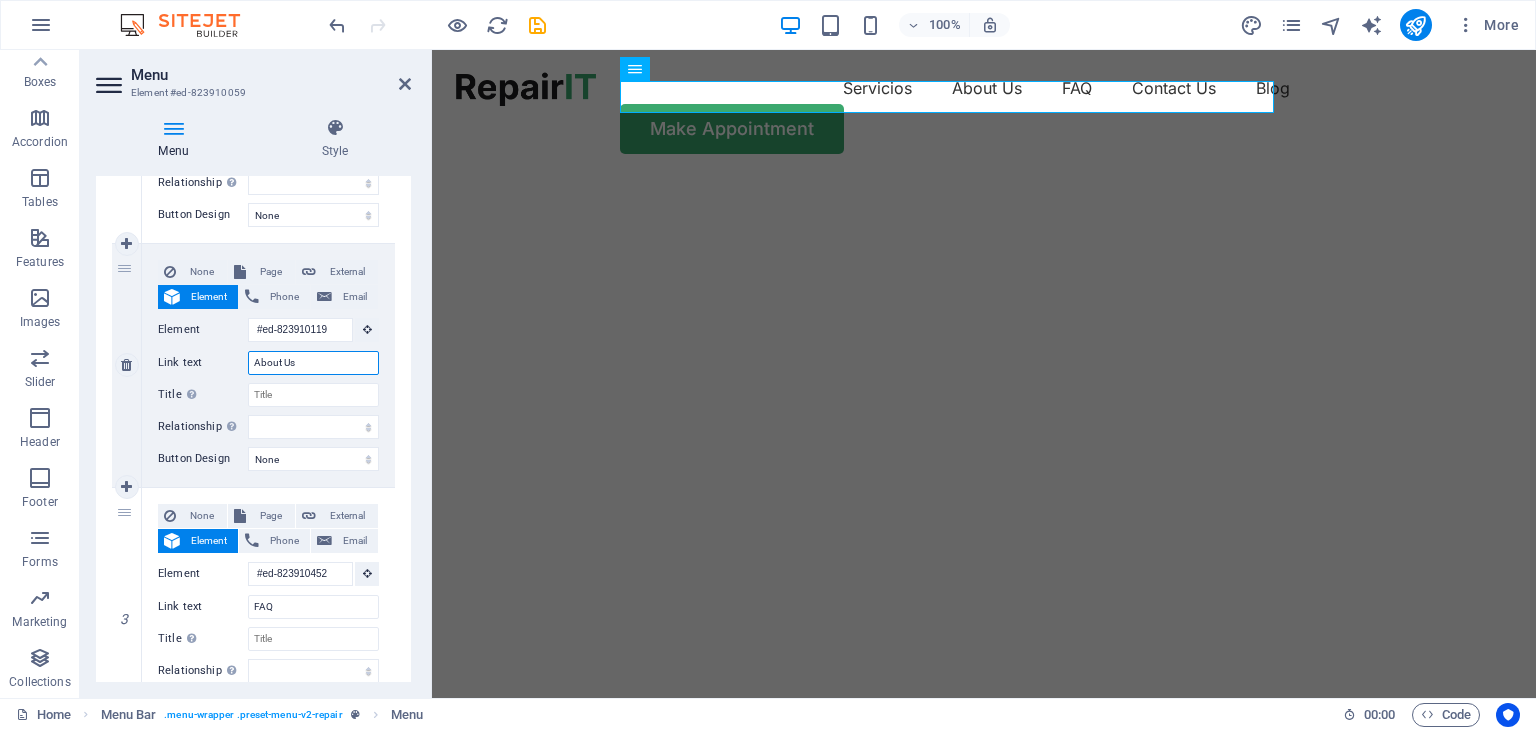 click on "About Us" at bounding box center (313, 363) 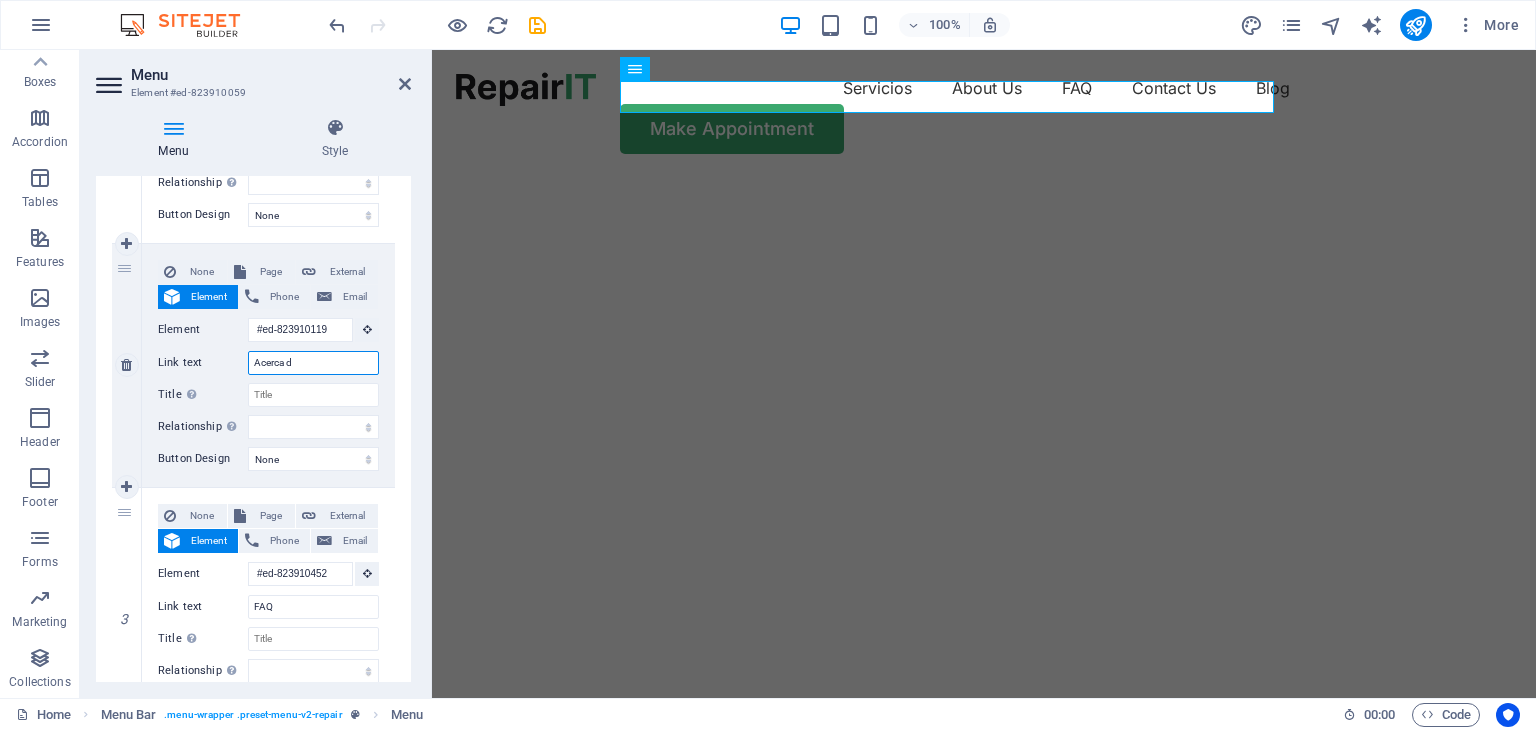 type on "Acerca de" 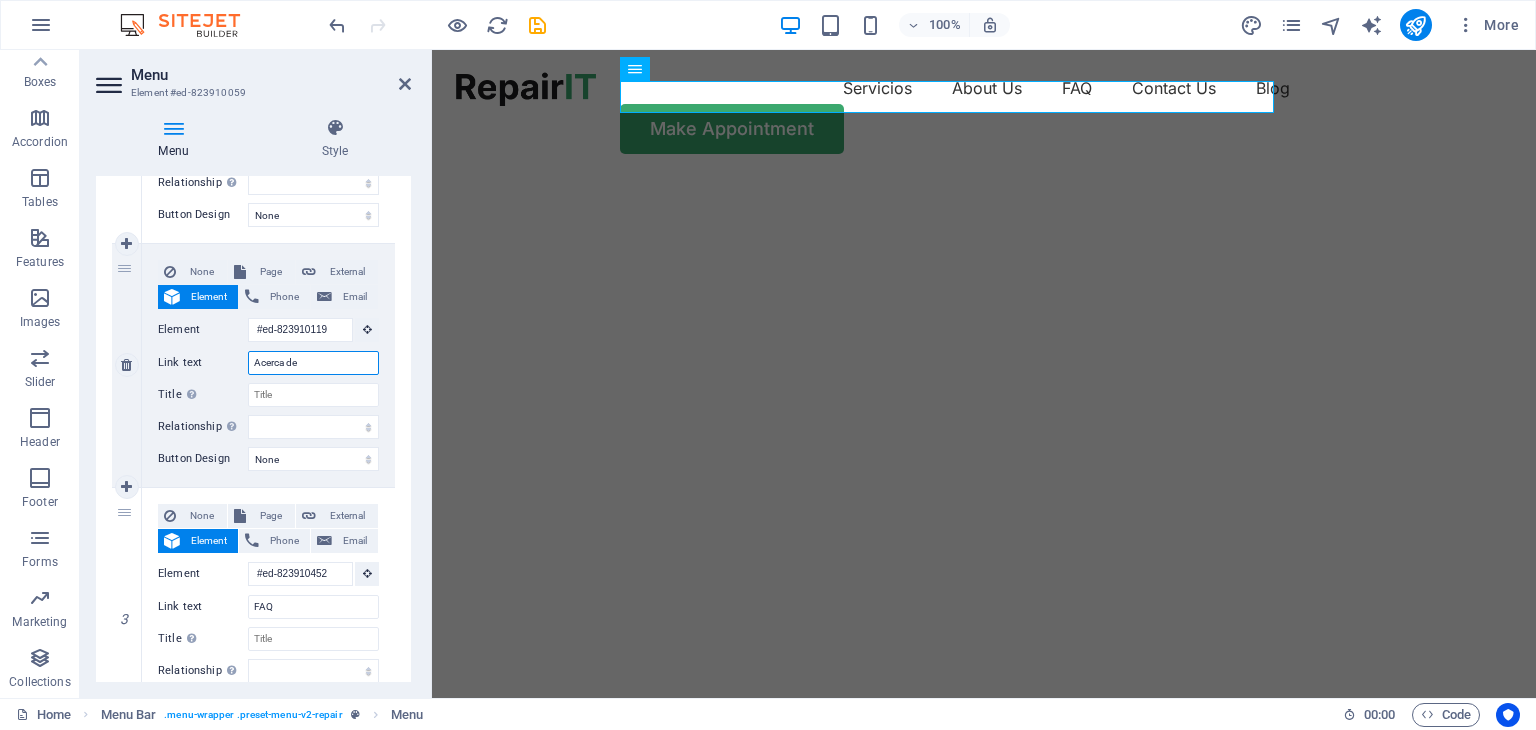 select 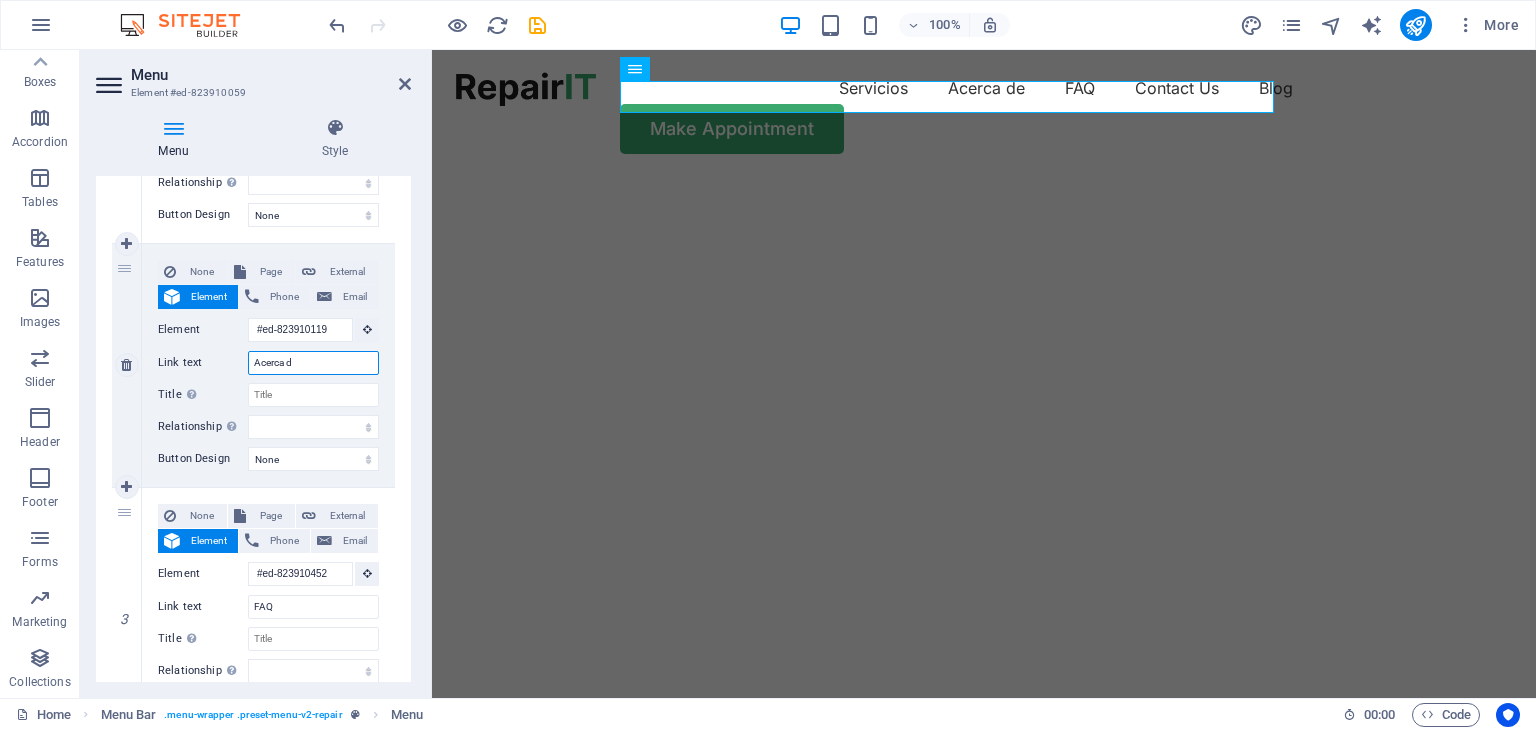 type on "Acerca" 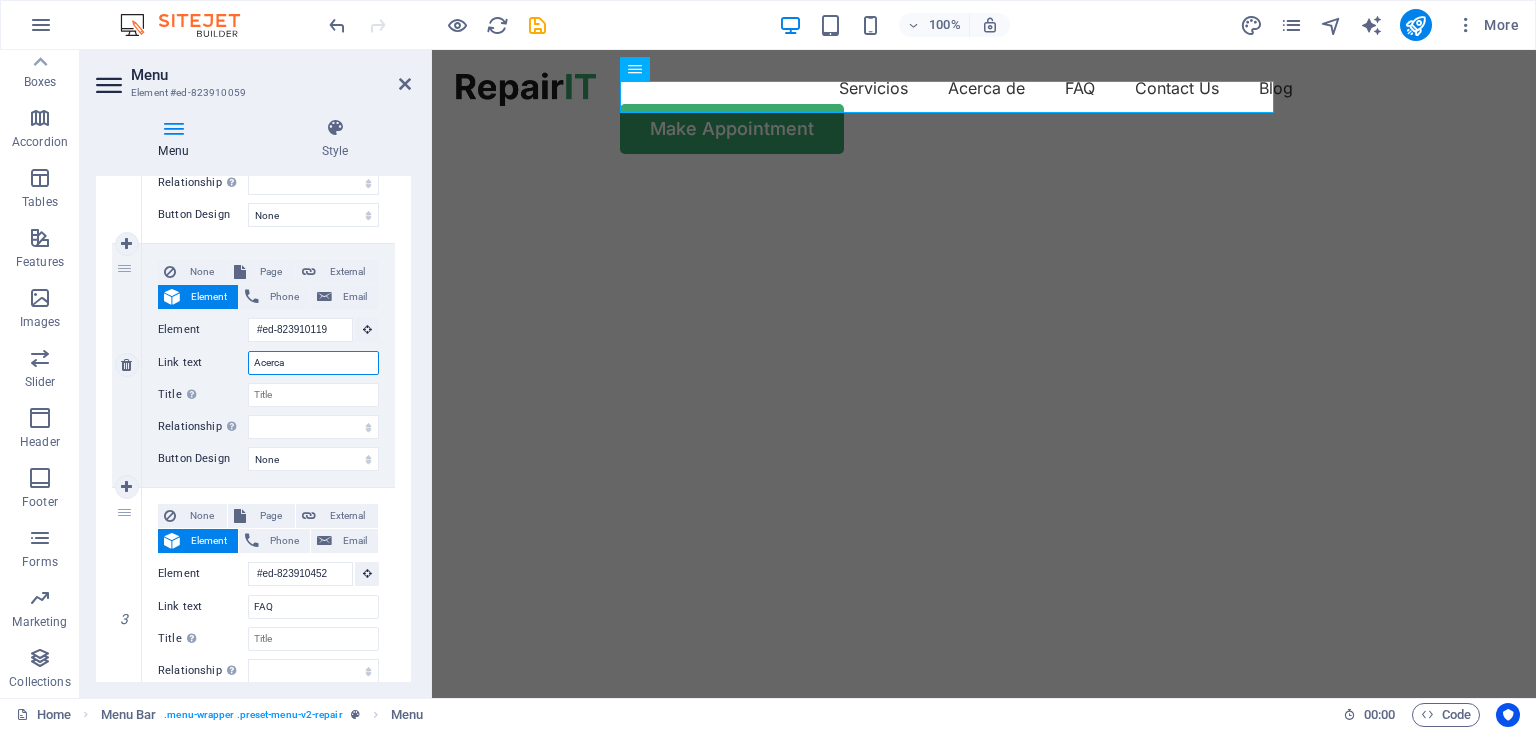select 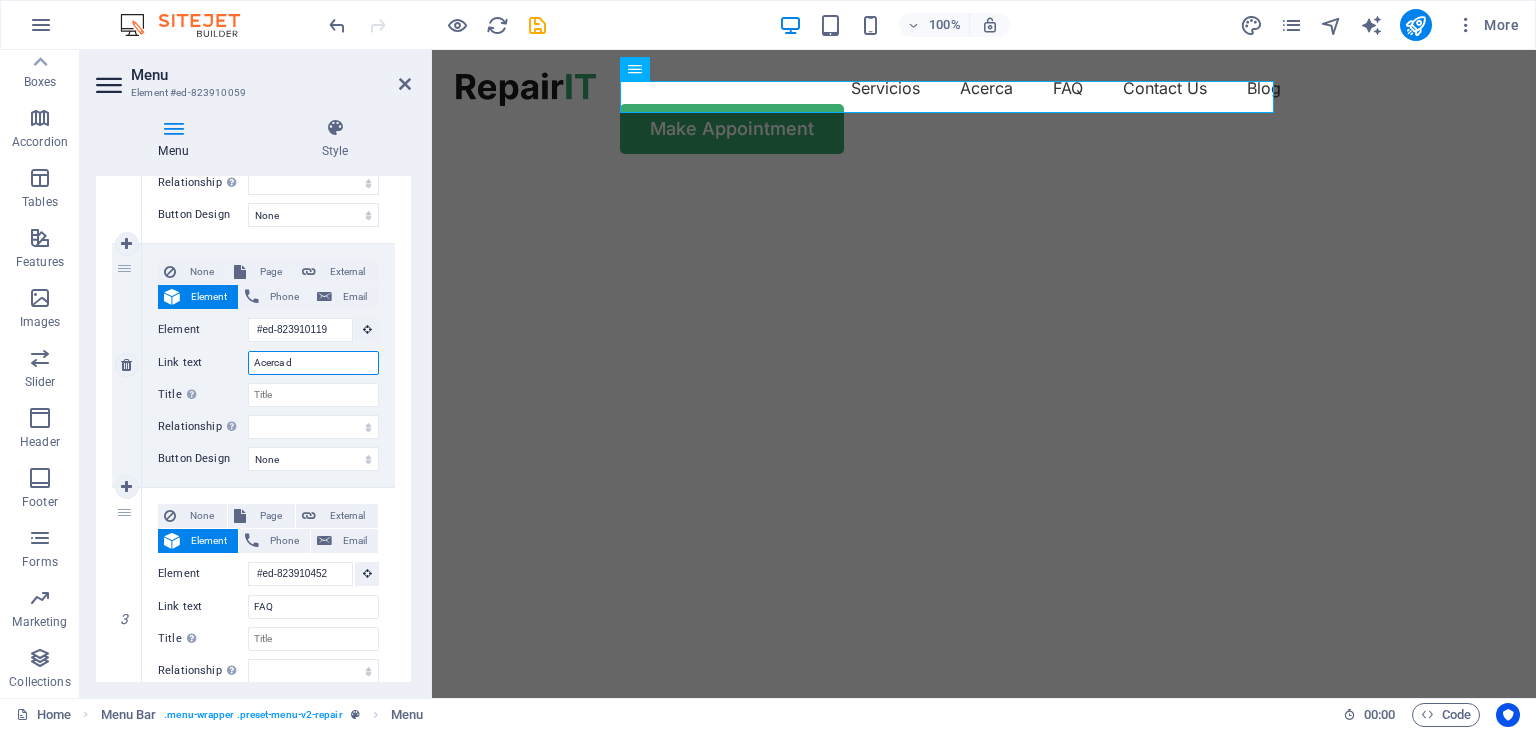 type on "Acerca de" 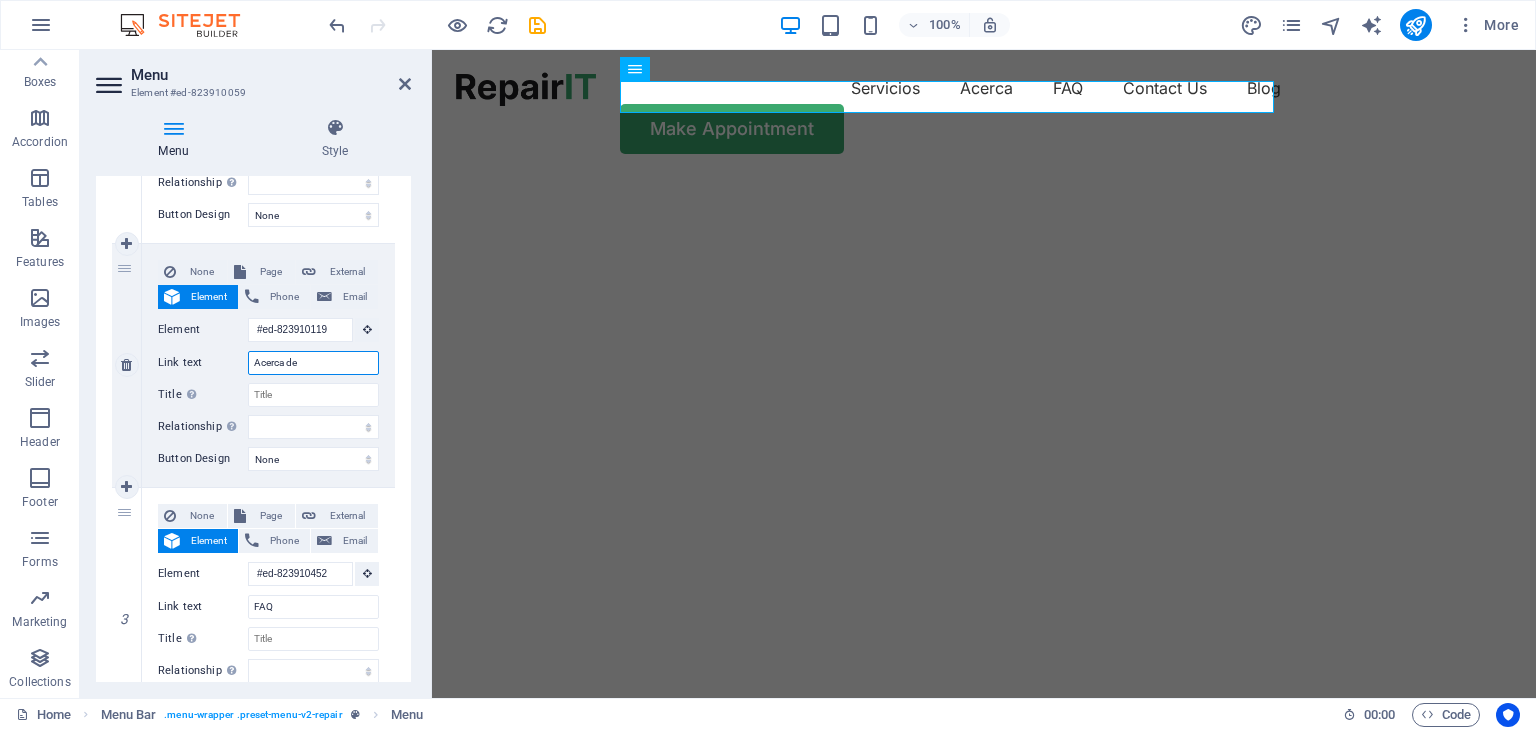select 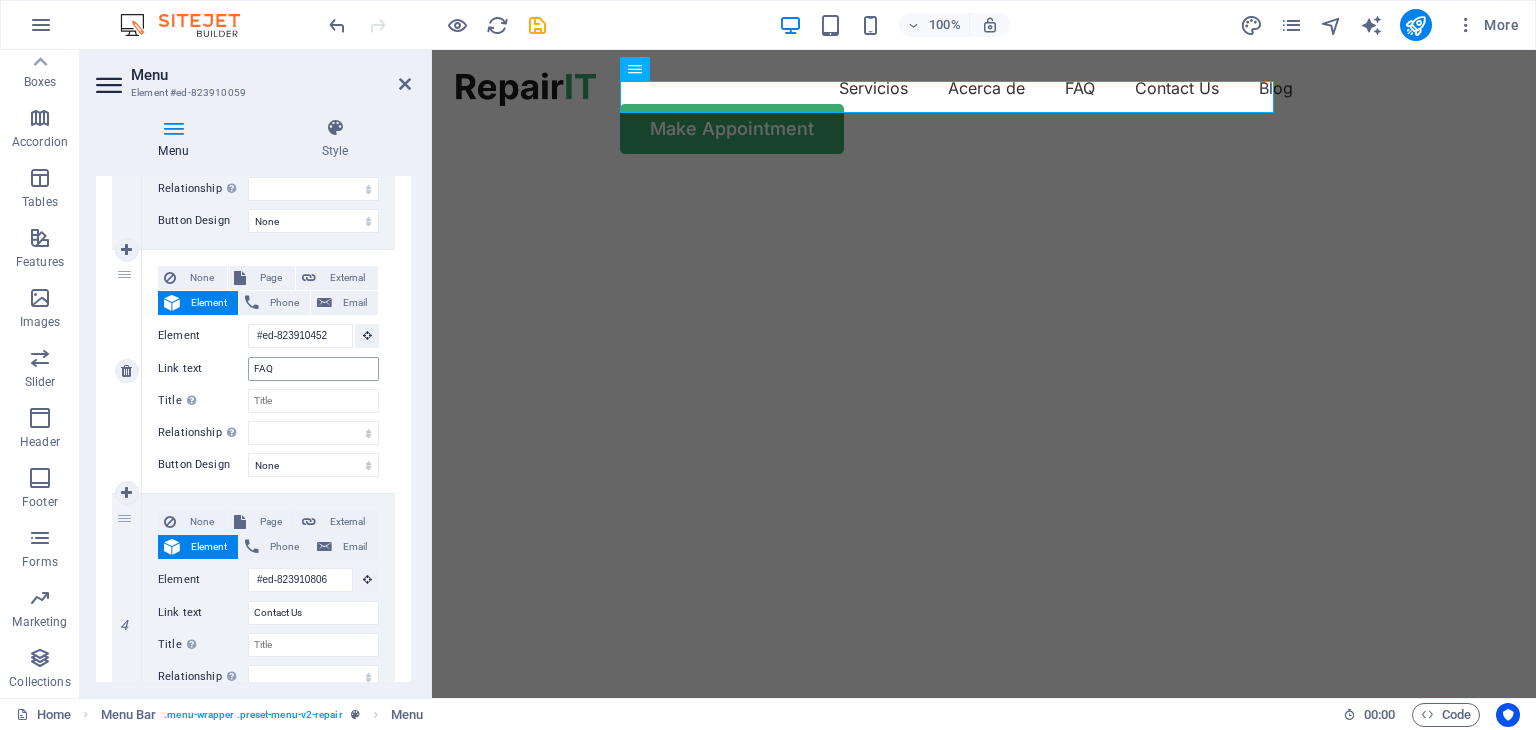 scroll, scrollTop: 10, scrollLeft: 0, axis: vertical 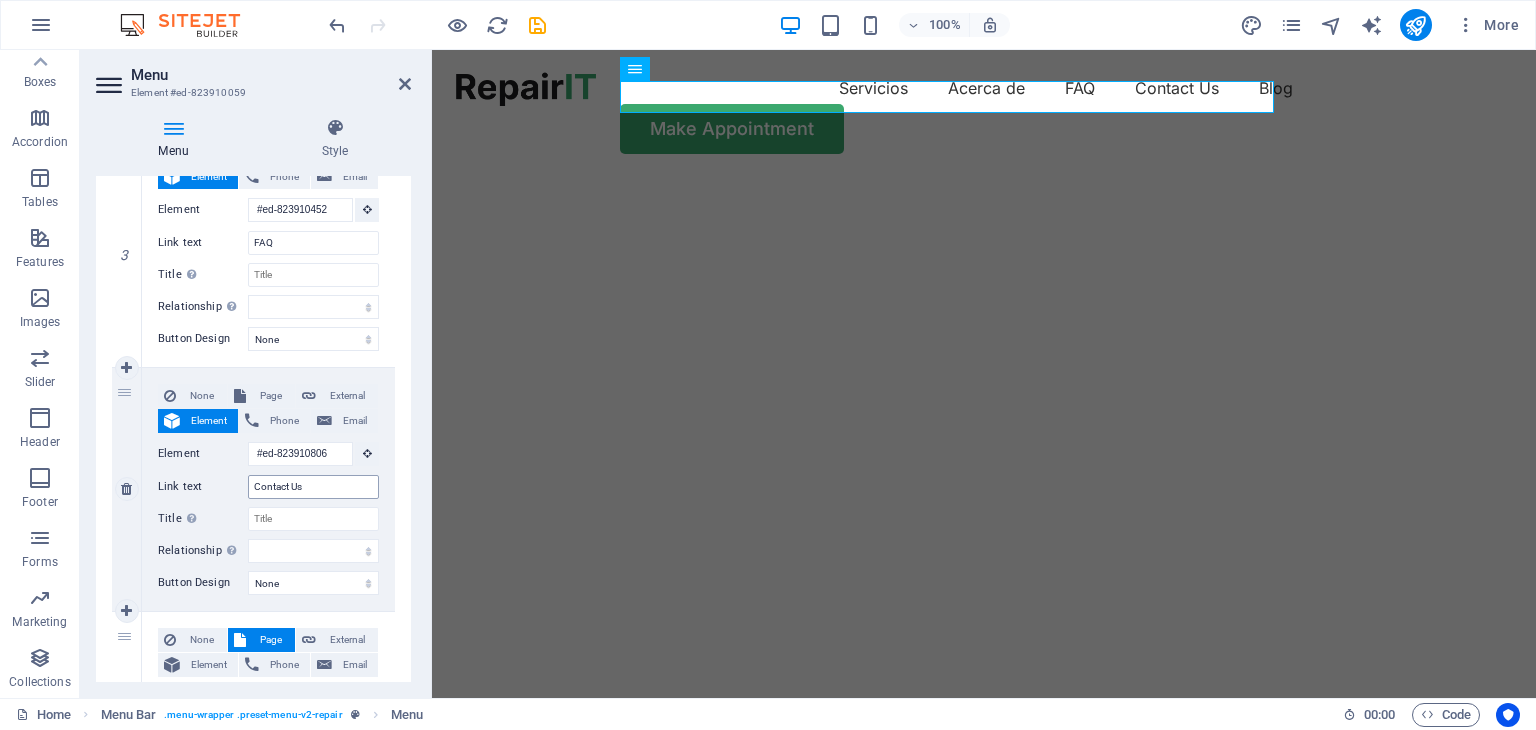type on "Acerca de" 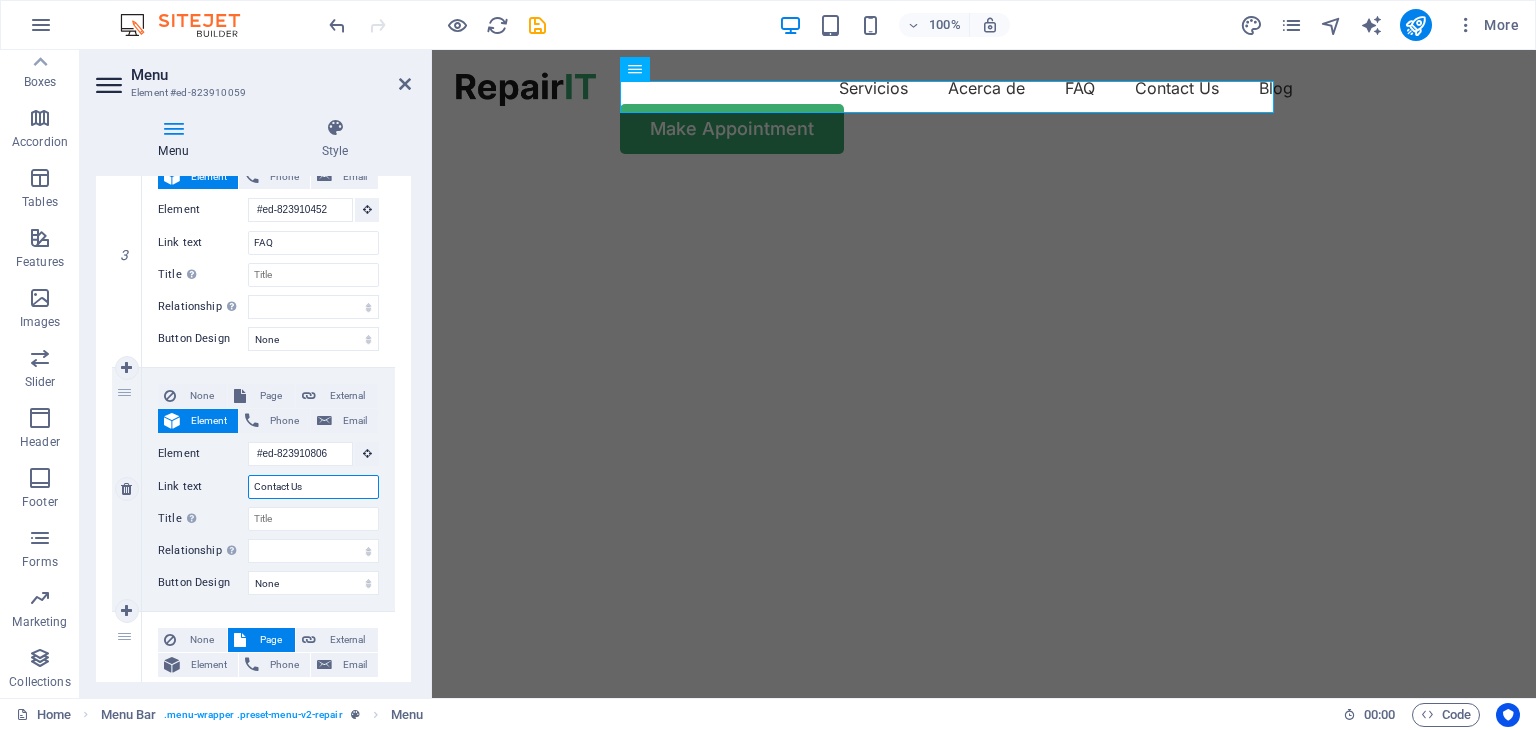 click on "Contact Us" at bounding box center (313, 487) 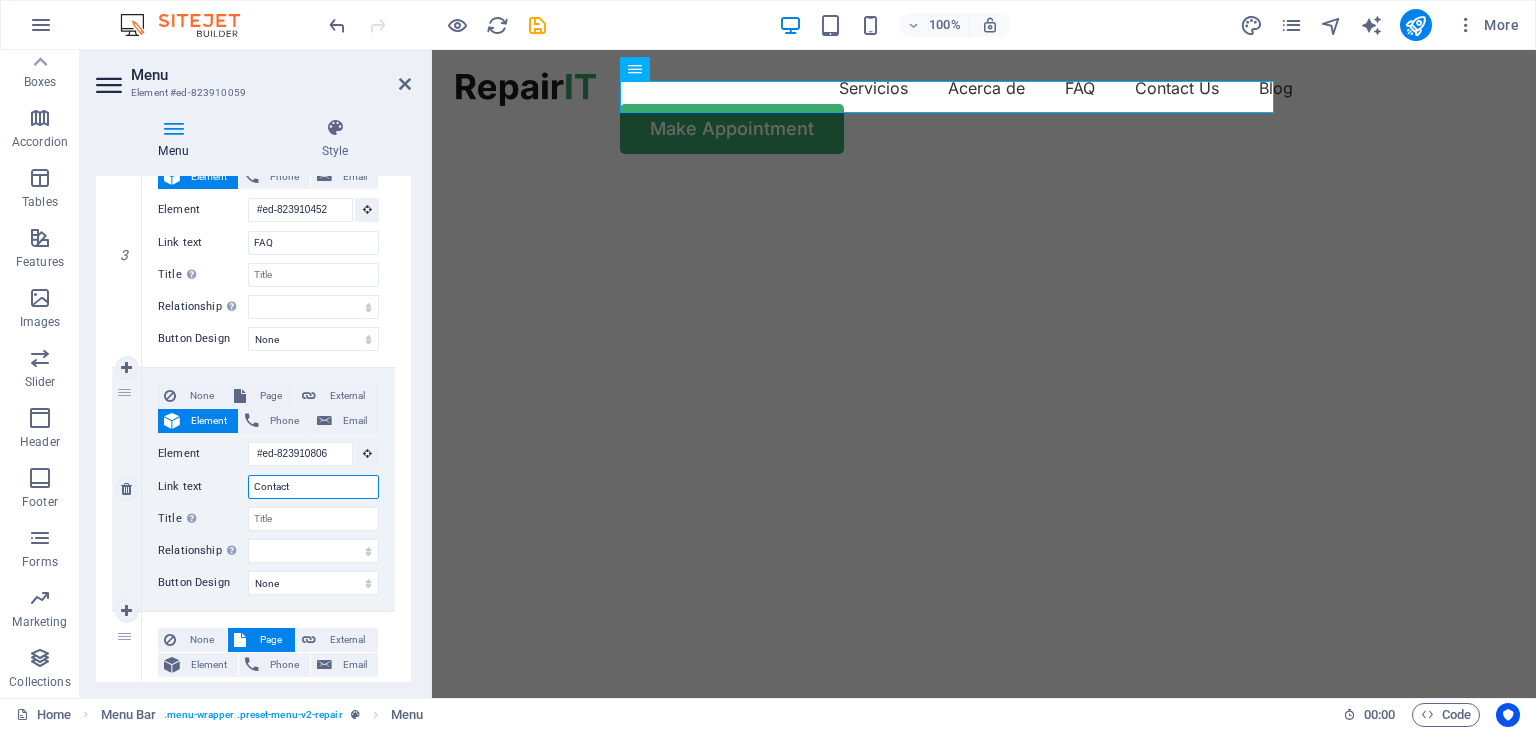 type on "Contacto" 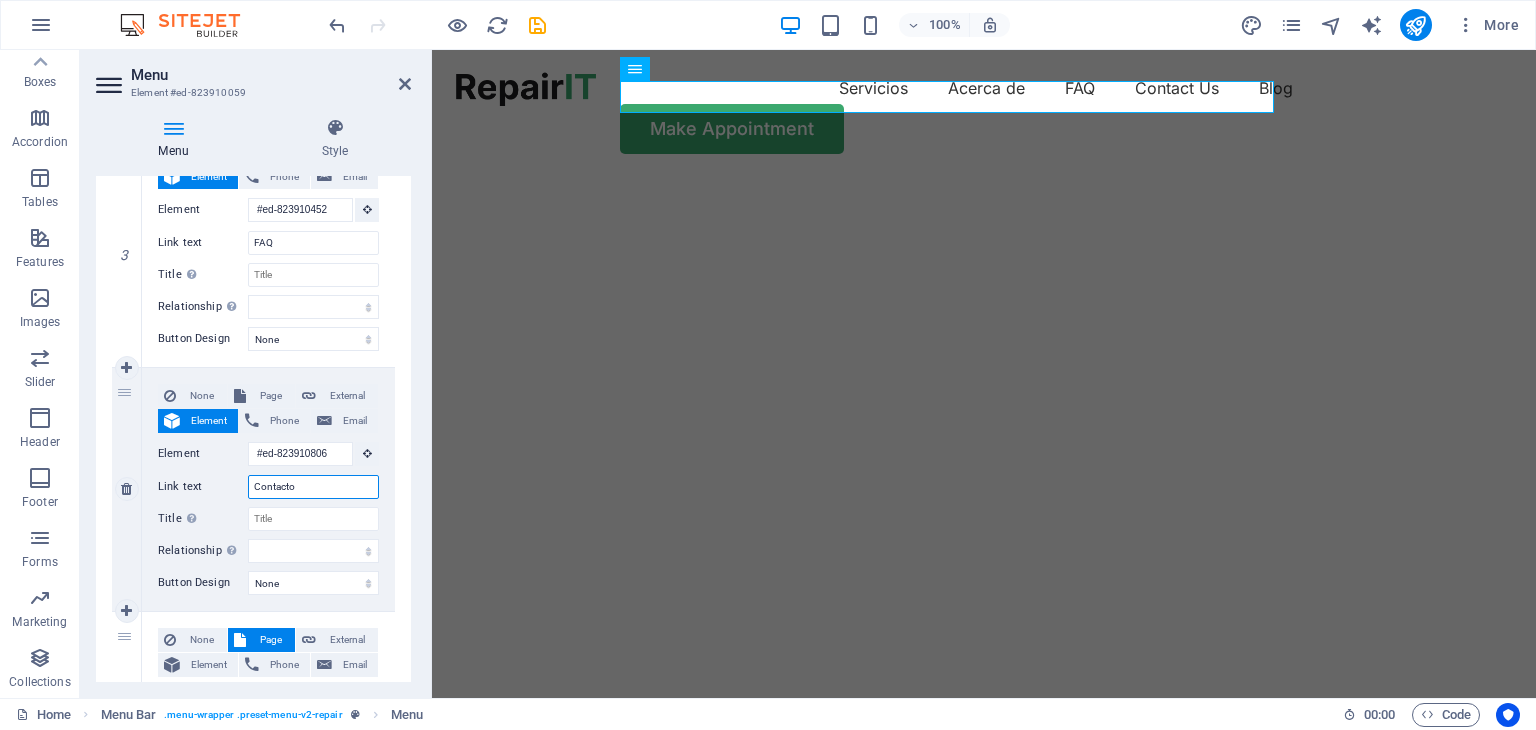 select 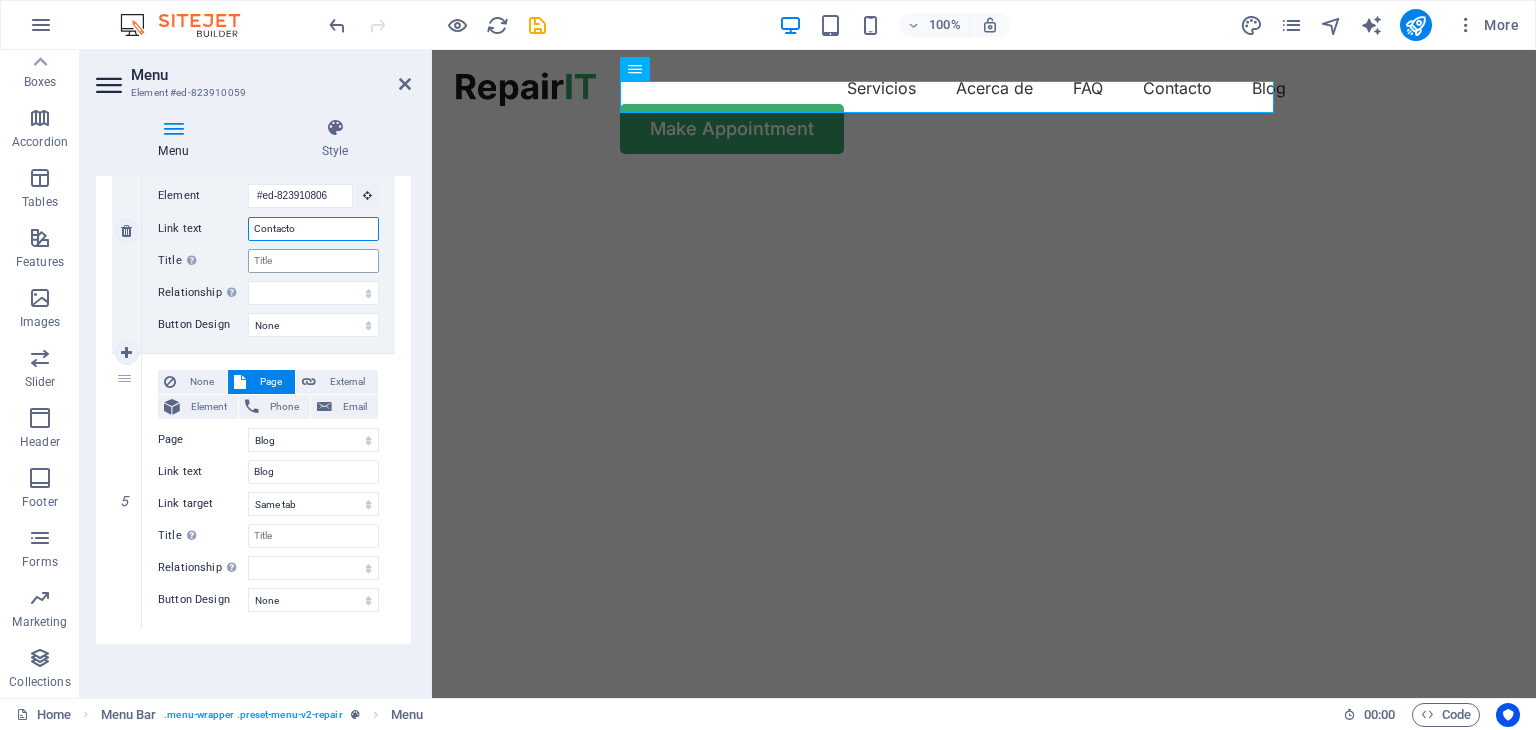 scroll, scrollTop: 989, scrollLeft: 0, axis: vertical 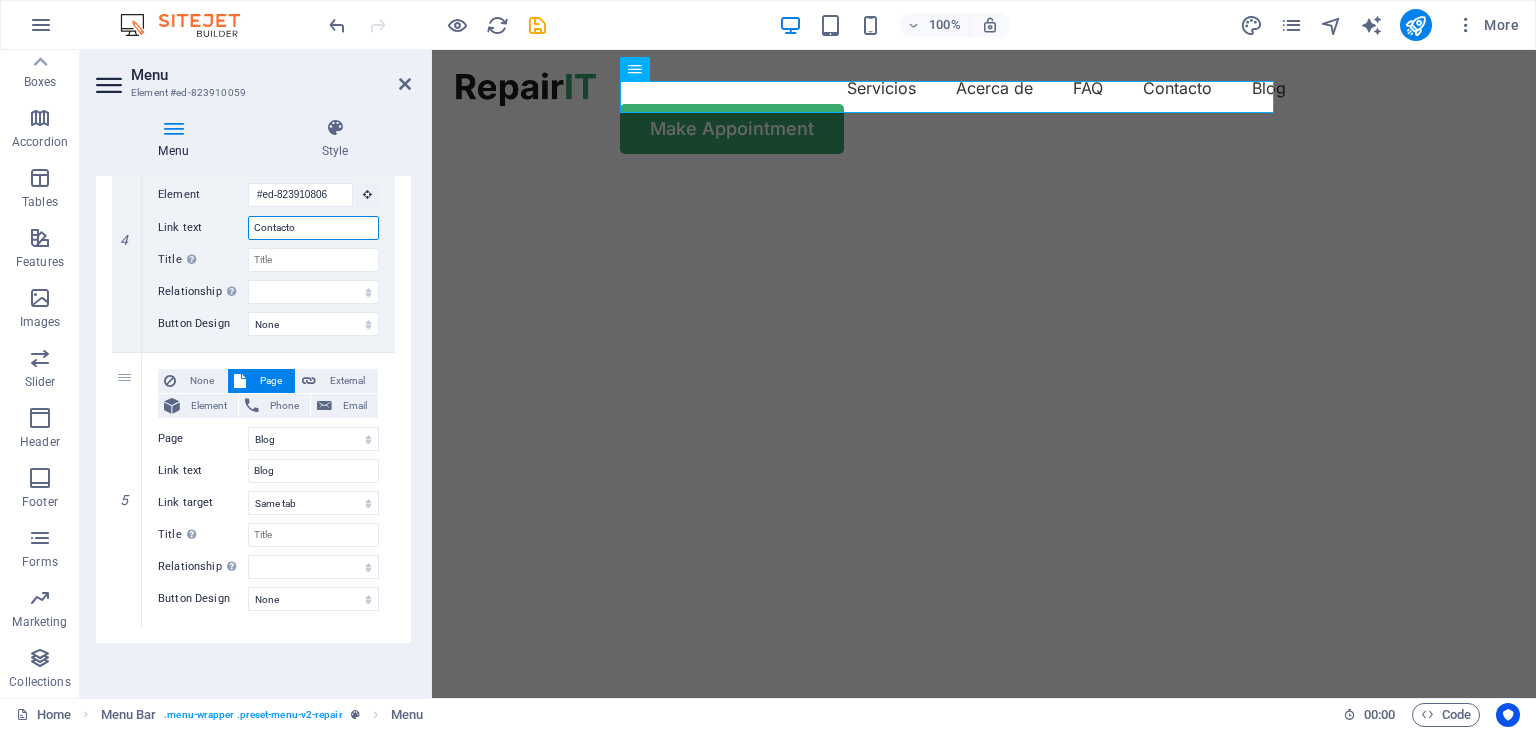 type on "Contacto" 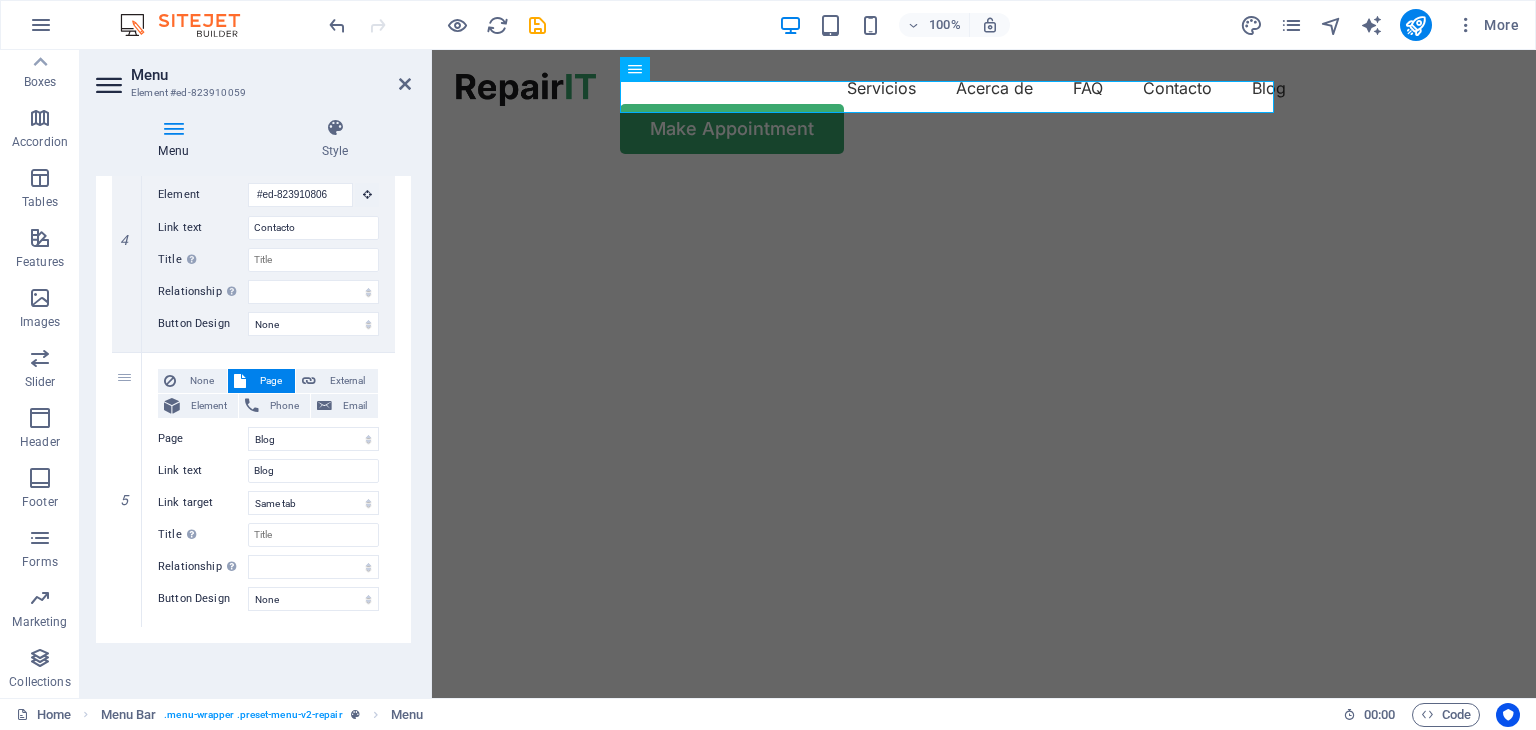 click at bounding box center [111, 85] 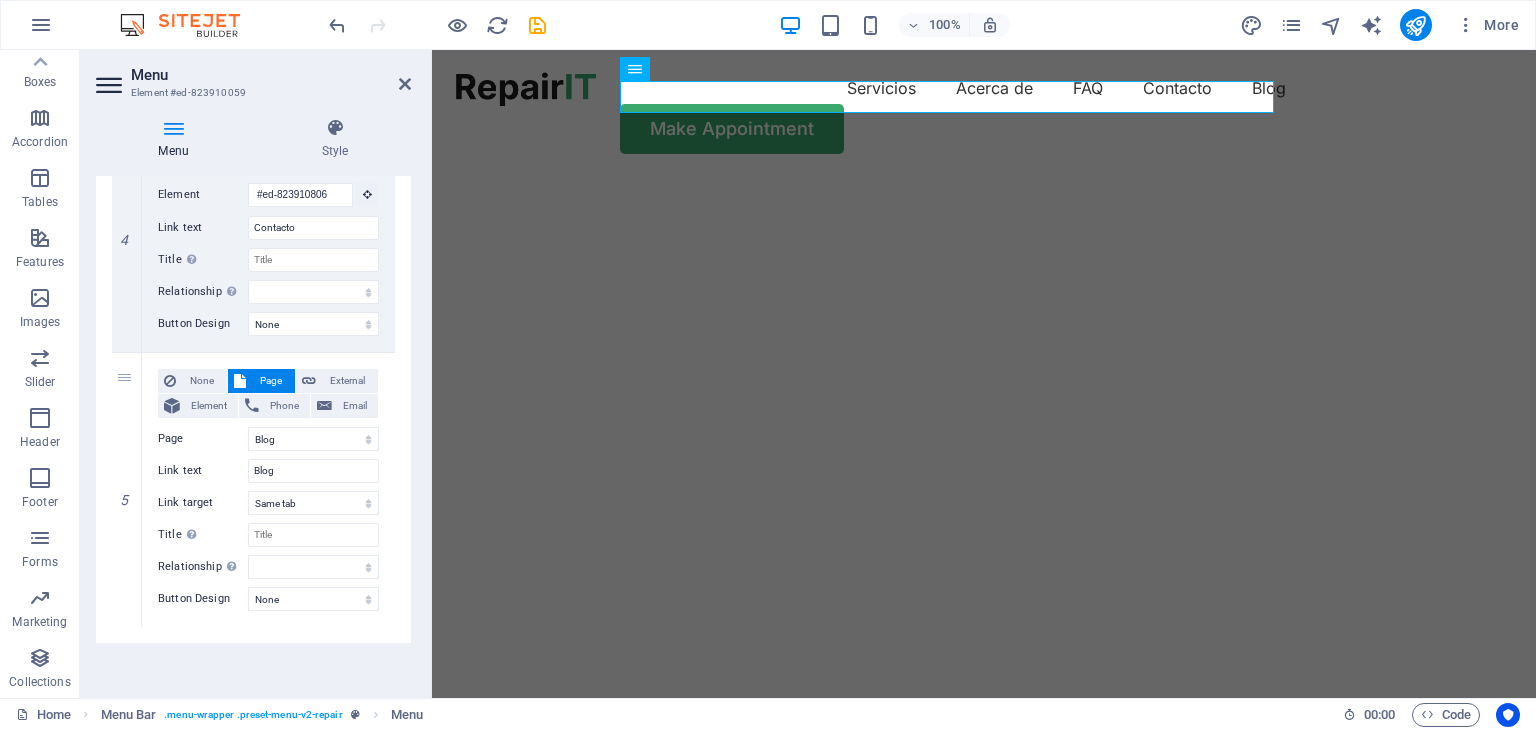click on "Menu" at bounding box center (177, 139) 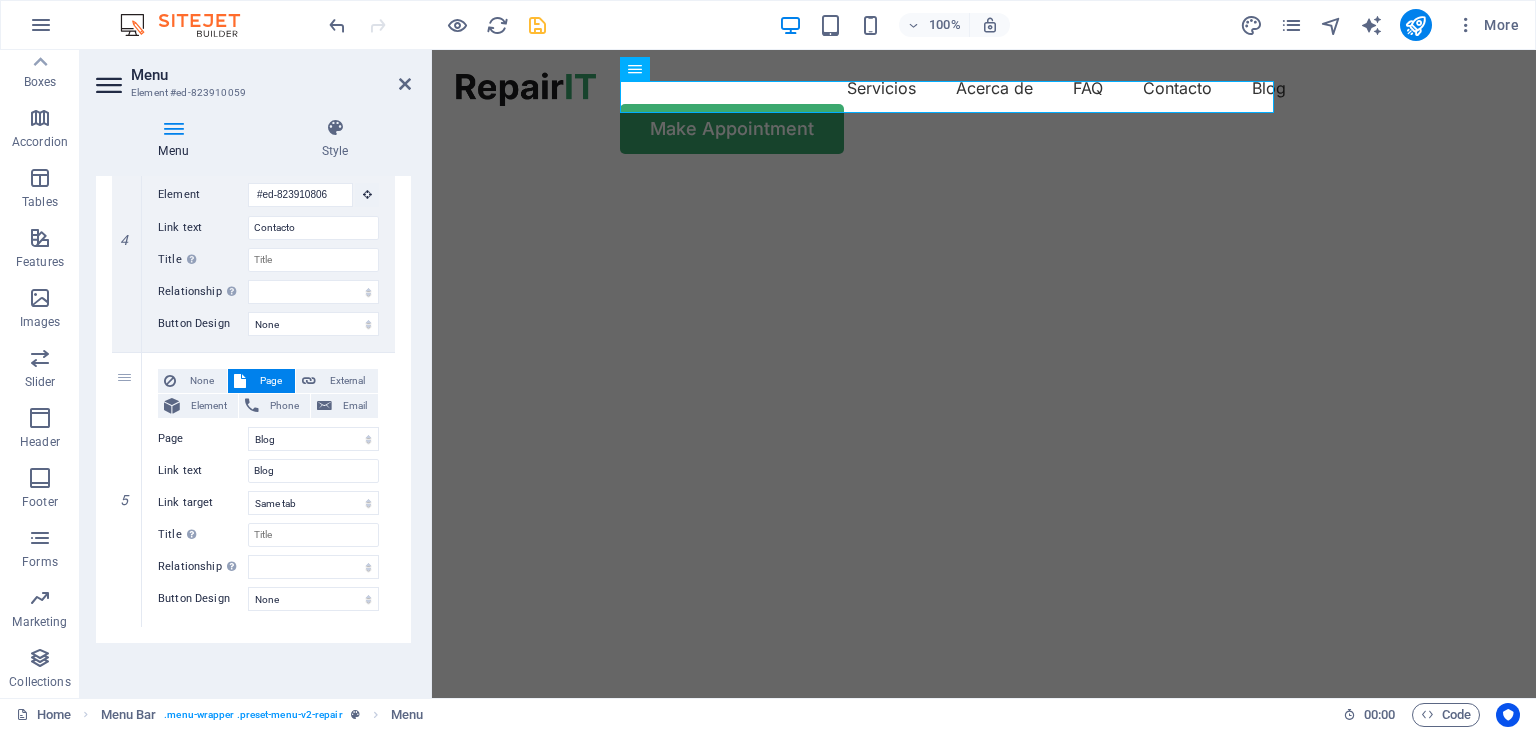 click at bounding box center (537, 25) 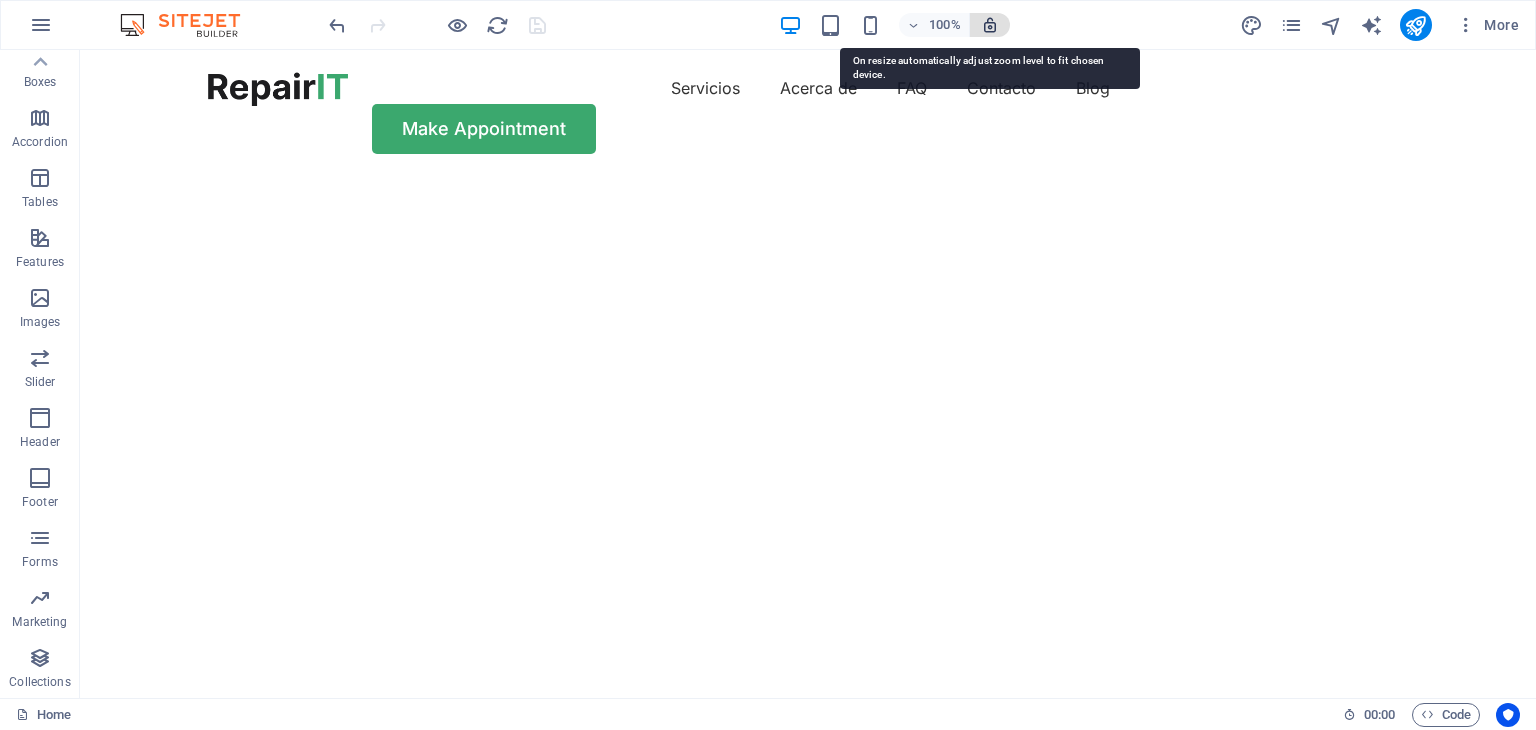 click at bounding box center [990, 25] 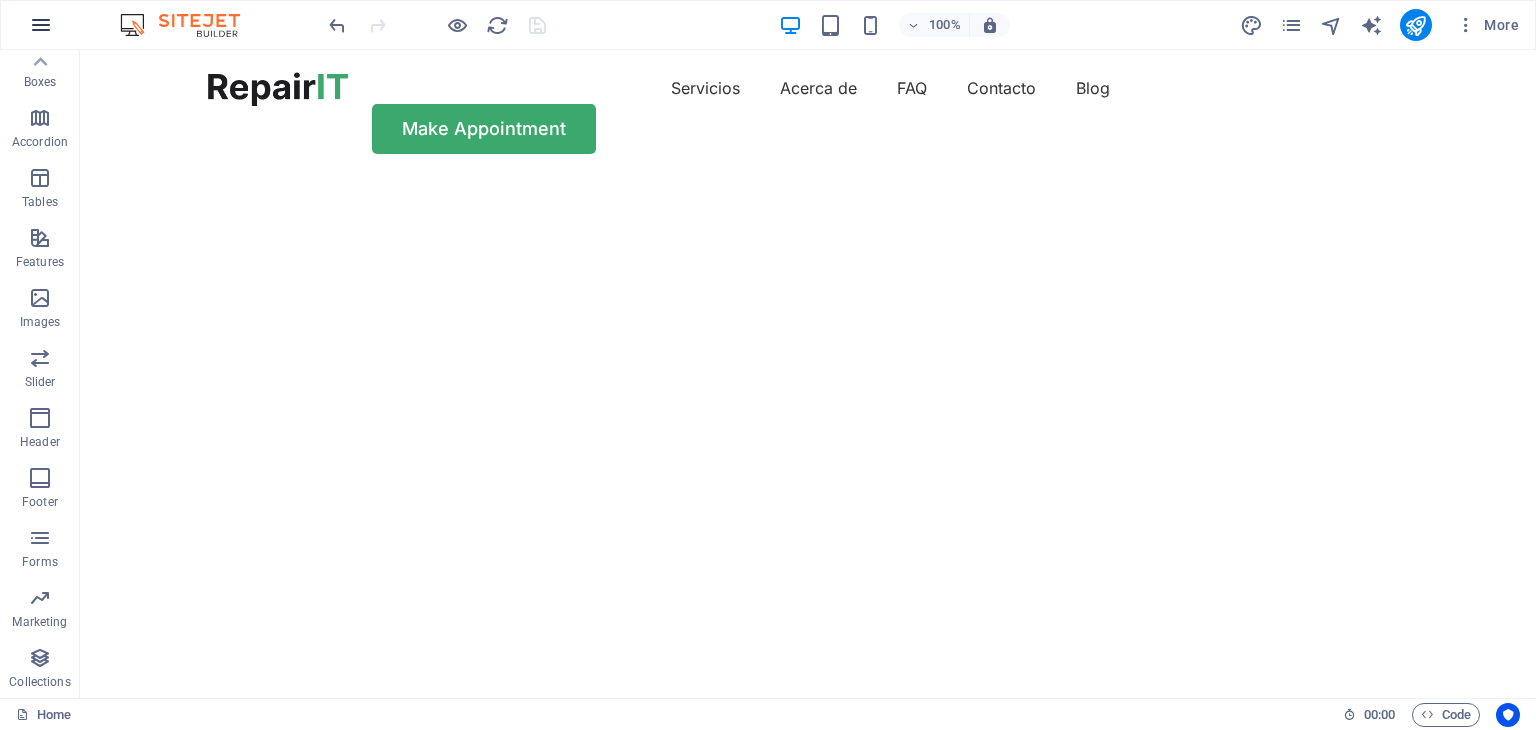 click at bounding box center (41, 25) 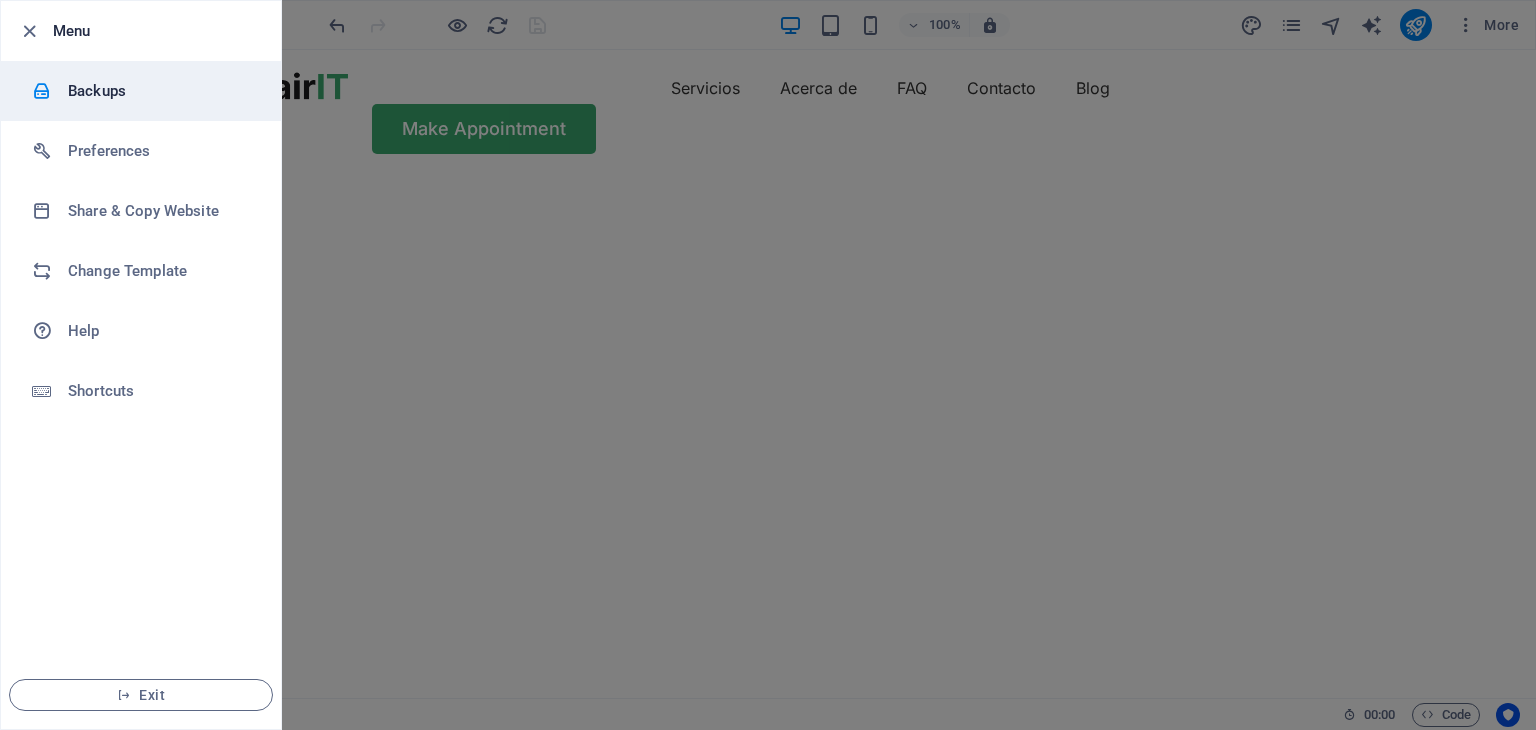 click on "Backups" at bounding box center (160, 91) 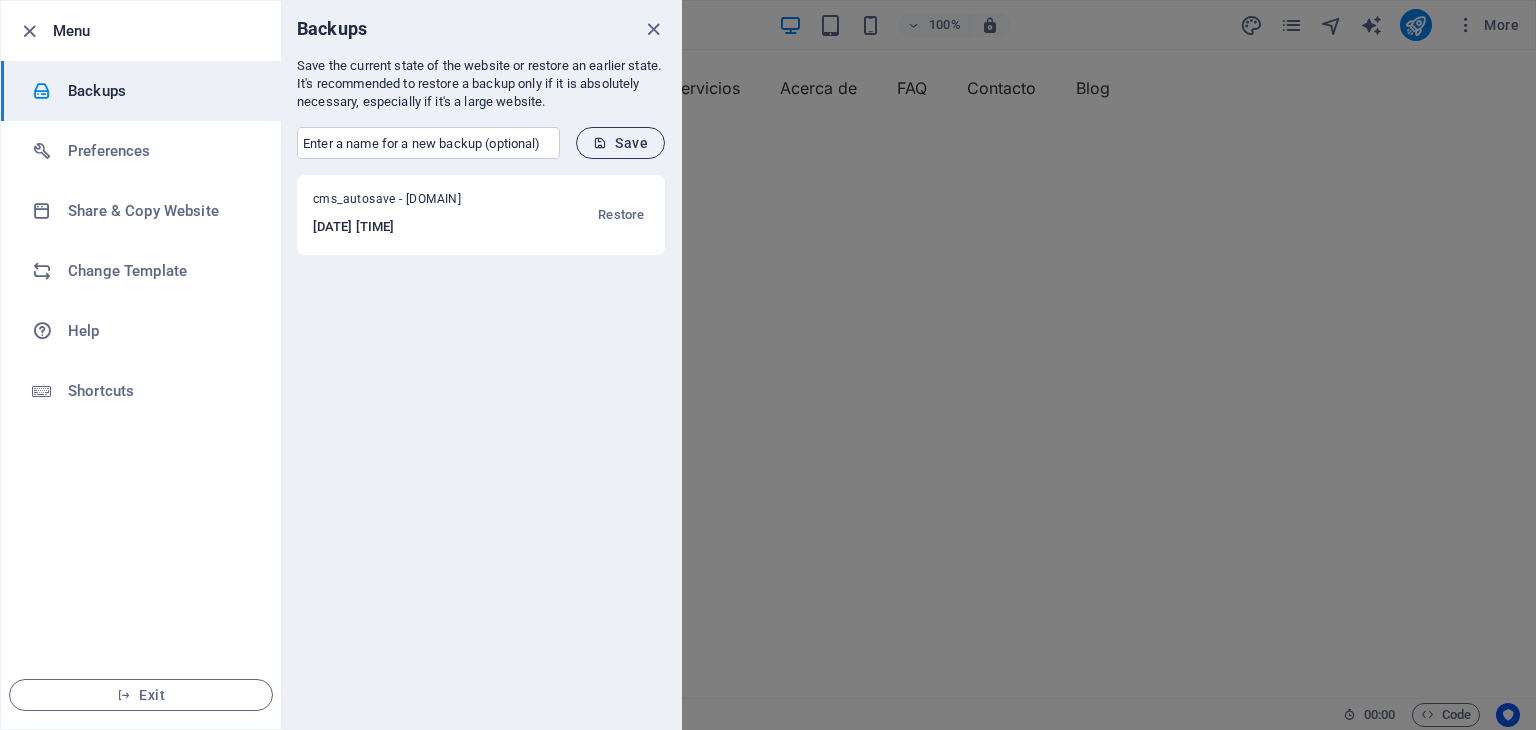 click on "Save" at bounding box center [620, 143] 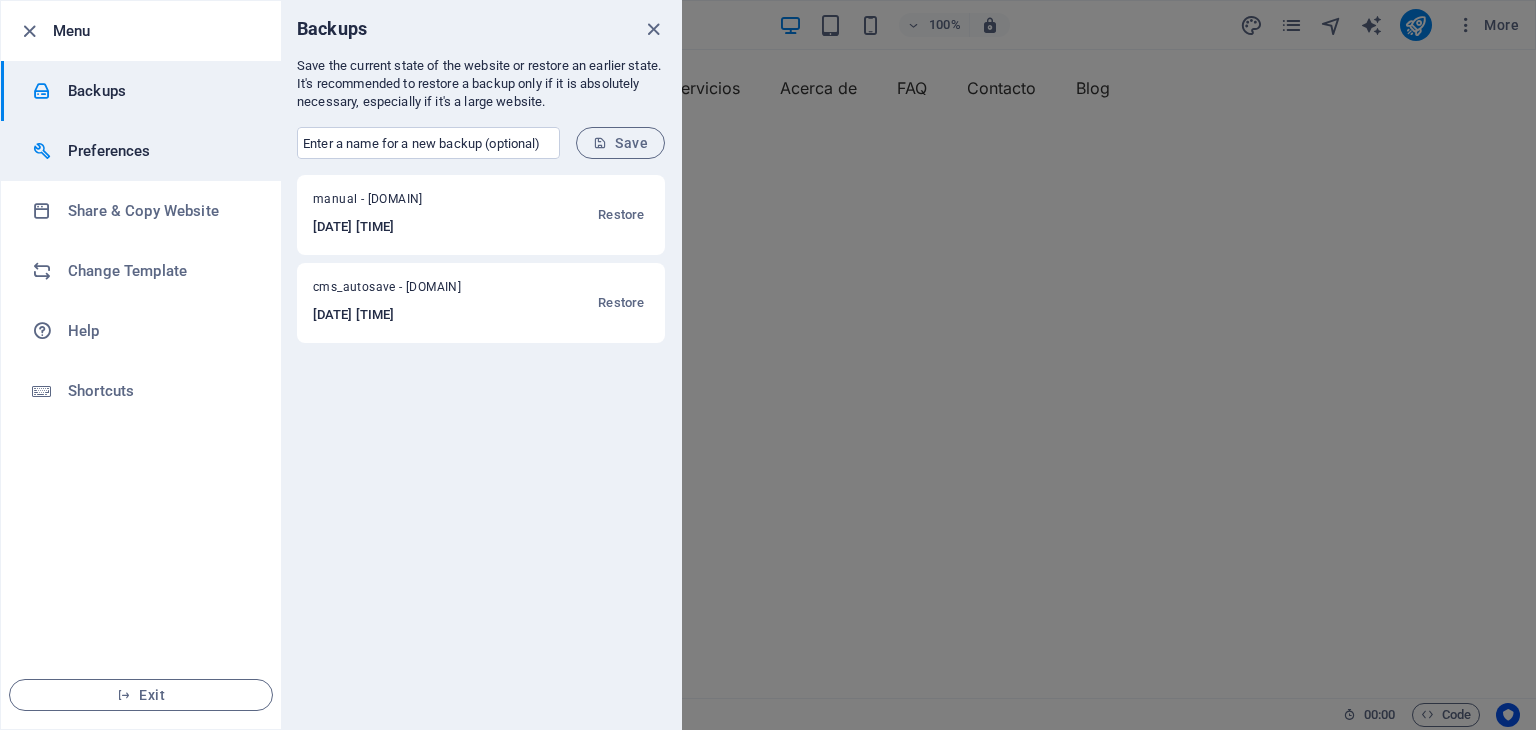 click on "Preferences" at bounding box center (160, 151) 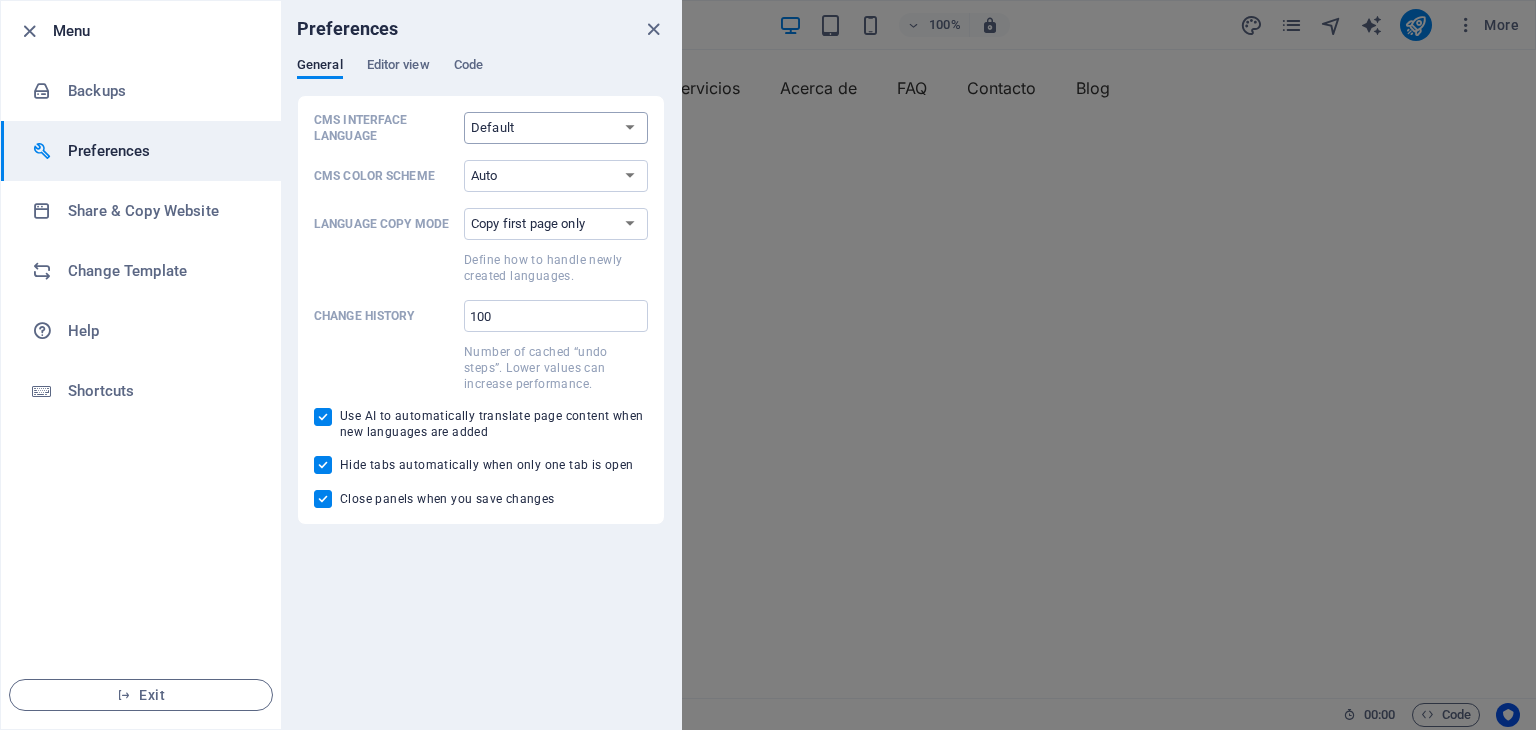 click on "Default Deutsch English Español Français Magyar Italiano Nederlands Polski Português русский язык Svenska Türkçe 日本語" at bounding box center (556, 128) 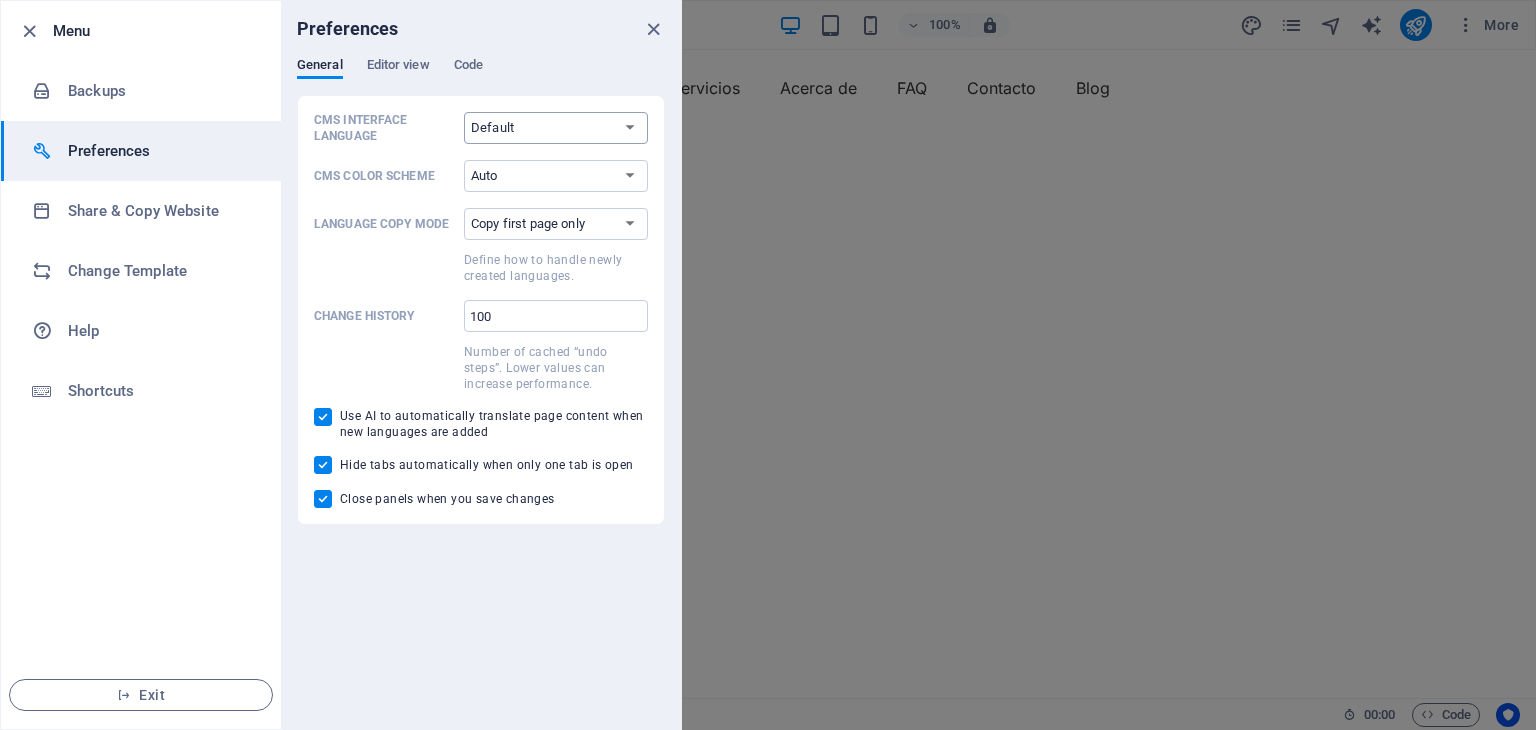 select on "es" 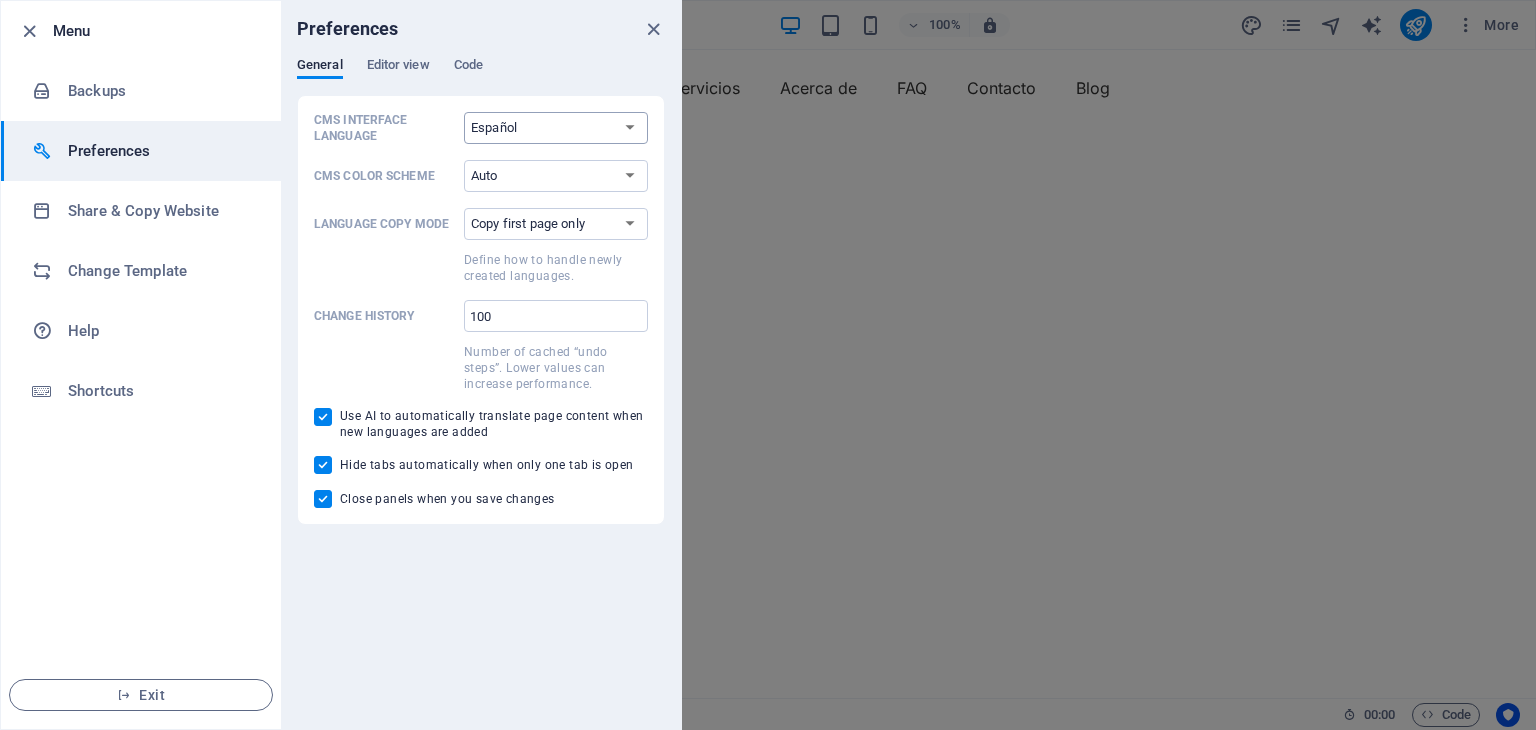 click on "Default Deutsch English Español Français Magyar Italiano Nederlands Polski Português русский язык Svenska Türkçe 日本語" at bounding box center [556, 128] 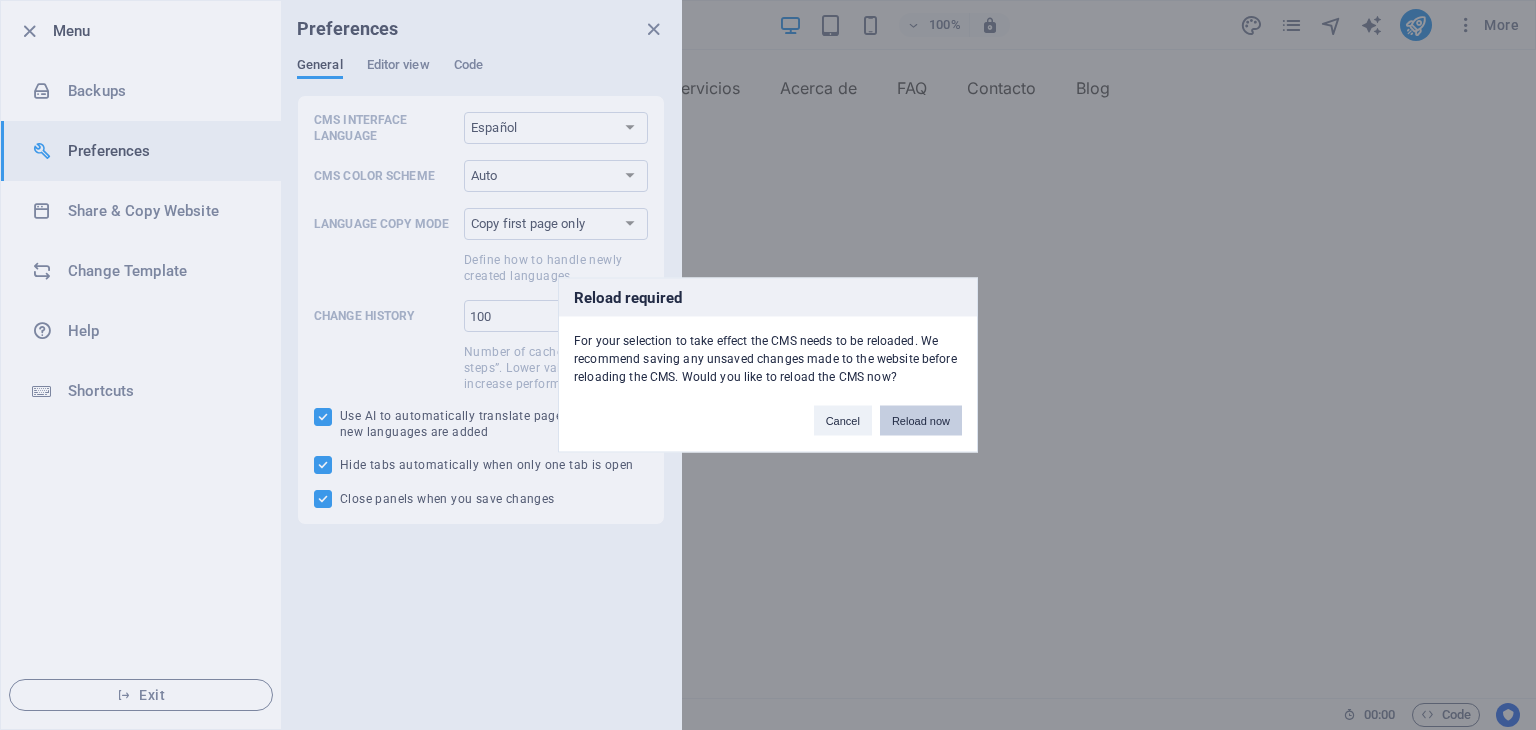 click on "Reload now" at bounding box center (921, 421) 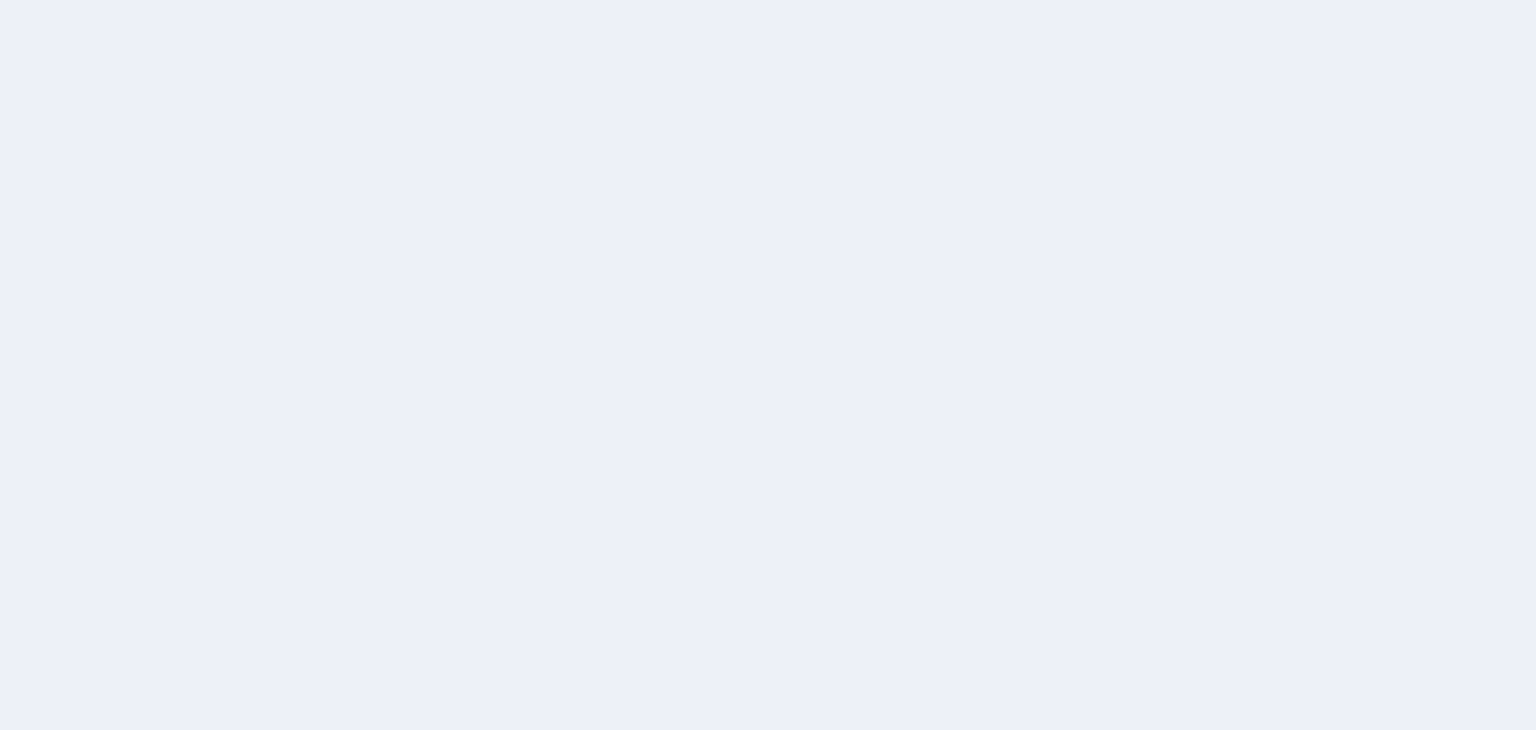 scroll, scrollTop: 0, scrollLeft: 0, axis: both 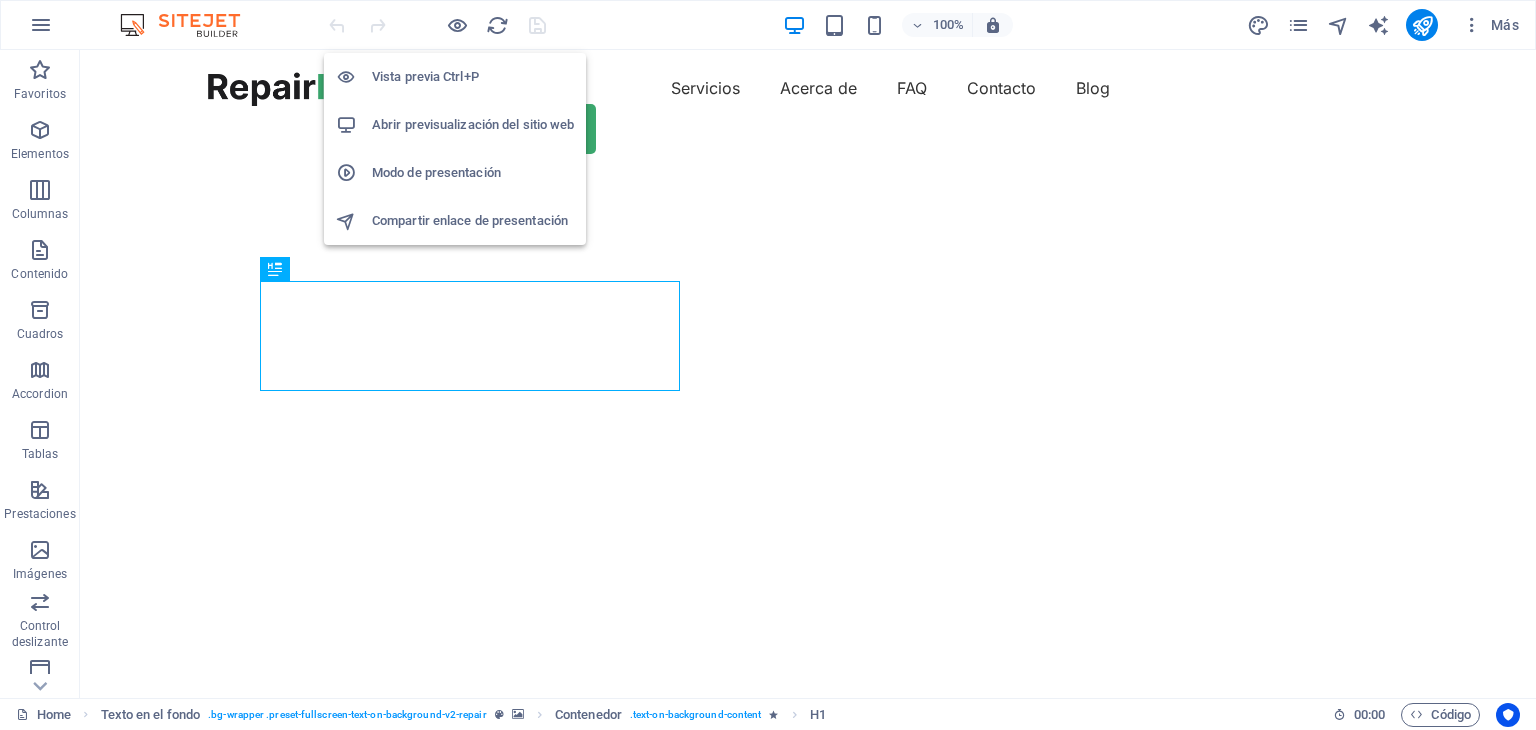 click on "Abrir previsualización del sitio web" at bounding box center (473, 125) 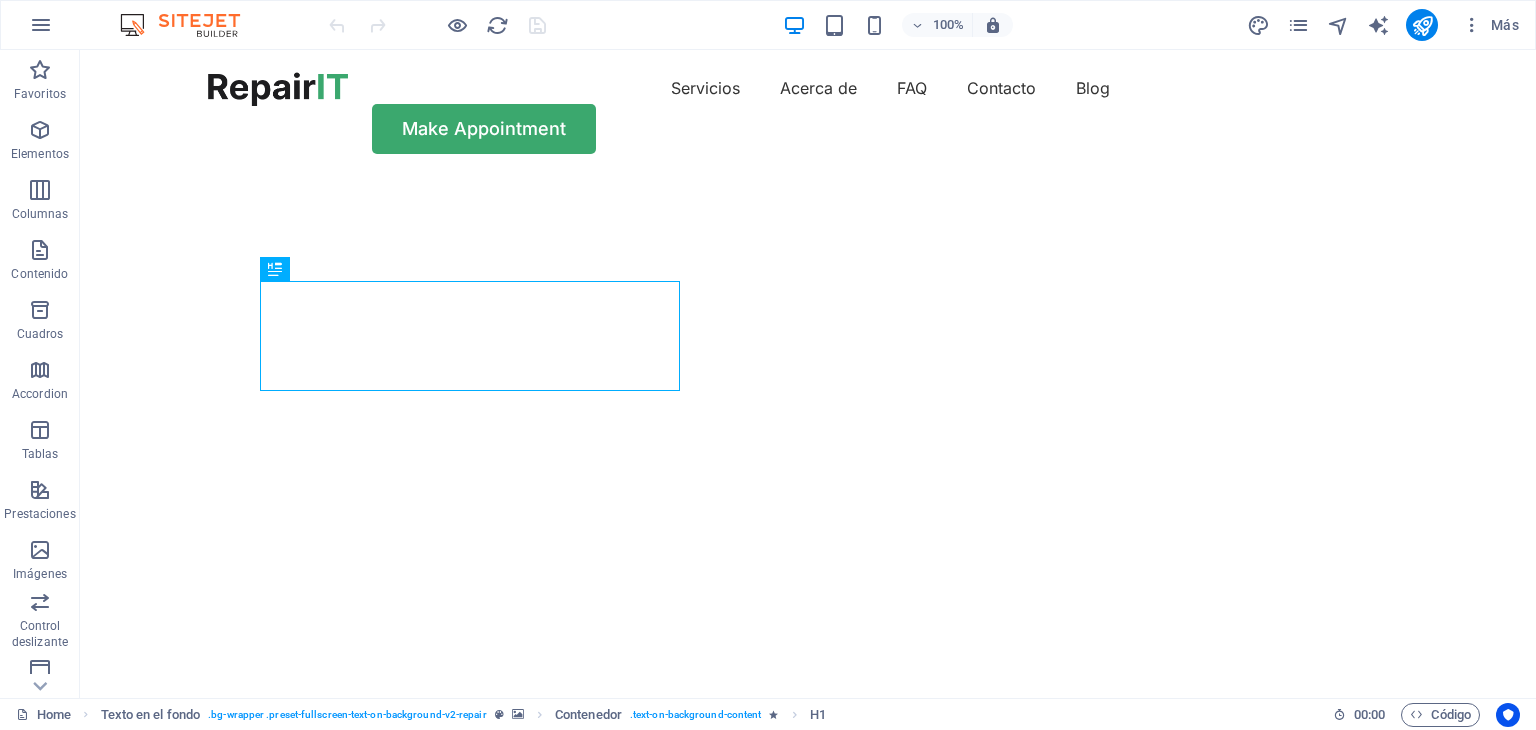 click at bounding box center (190, 25) 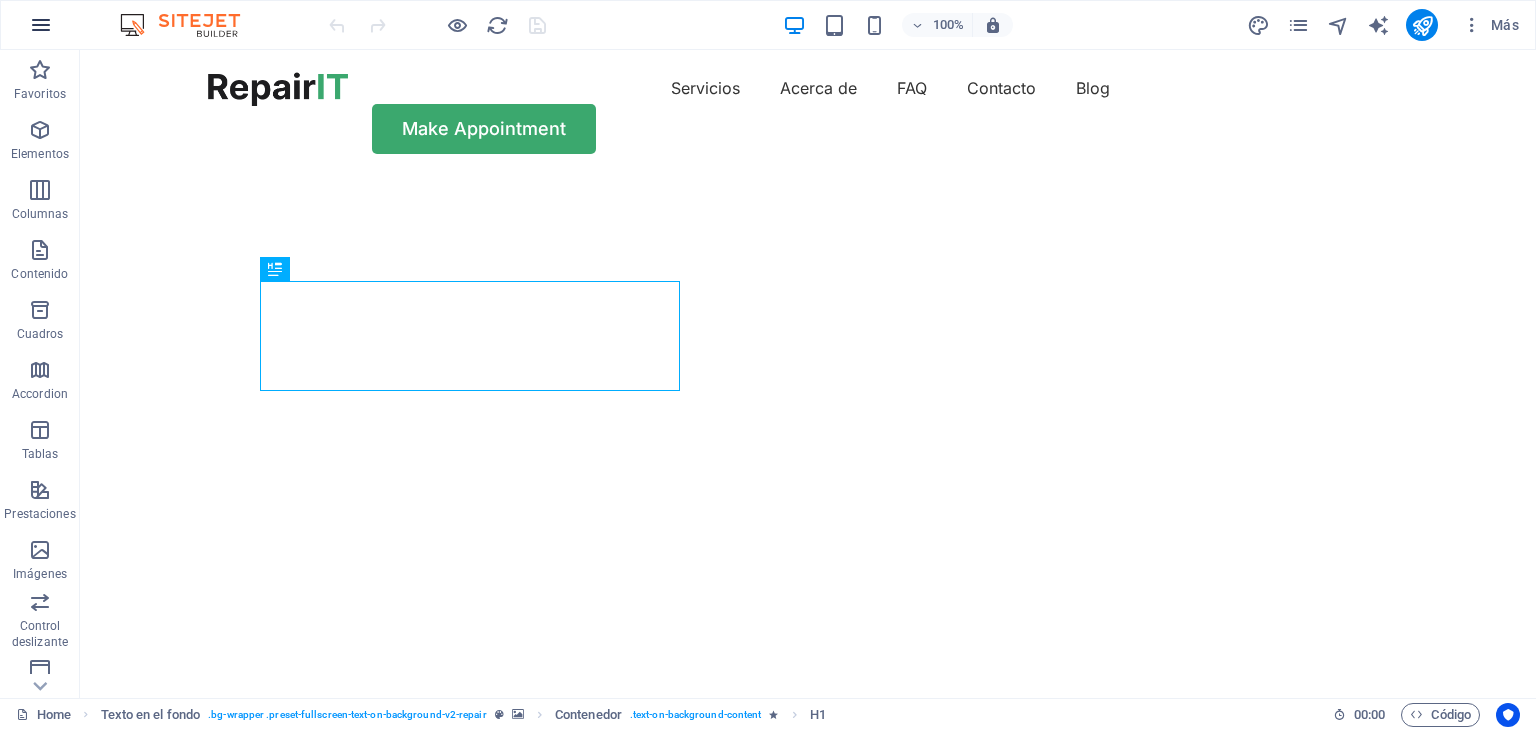 click at bounding box center [41, 25] 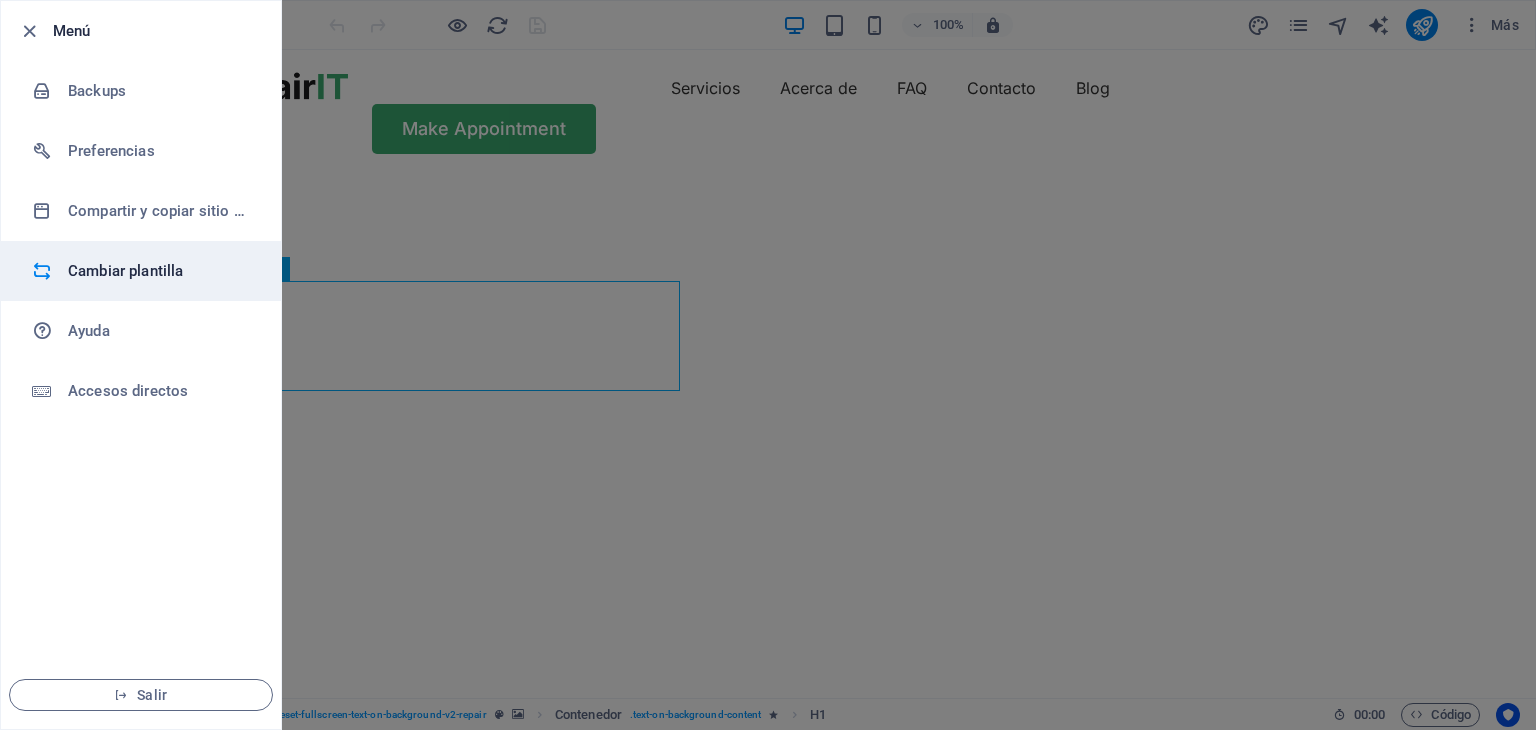 click on "Cambiar plantilla" at bounding box center [160, 271] 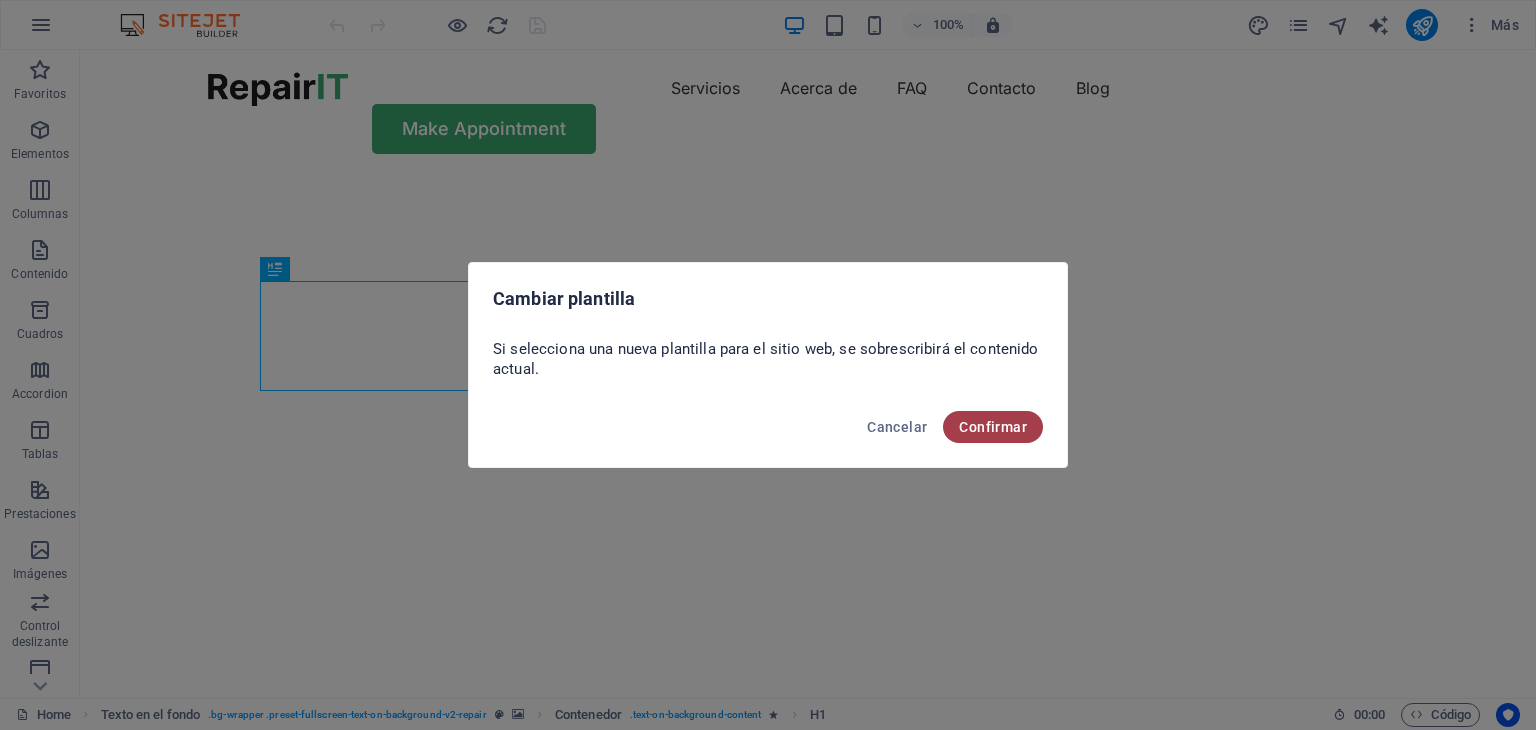 click on "Confirmar" at bounding box center (993, 427) 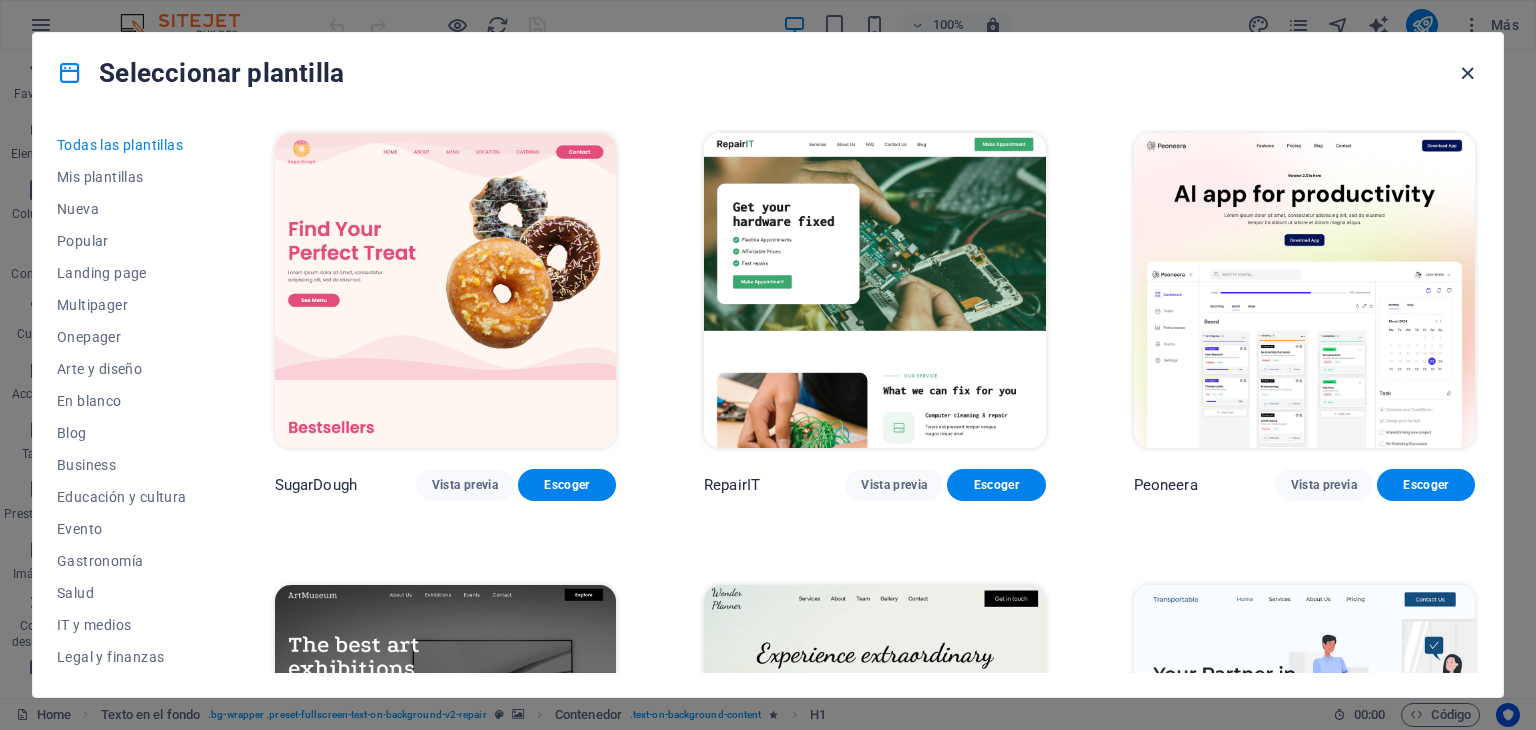 click at bounding box center [1467, 73] 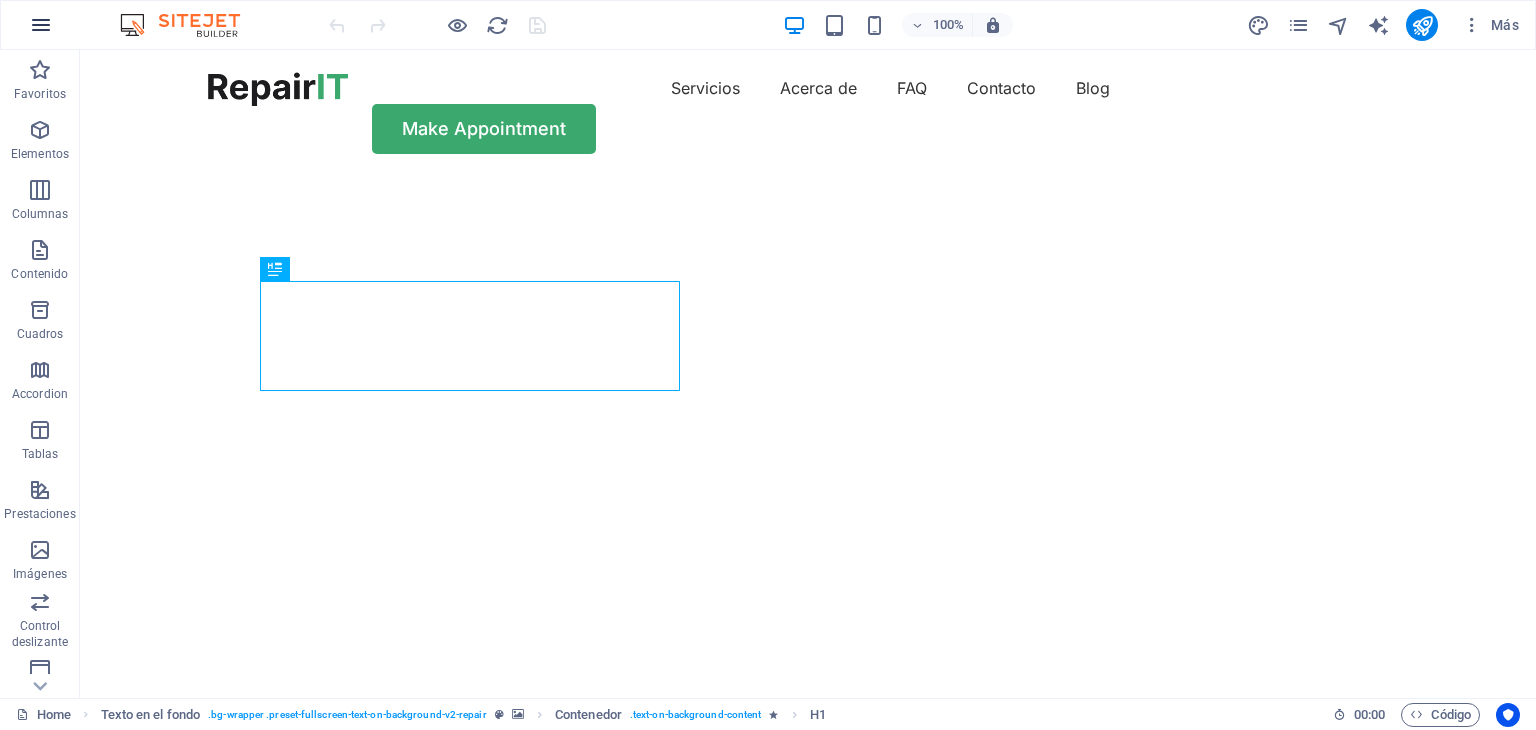 click at bounding box center (41, 25) 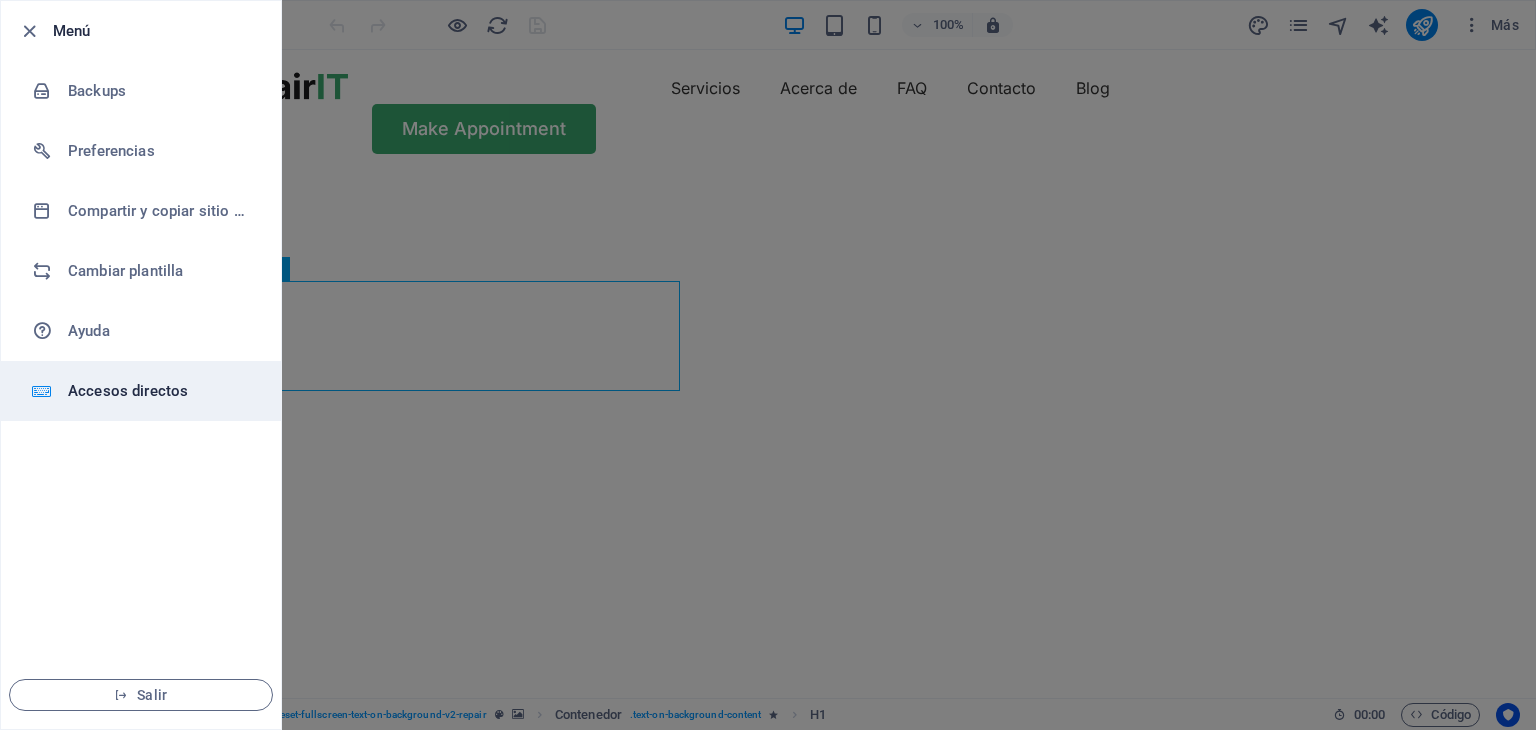 click on "Accesos directos" at bounding box center (160, 391) 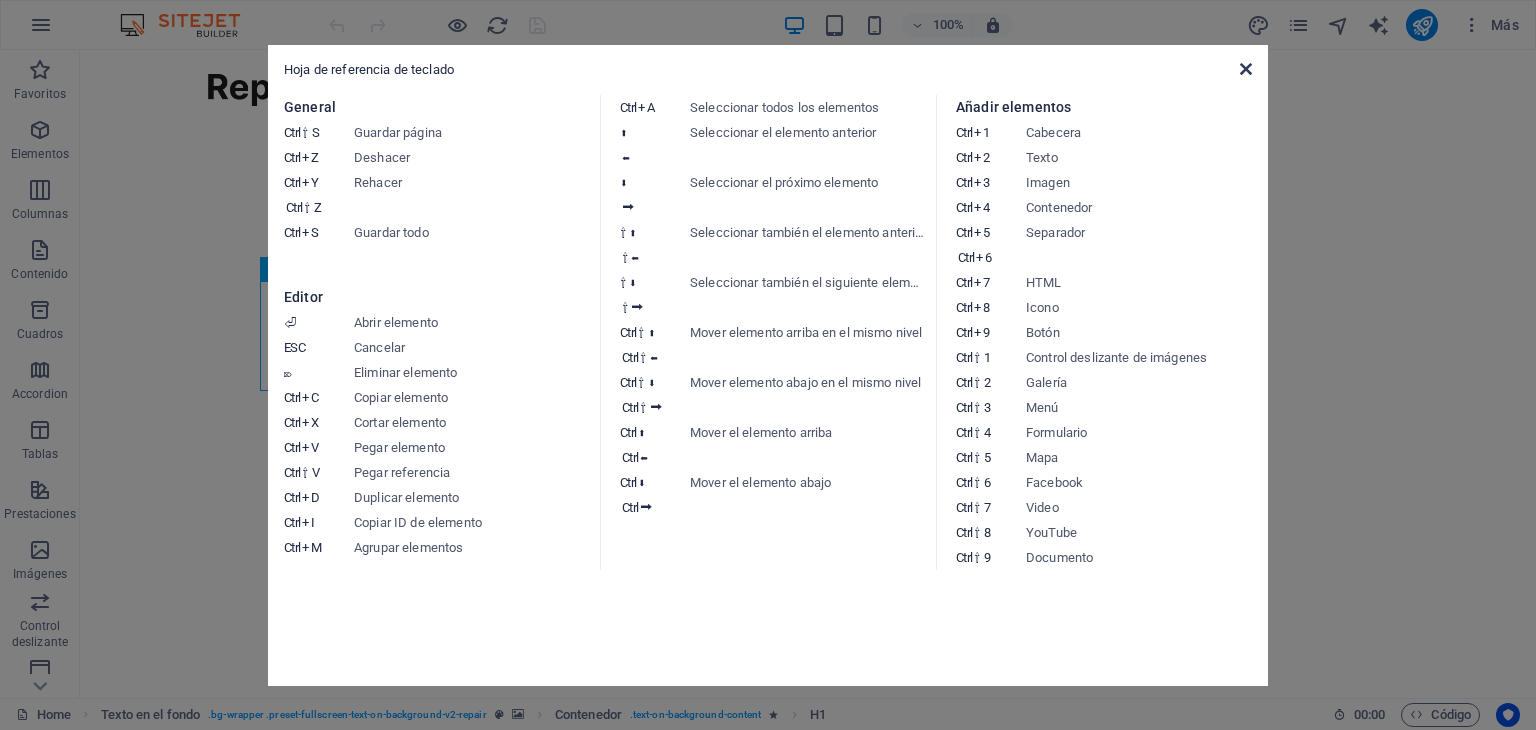 click at bounding box center [1246, 69] 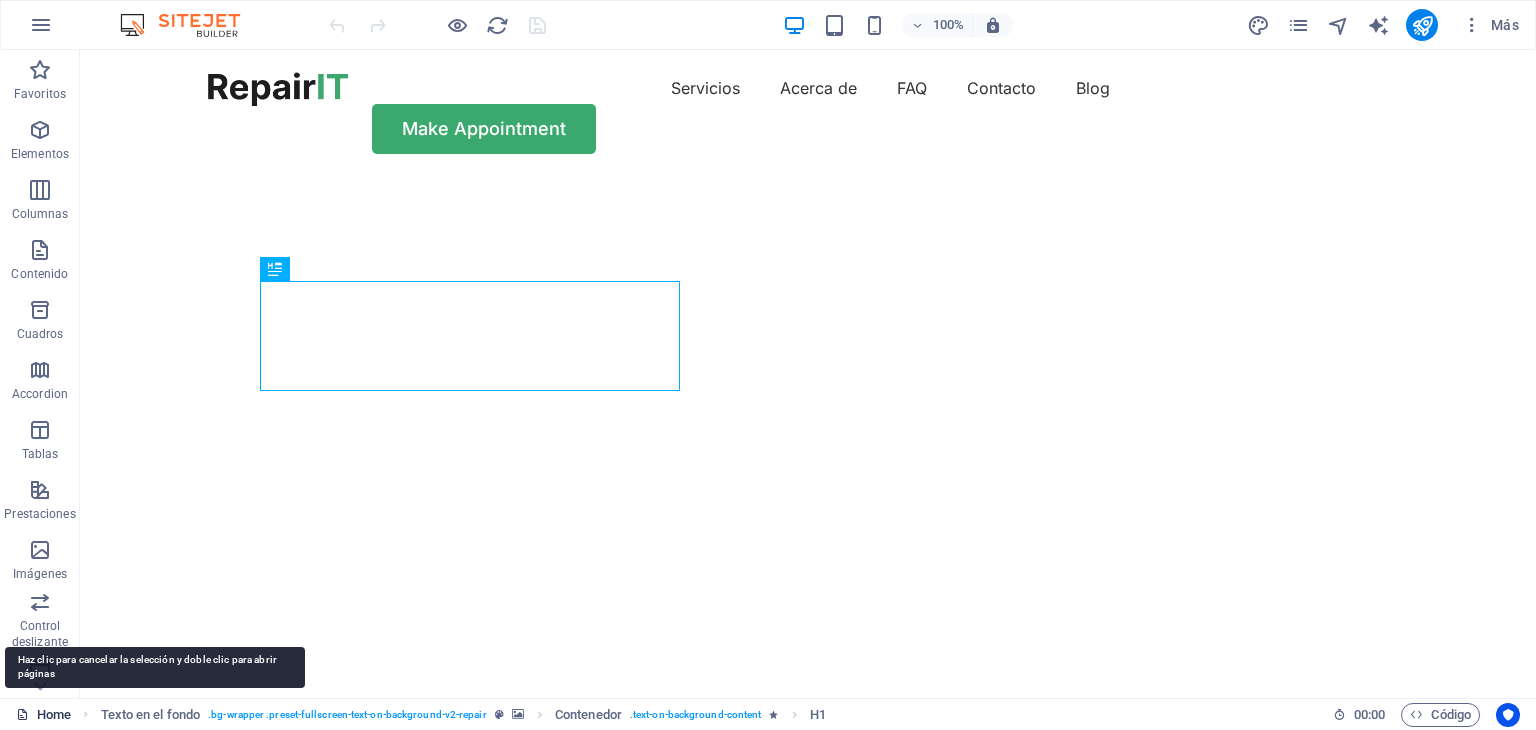 click on "Home" at bounding box center [43, 715] 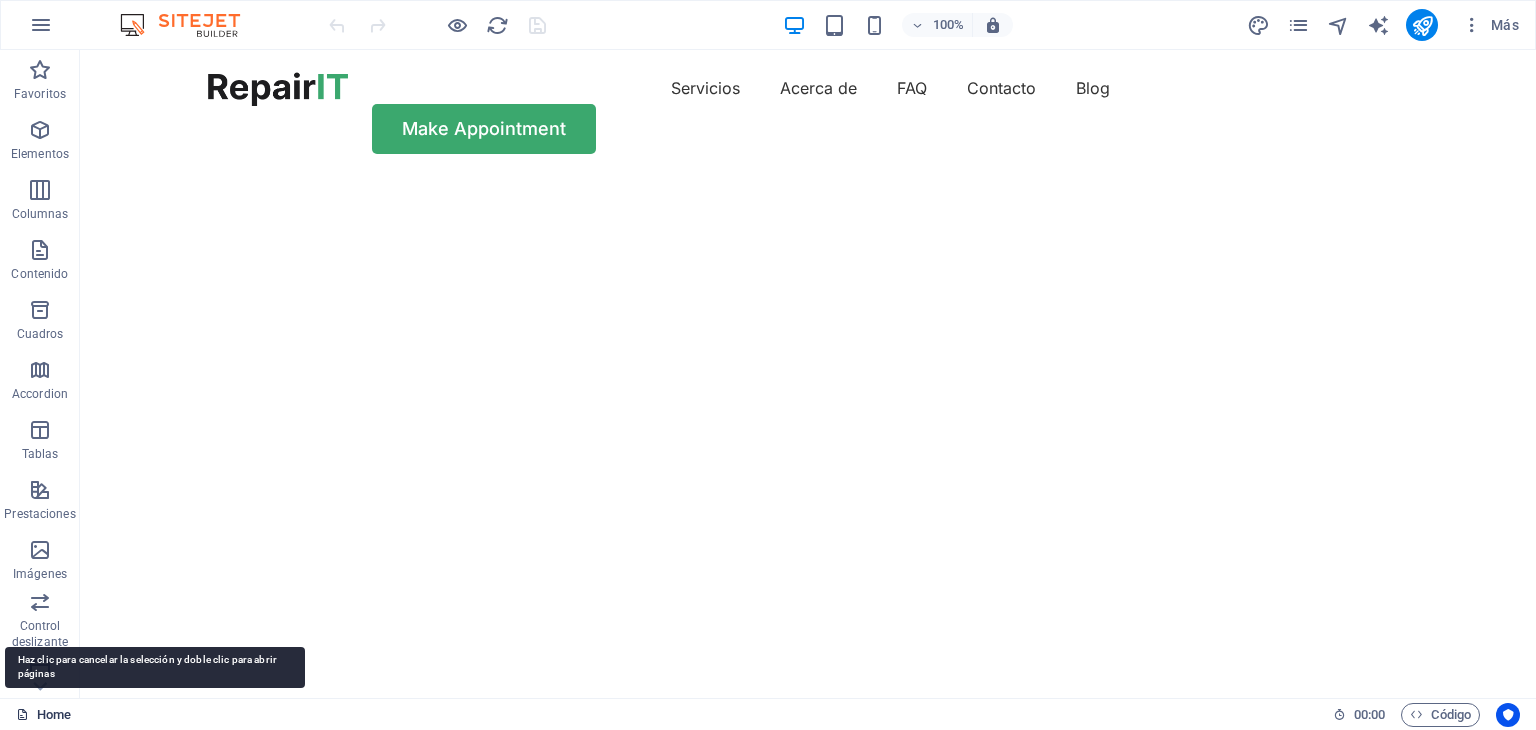click on "Home" at bounding box center [43, 715] 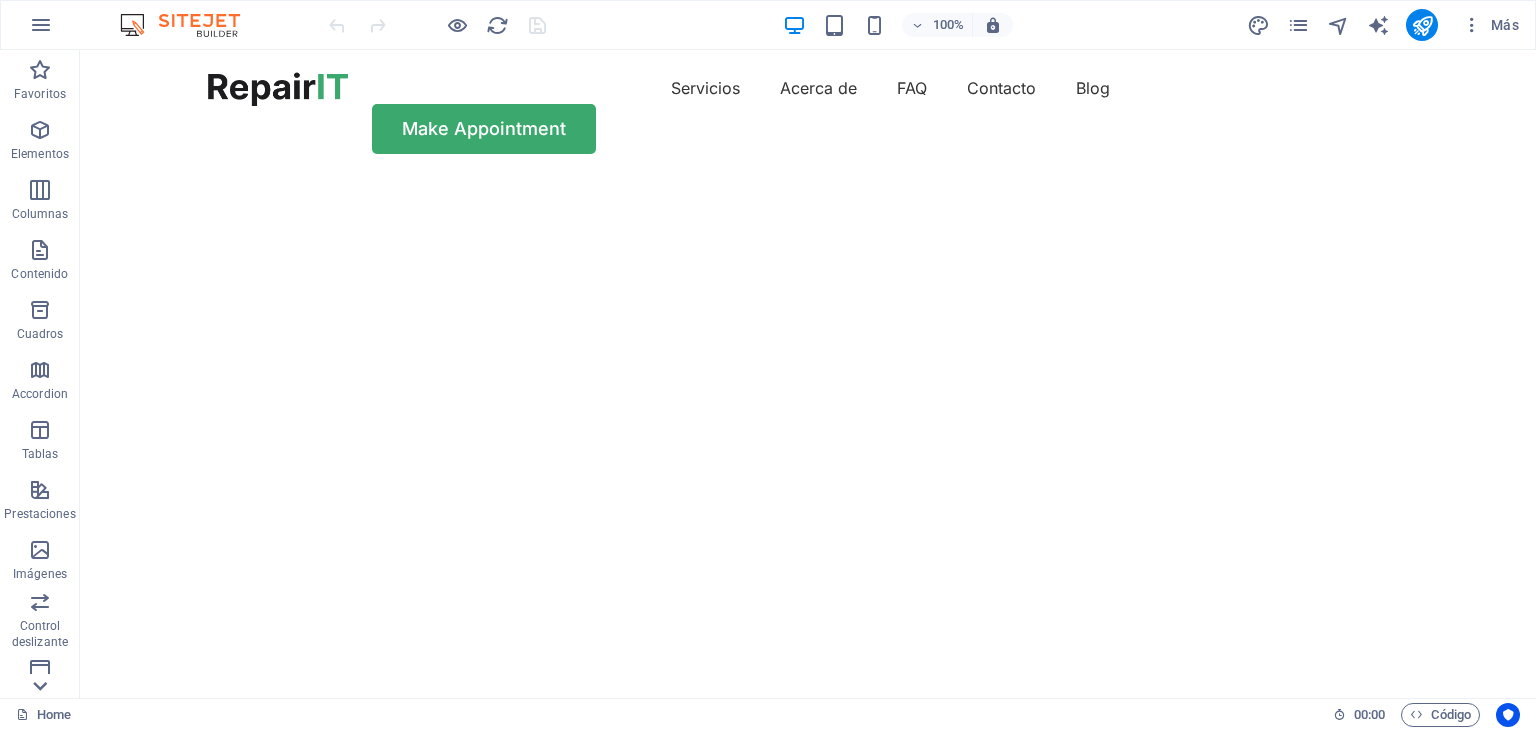 click 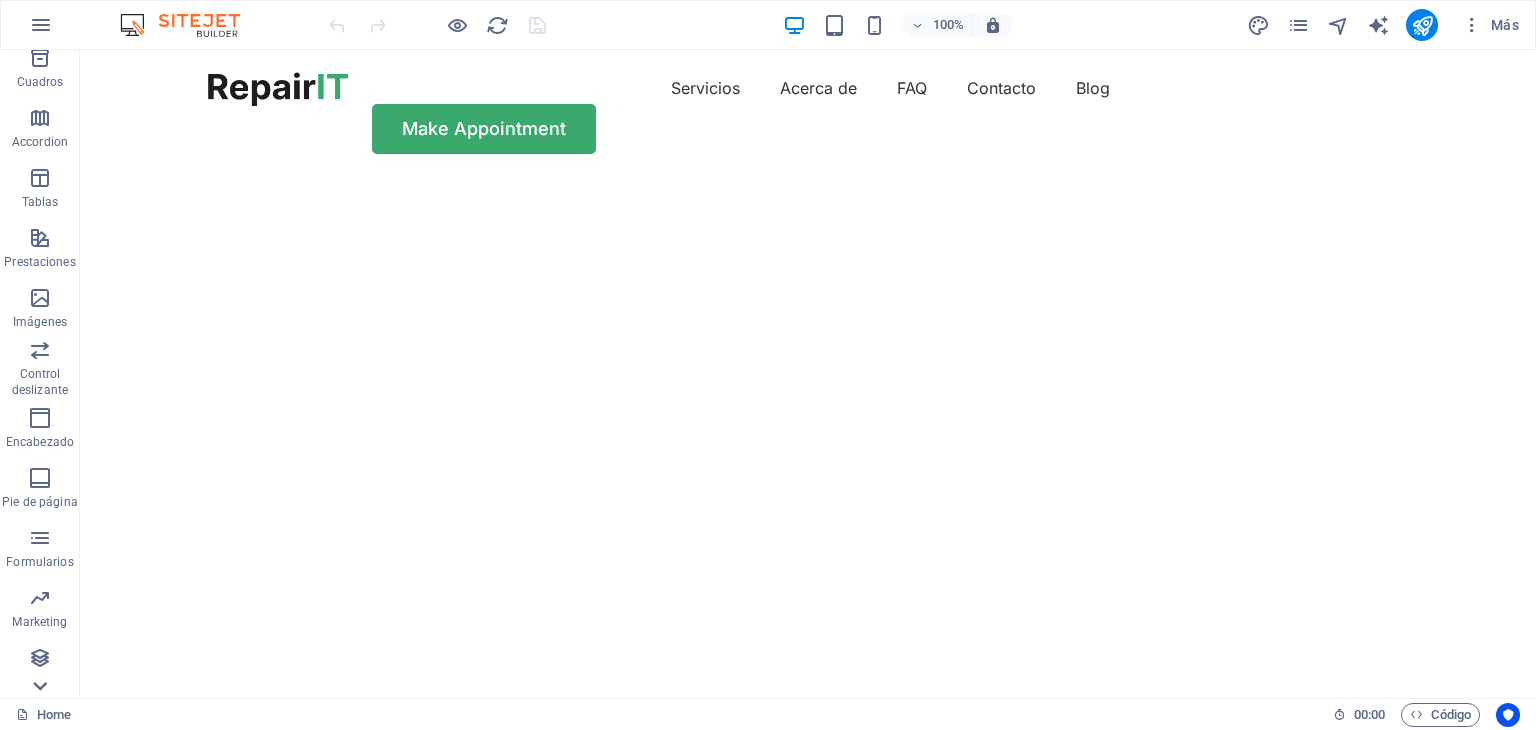 scroll, scrollTop: 252, scrollLeft: 0, axis: vertical 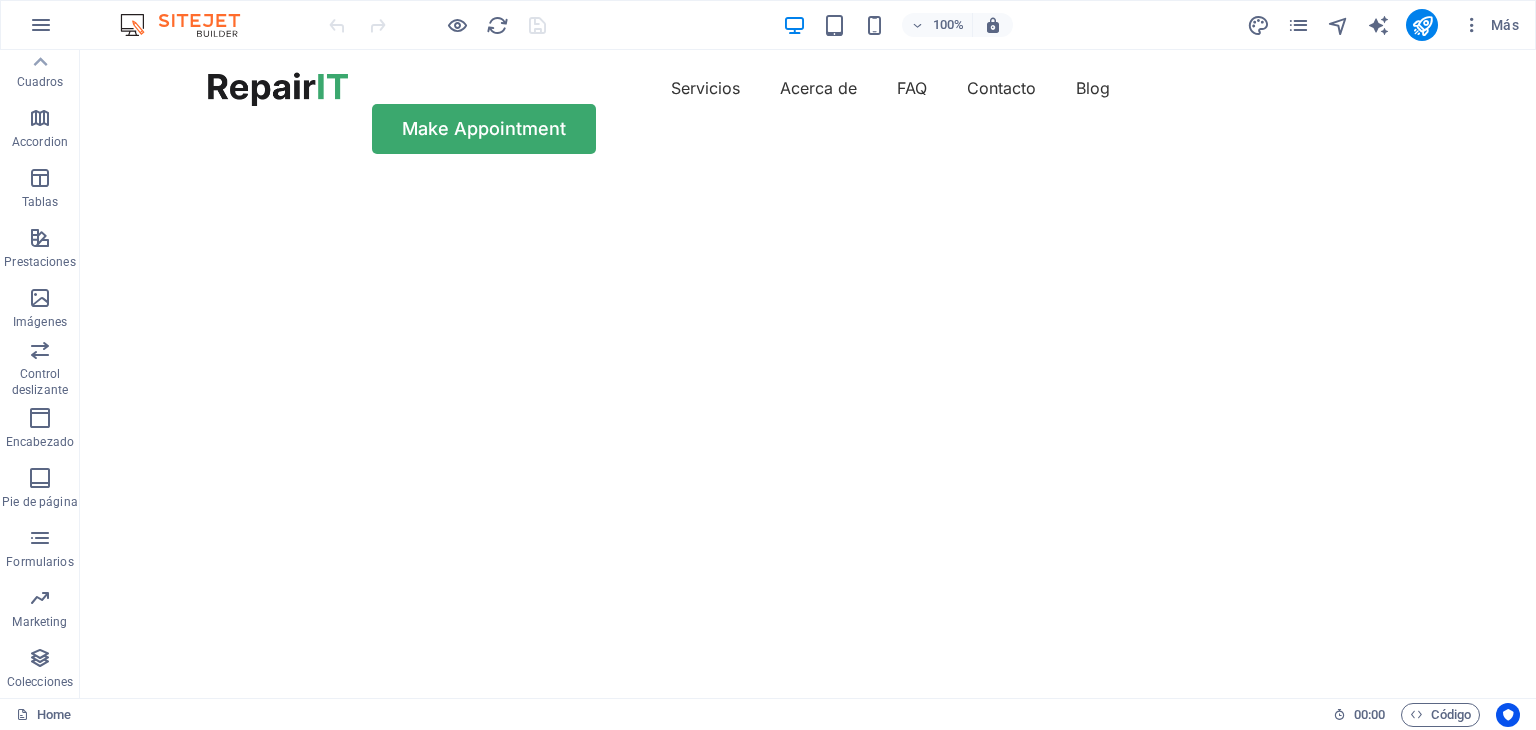 click on "Colecciones" at bounding box center (40, 682) 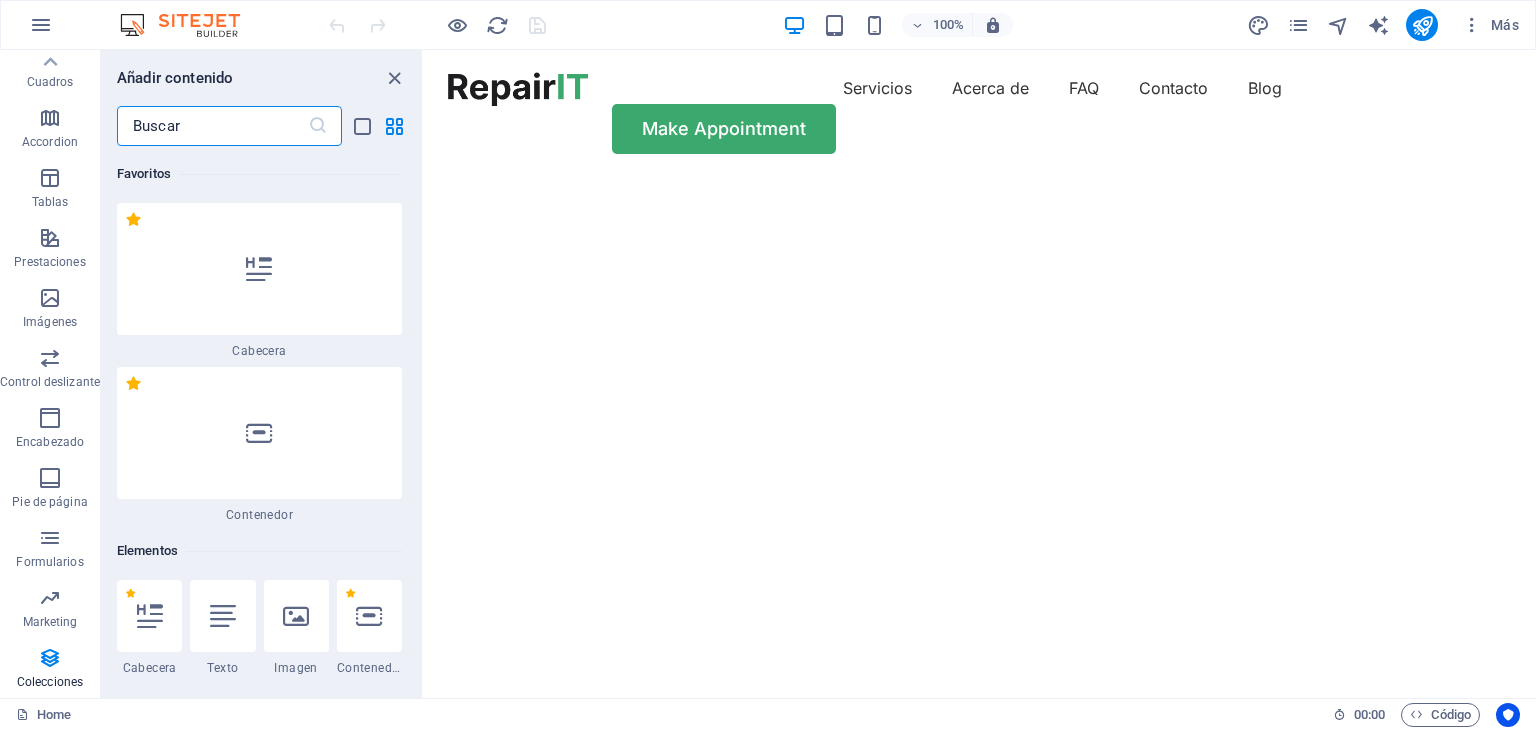 click on "Colecciones" at bounding box center [50, 682] 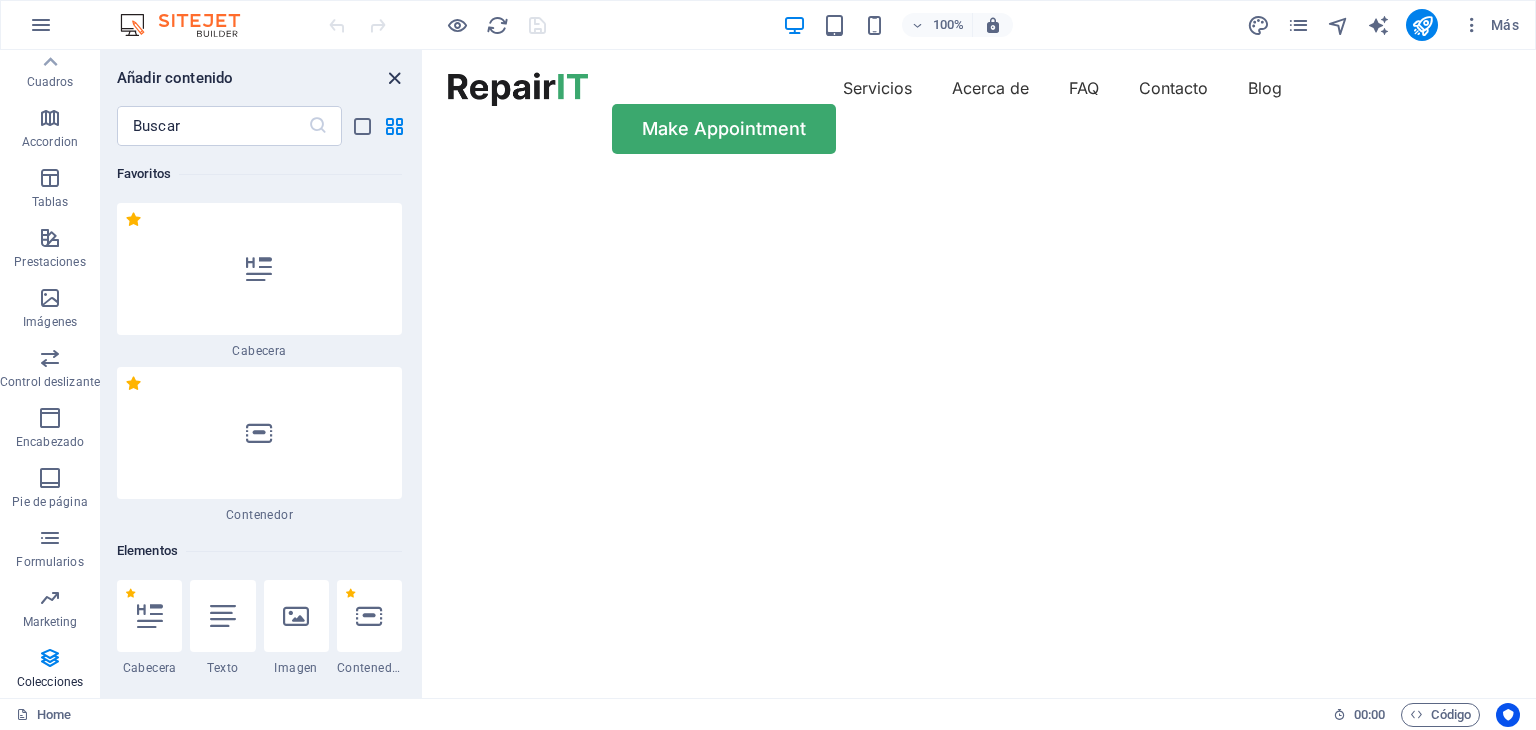 click at bounding box center (394, 78) 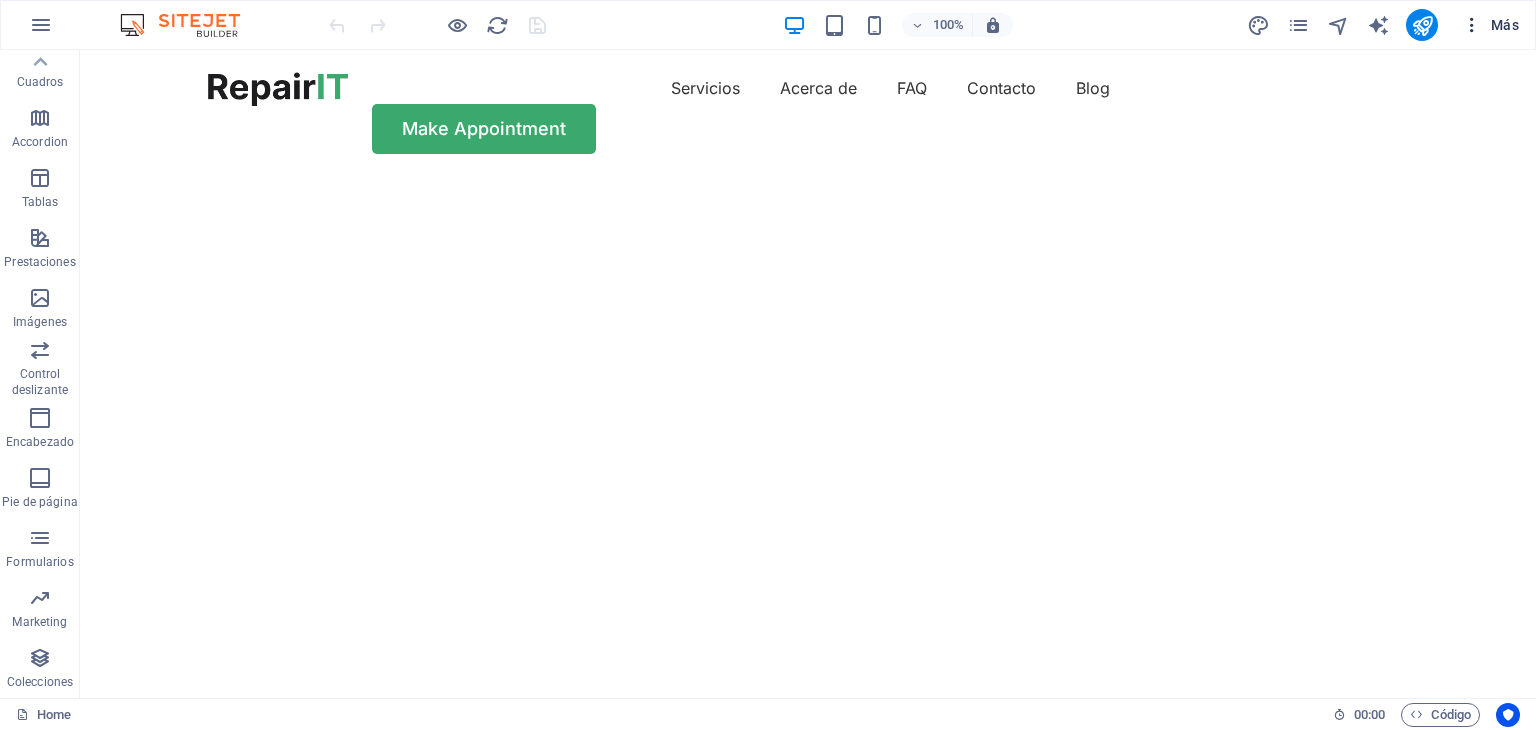 click at bounding box center (1472, 25) 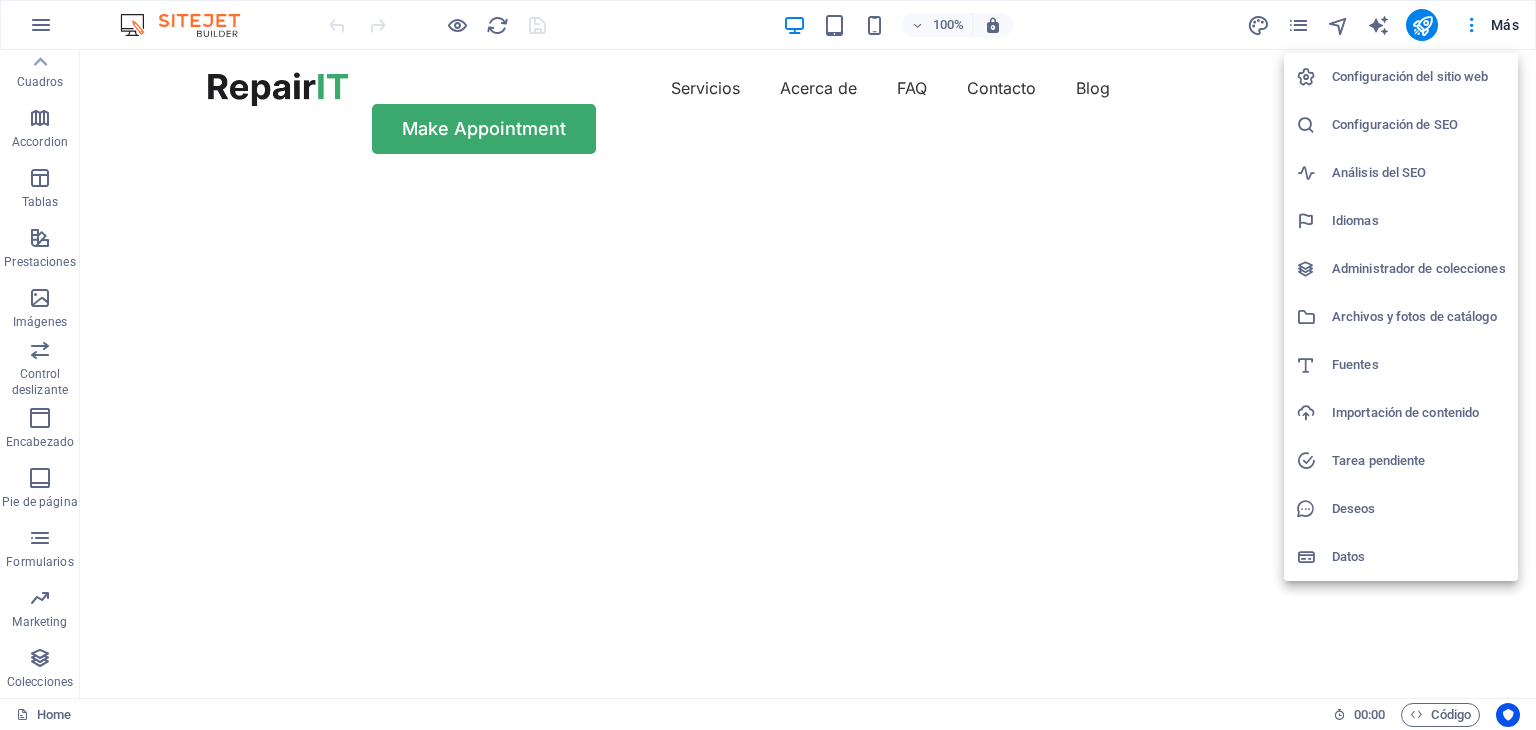 click on "Configuración del sitio web" at bounding box center [1419, 77] 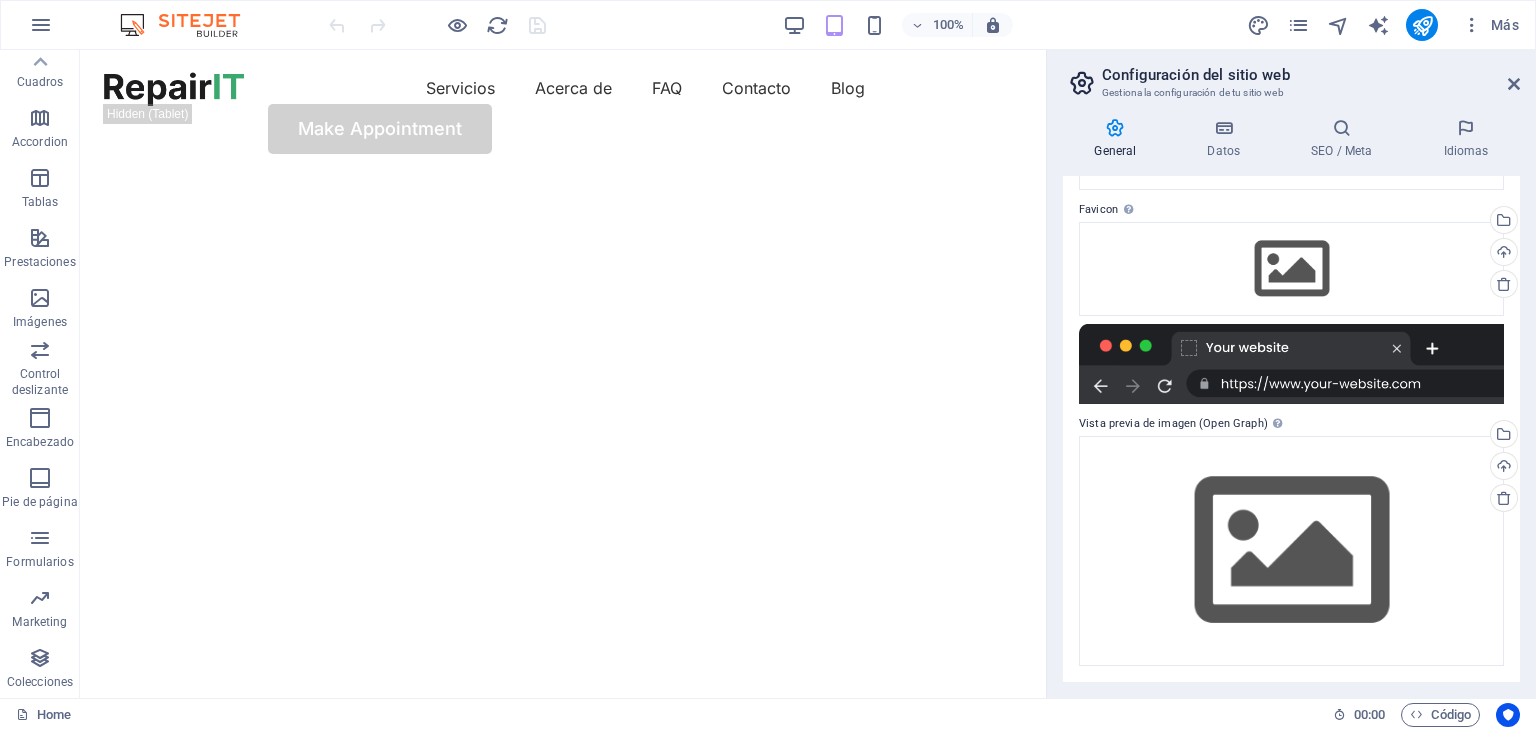 scroll, scrollTop: 0, scrollLeft: 0, axis: both 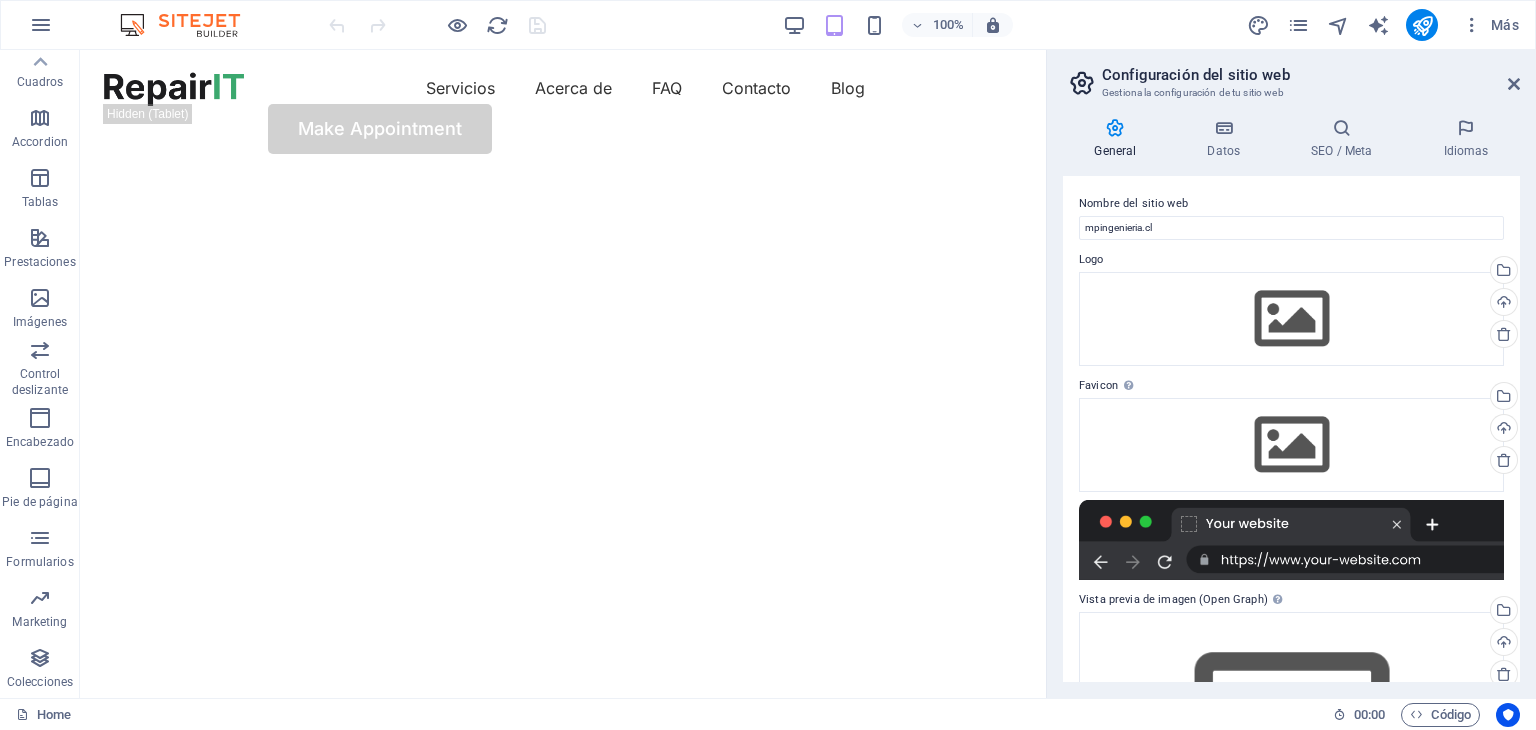 click at bounding box center (1115, 128) 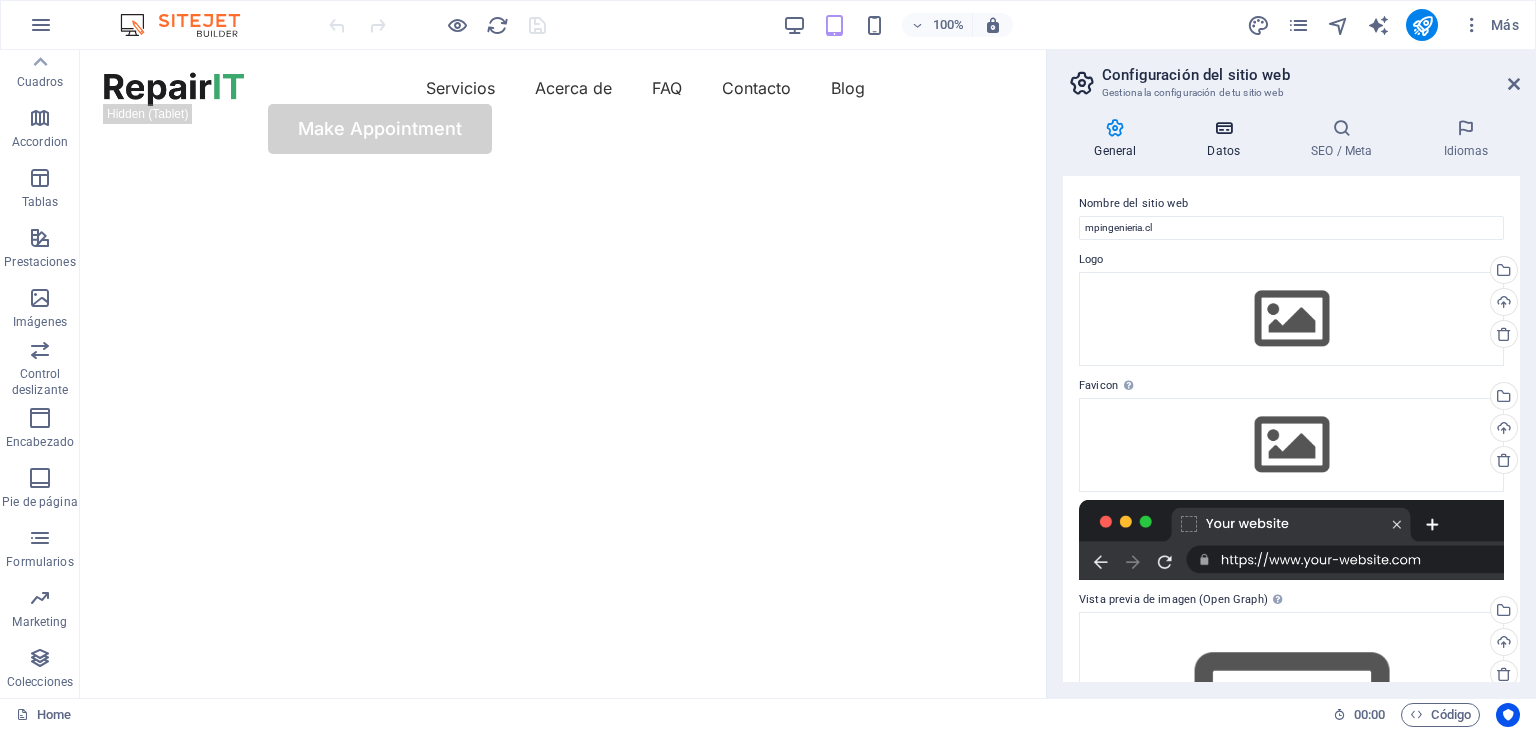 click on "Datos" at bounding box center [1228, 139] 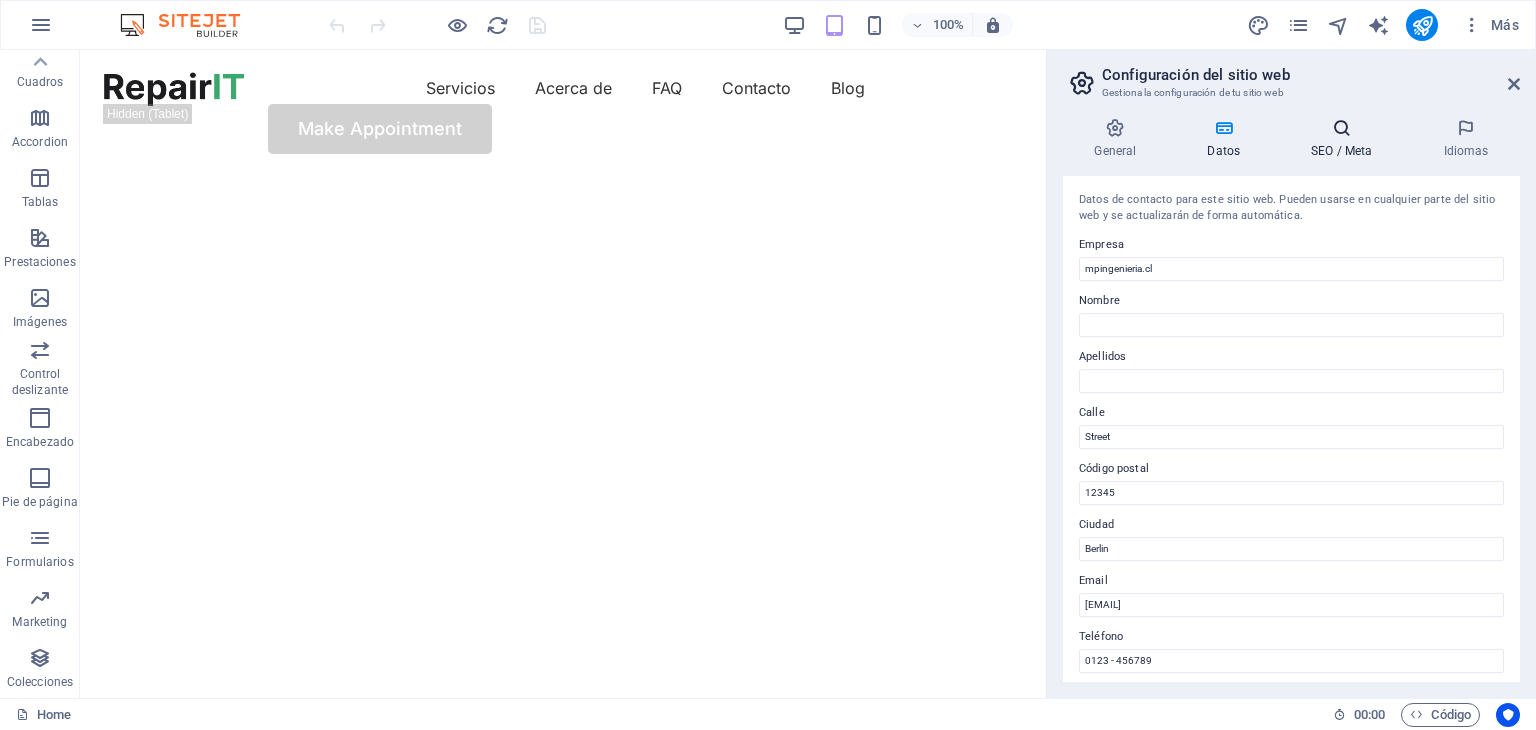 click at bounding box center [1342, 128] 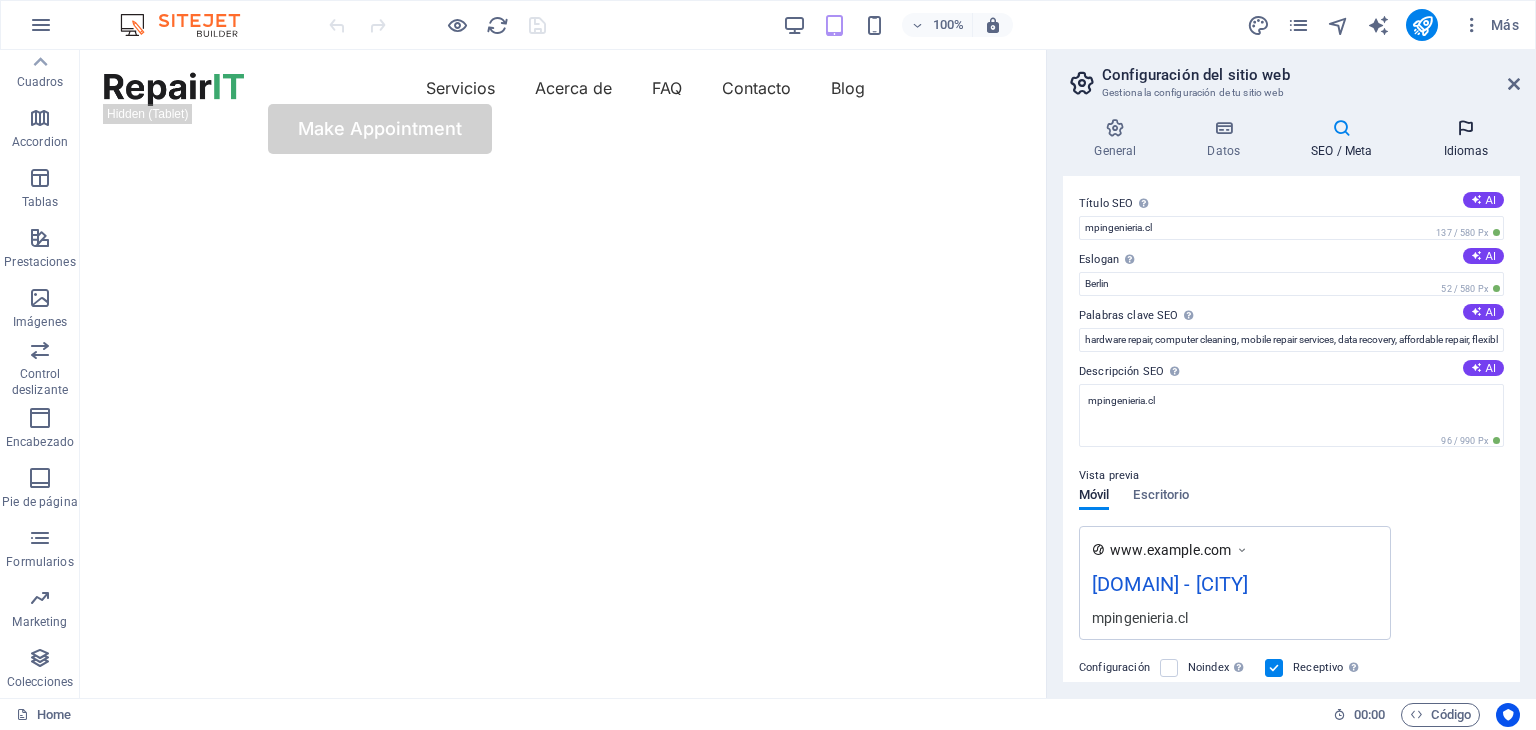 click at bounding box center [1466, 128] 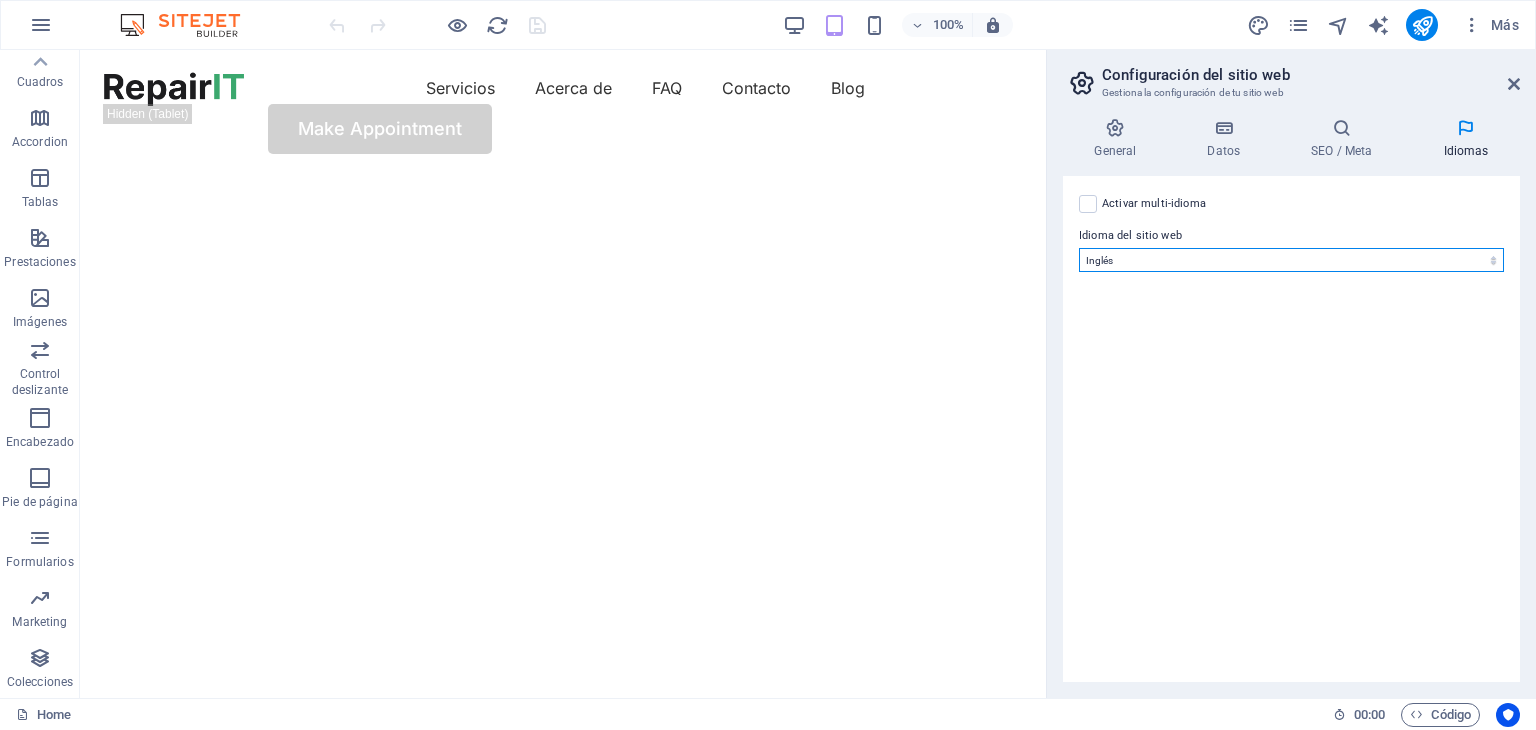 click on "Abkhazian Afar Afrikaans Akan Albanés Alemán Amharic Árabe Aragonese Armenian Assamese Avaric Avestan Aymara Azerbaijani Bambara Bashkir Basque Belarusian Bengalí Bihari languages Bislama Bokmål Bosnian Breton Búlgaro Burmese Catalán Central Khmer Chamorro Chechen Checo Chino Church Slavic Chuvash Coreano Cornish Corsican Cree Croata Danés Dzongkha Eslovaco Esloveno Español Esperanto Estonian Ewe Faroese Farsi (Persa) Fijian Finlandés Francés Fulah Gaelic Galician Ganda Georgian Greenlandic Griego Guaraní Gujarati Haitian Creole Hausa Hebreo Herero Hindi Hiri Motu Holandés Húngaro Ido Igbo Indonesio Inglés Interlingua Interlingue Inuktitut Inupiaq Irish Islandés Italiano Japonés Javanese Kannada Kanuri Kashmiri Kazakh Kikuyu Kinyarwanda Komi Kongo Kurdish Kwanyama Kyrgyz Lao Latín Letón Limburgish Lingala Lituano Luba-Katanga Luxembourgish Macedonio Malagasy Malay Malayalam Maldivian Maltés Manx Maori Marathi Marshallese Mongolian Nauru Navajo Ndonga Nepali North Ndebele Northern Sami Pali" at bounding box center (1291, 260) 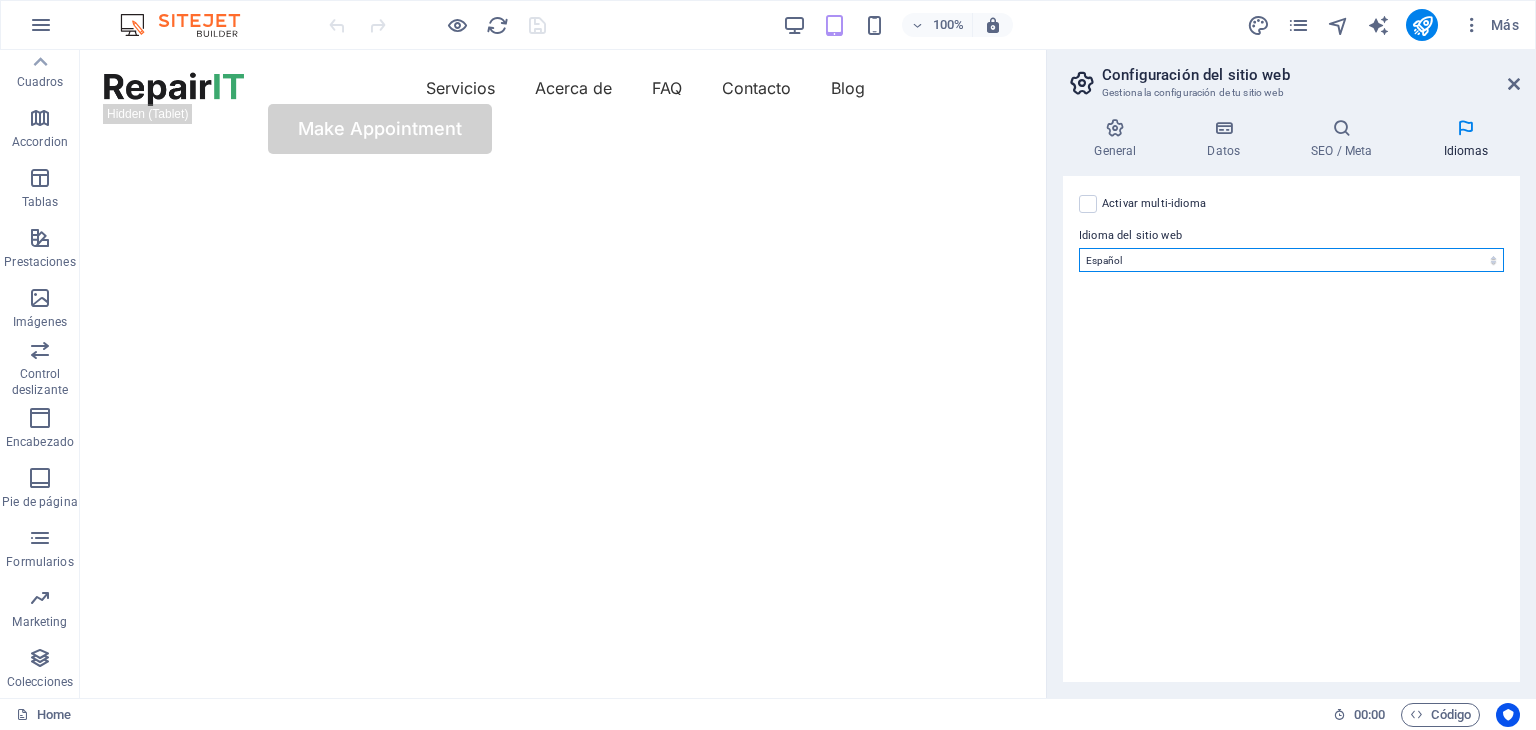 click on "Abkhazian Afar Afrikaans Akan Albanés Alemán Amharic Árabe Aragonese Armenian Assamese Avaric Avestan Aymara Azerbaijani Bambara Bashkir Basque Belarusian Bengalí Bihari languages Bislama Bokmål Bosnian Breton Búlgaro Burmese Catalán Central Khmer Chamorro Chechen Checo Chino Church Slavic Chuvash Coreano Cornish Corsican Cree Croata Danés Dzongkha Eslovaco Esloveno Español Esperanto Estonian Ewe Faroese Farsi (Persa) Fijian Finlandés Francés Fulah Gaelic Galician Ganda Georgian Greenlandic Griego Guaraní Gujarati Haitian Creole Hausa Hebreo Herero Hindi Hiri Motu Holandés Húngaro Ido Igbo Indonesio Inglés Interlingua Interlingue Inuktitut Inupiaq Irish Islandés Italiano Japonés Javanese Kannada Kanuri Kashmiri Kazakh Kikuyu Kinyarwanda Komi Kongo Kurdish Kwanyama Kyrgyz Lao Latín Letón Limburgish Lingala Lituano Luba-Katanga Luxembourgish Macedonio Malagasy Malay Malayalam Maldivian Maltés Manx Maori Marathi Marshallese Mongolian Nauru Navajo Ndonga Nepali North Ndebele Northern Sami Pali" at bounding box center [1291, 260] 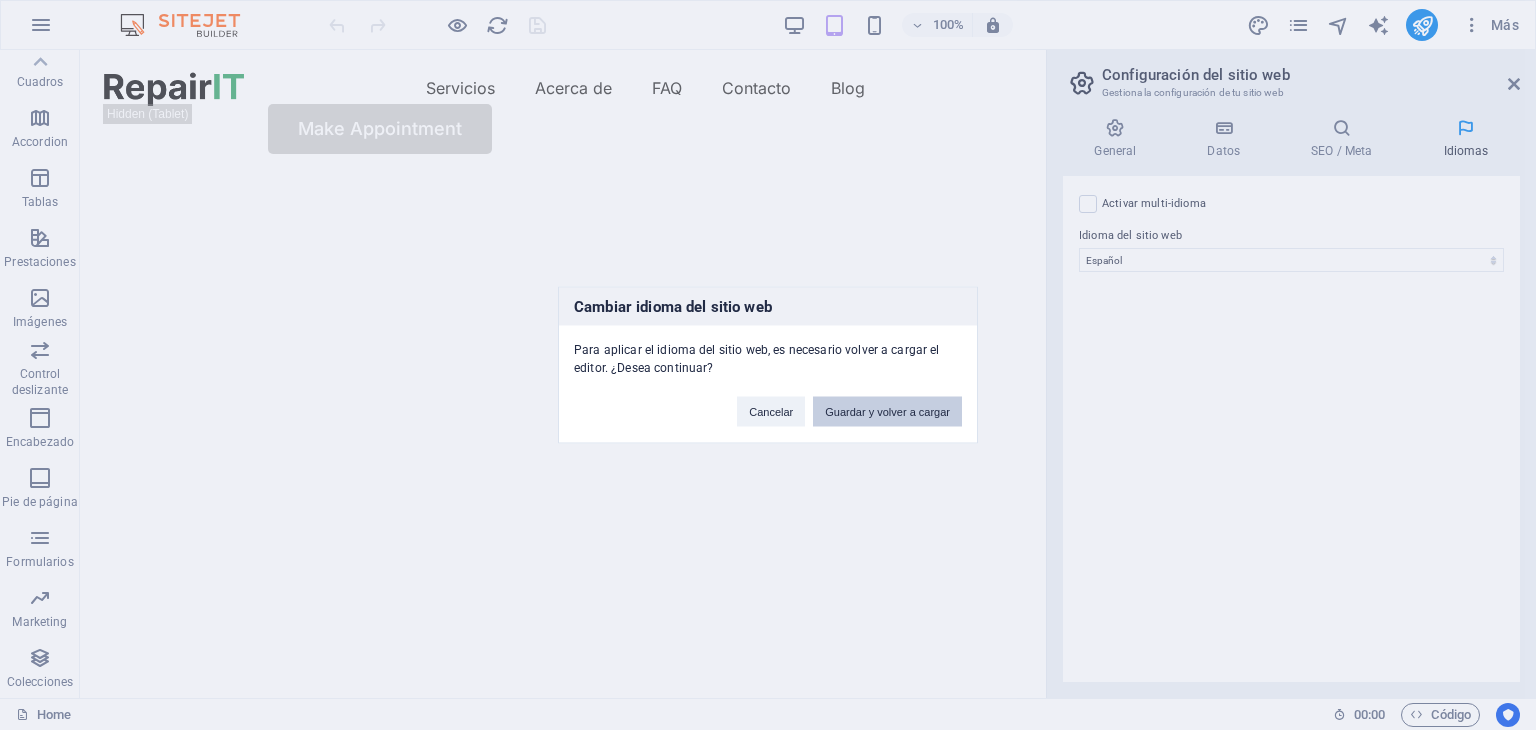 click on "Guardar y volver a cargar" at bounding box center [887, 412] 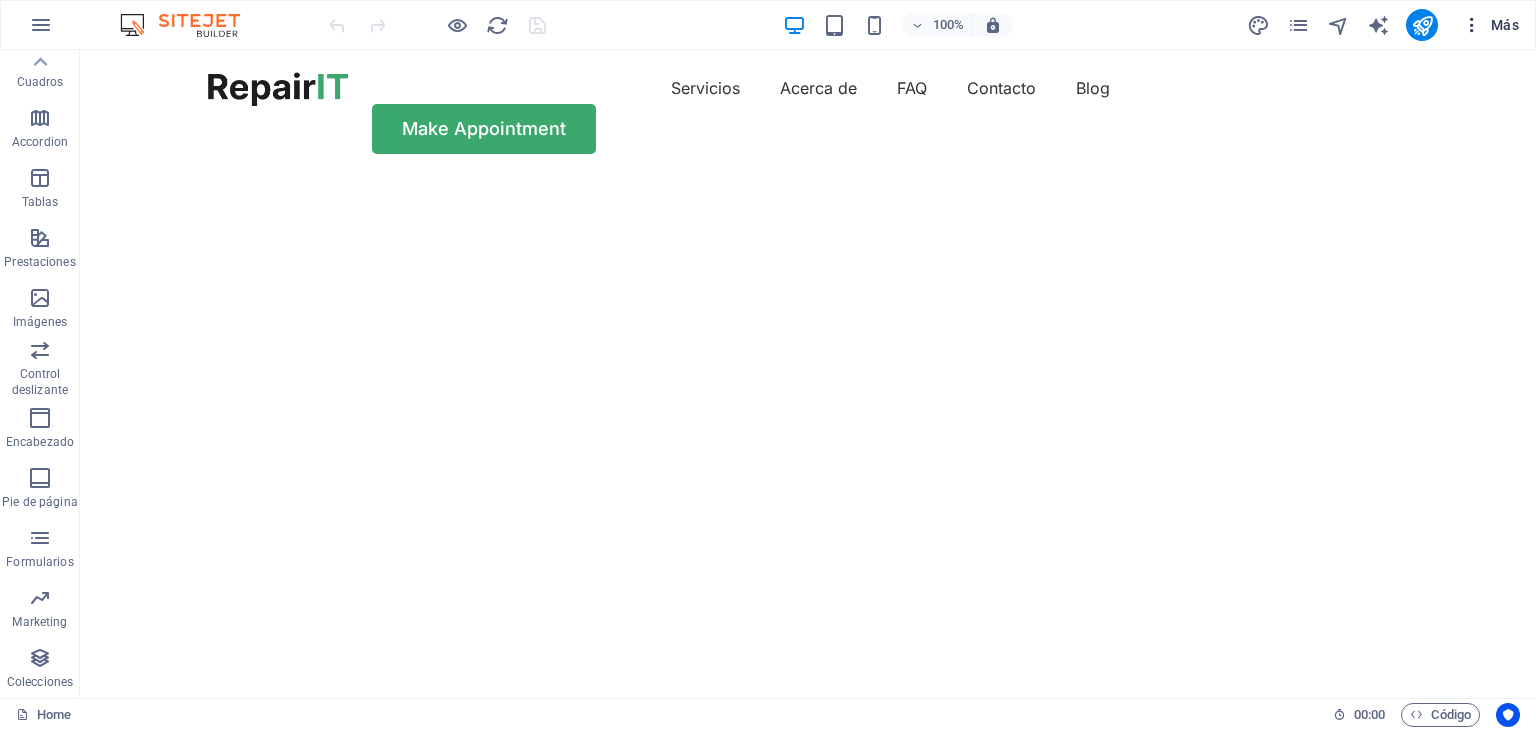 click on "Más" at bounding box center [1490, 25] 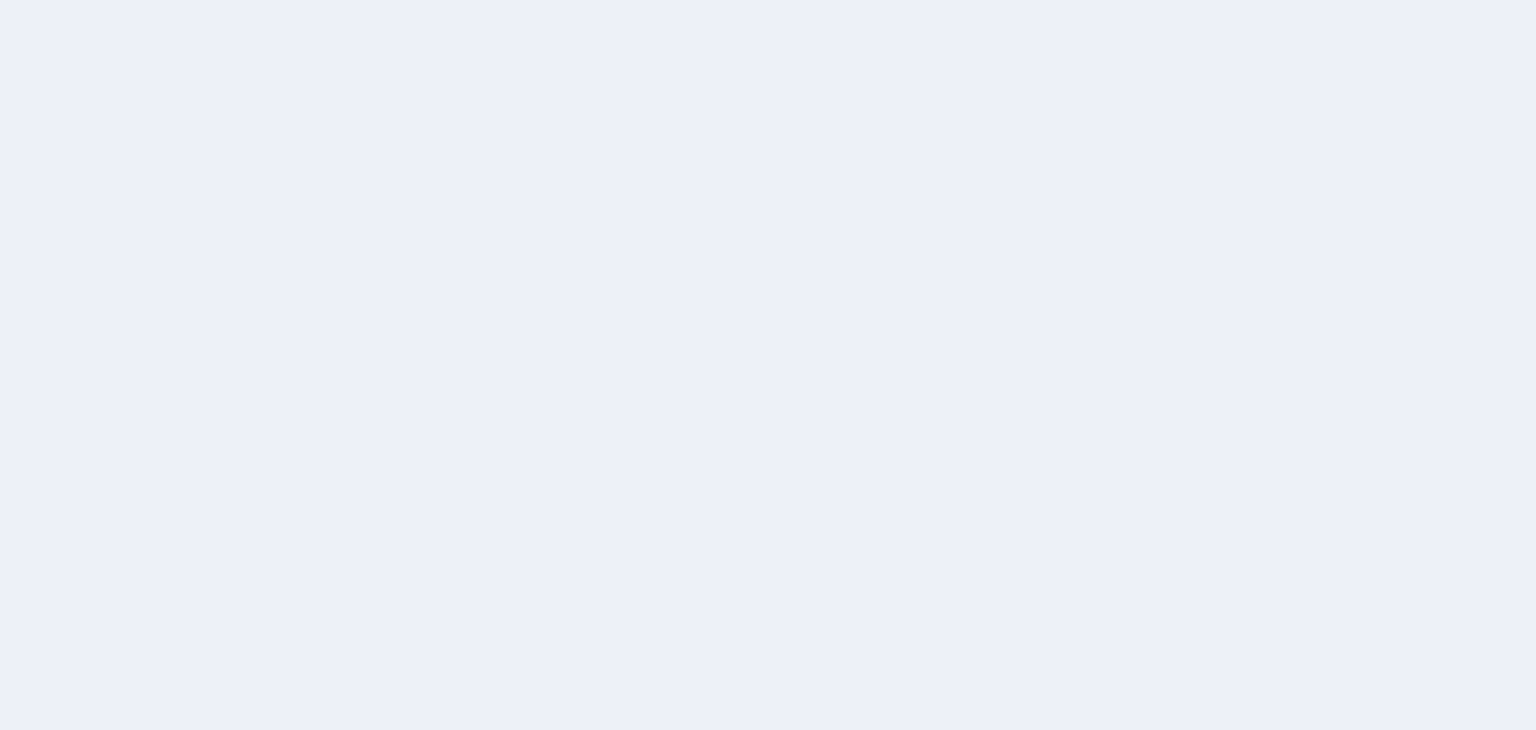scroll, scrollTop: 0, scrollLeft: 0, axis: both 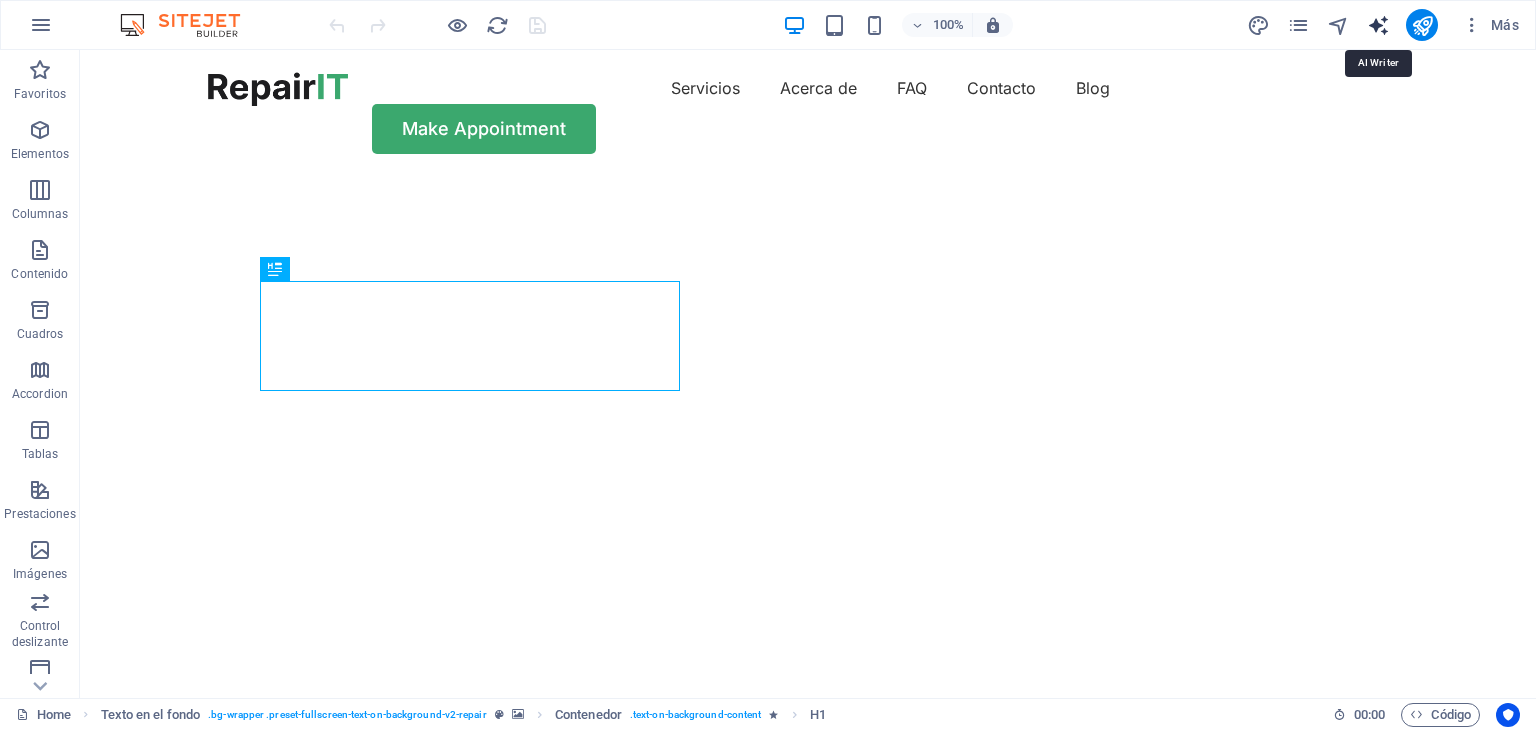 click at bounding box center (1378, 25) 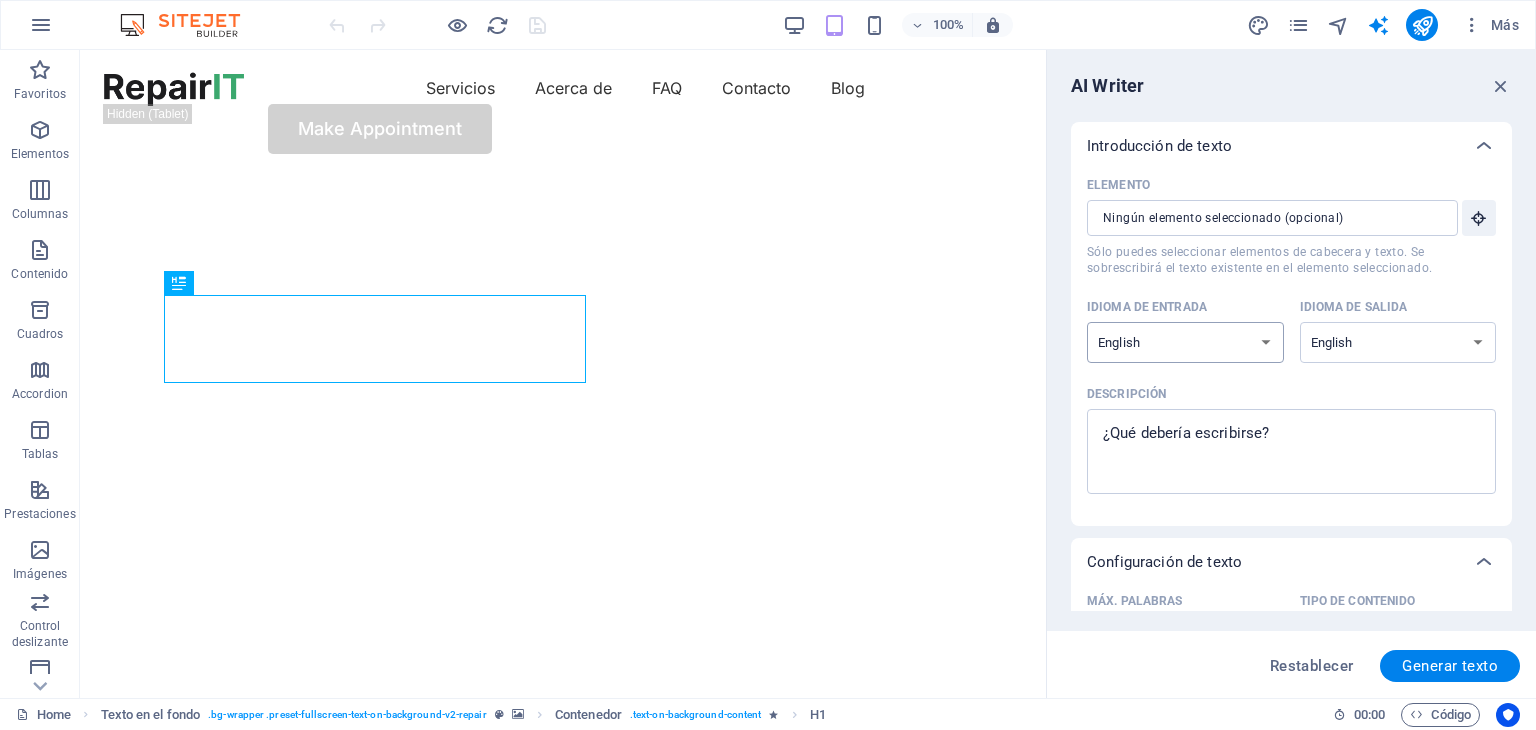 click on "Albanian Arabic Armenian Awadhi Azerbaijani Bashkir Basque Belarusian Bengali Bhojpuri Bosnian Brazilian Portuguese Bulgarian Cantonese (Yue) Catalan Chhattisgarhi Chinese Croatian Czech Danish Dogri Dutch English Estonian Faroese Finnish French Galician Georgian German Greek Gujarati Haryanvi Hindi Hungarian Indonesian Irish Italian Japanese Javanese Kannada Kashmiri Kazakh Konkani Korean Kyrgyz Latvian Lithuanian Macedonian Maithili Malay Maltese Mandarin Mandarin Chinese Marathi Marwari Min Nan Moldovan Mongolian Montenegrin Nepali Norwegian Oriya Pashto Persian (Farsi) Polish Portuguese Punjabi Rajasthani Romanian Russian Sanskrit Santali Serbian Sindhi Sinhala Slovak Slovene Slovenian Spanish Ukrainian Urdu Uzbek Vietnamese Welsh Wu" at bounding box center [1185, 342] 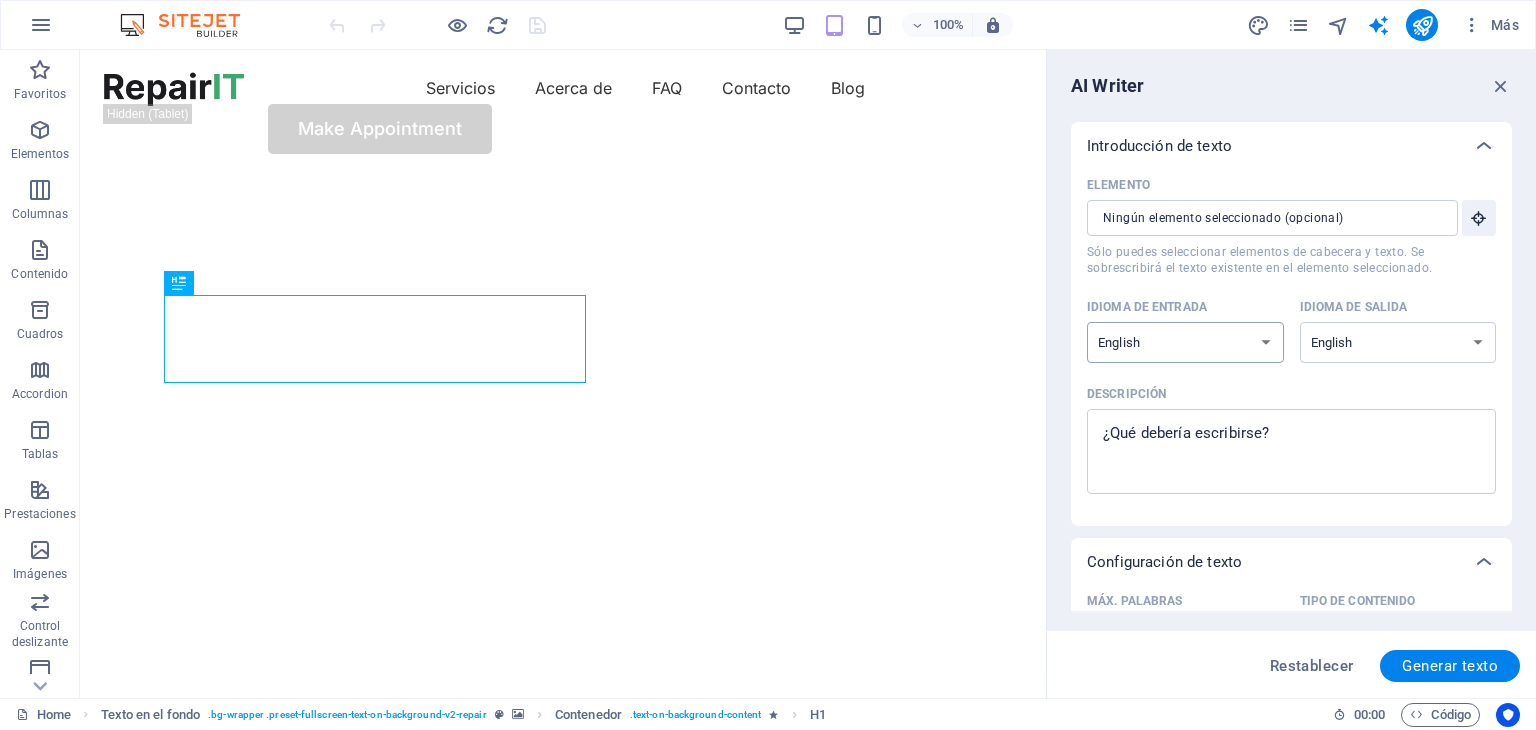 select on "Spanish" 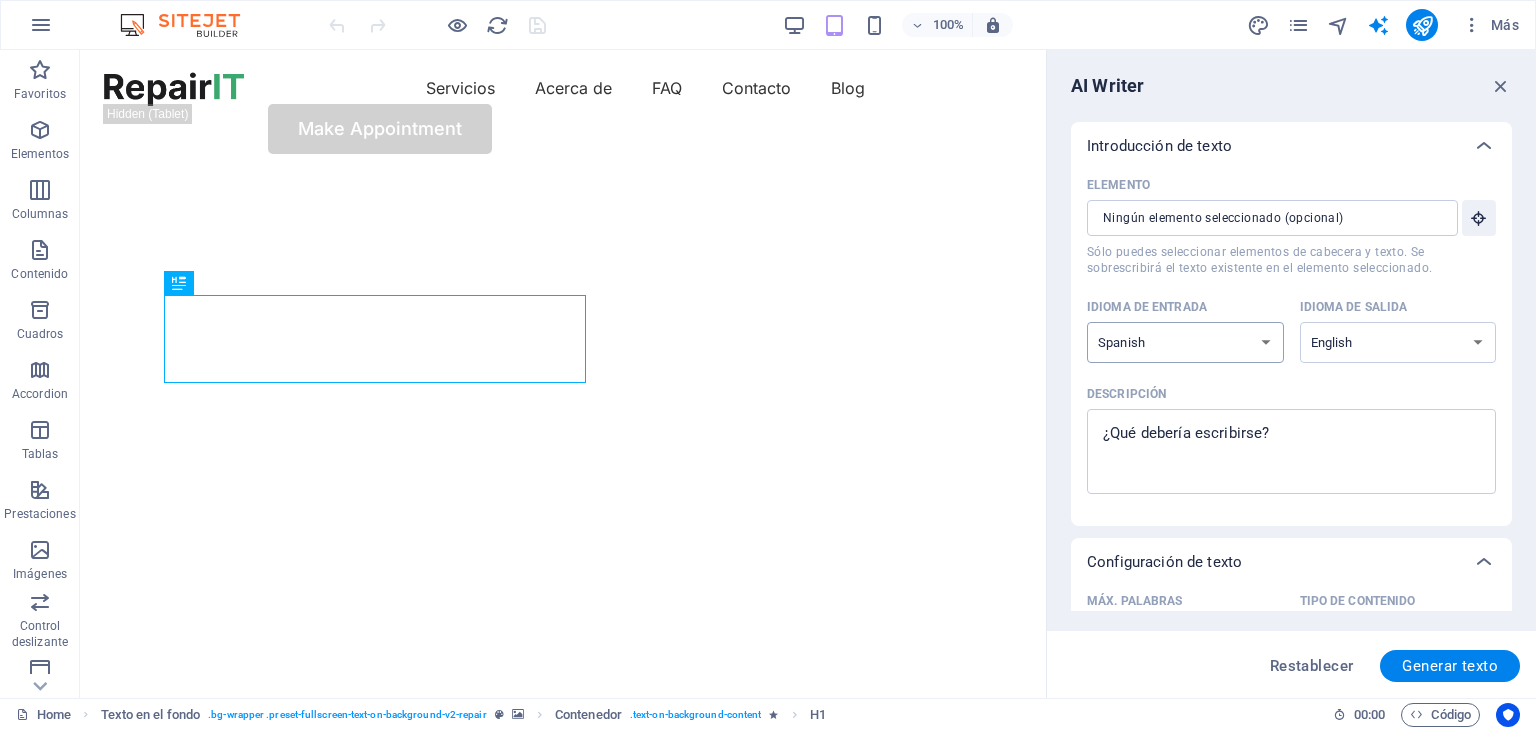 click on "Albanian Arabic Armenian Awadhi Azerbaijani Bashkir Basque Belarusian Bengali Bhojpuri Bosnian Brazilian Portuguese Bulgarian Cantonese (Yue) Catalan Chhattisgarhi Chinese Croatian Czech Danish Dogri Dutch English Estonian Faroese Finnish French Galician Georgian German Greek Gujarati Haryanvi Hindi Hungarian Indonesian Irish Italian Japanese Javanese Kannada Kashmiri Kazakh Konkani Korean Kyrgyz Latvian Lithuanian Macedonian Maithili Malay Maltese Mandarin Mandarin Chinese Marathi Marwari Min Nan Moldovan Mongolian Montenegrin Nepali Norwegian Oriya Pashto Persian (Farsi) Polish Portuguese Punjabi Rajasthani Romanian Russian Sanskrit Santali Serbian Sindhi Sinhala Slovak Slovene Slovenian Spanish Ukrainian Urdu Uzbek Vietnamese Welsh Wu" at bounding box center (1185, 342) 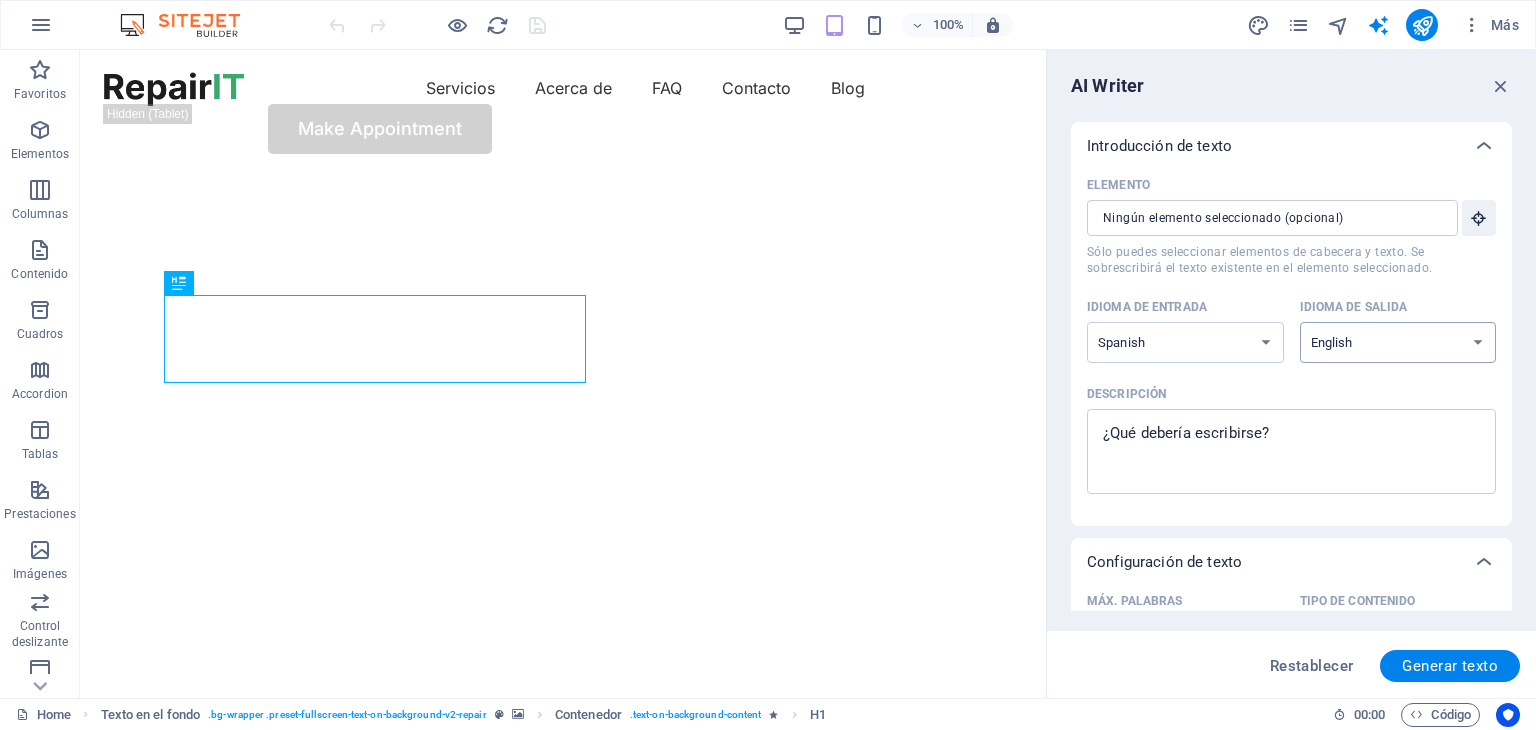 click on "Albanian Arabic Armenian Awadhi Azerbaijani Bashkir Basque Belarusian Bengali Bhojpuri Bosnian Brazilian Portuguese Bulgarian Cantonese (Yue) Catalan Chhattisgarhi Chinese Croatian Czech Danish Dogri Dutch English Estonian Faroese Finnish French Galician Georgian German Greek Gujarati Haryanvi Hindi Hungarian Indonesian Irish Italian Japanese Javanese Kannada Kashmiri Kazakh Konkani Korean Kyrgyz Latvian Lithuanian Macedonian Maithili Malay Maltese Mandarin Mandarin Chinese Marathi Marwari Min Nan Moldovan Mongolian Montenegrin Nepali Norwegian Oriya Pashto Persian (Farsi) Polish Portuguese Punjabi Rajasthani Romanian Russian Sanskrit Santali Serbian Sindhi Sinhala Slovak Slovene Slovenian Spanish Ukrainian Urdu Uzbek Vietnamese Welsh Wu" at bounding box center [1398, 342] 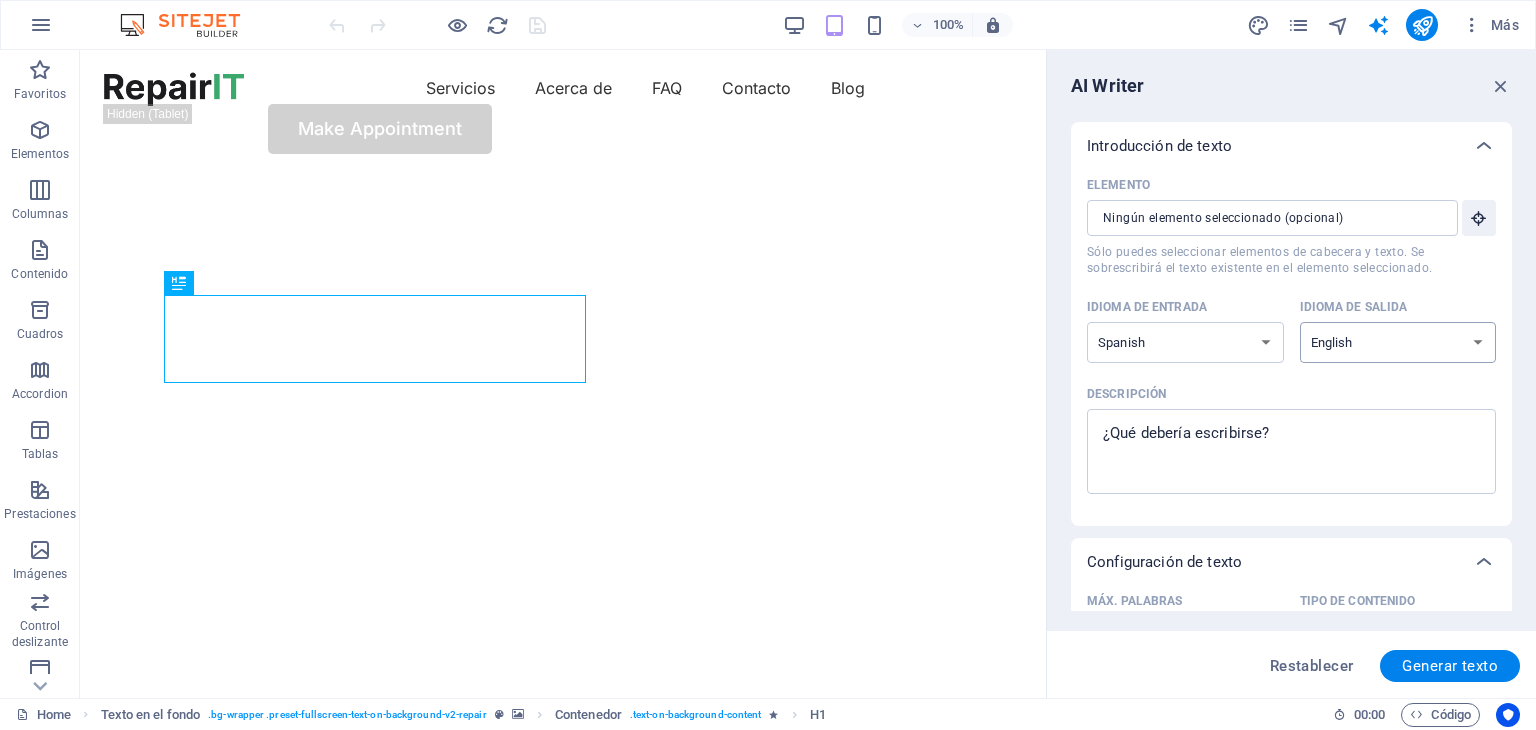 select on "Spanish" 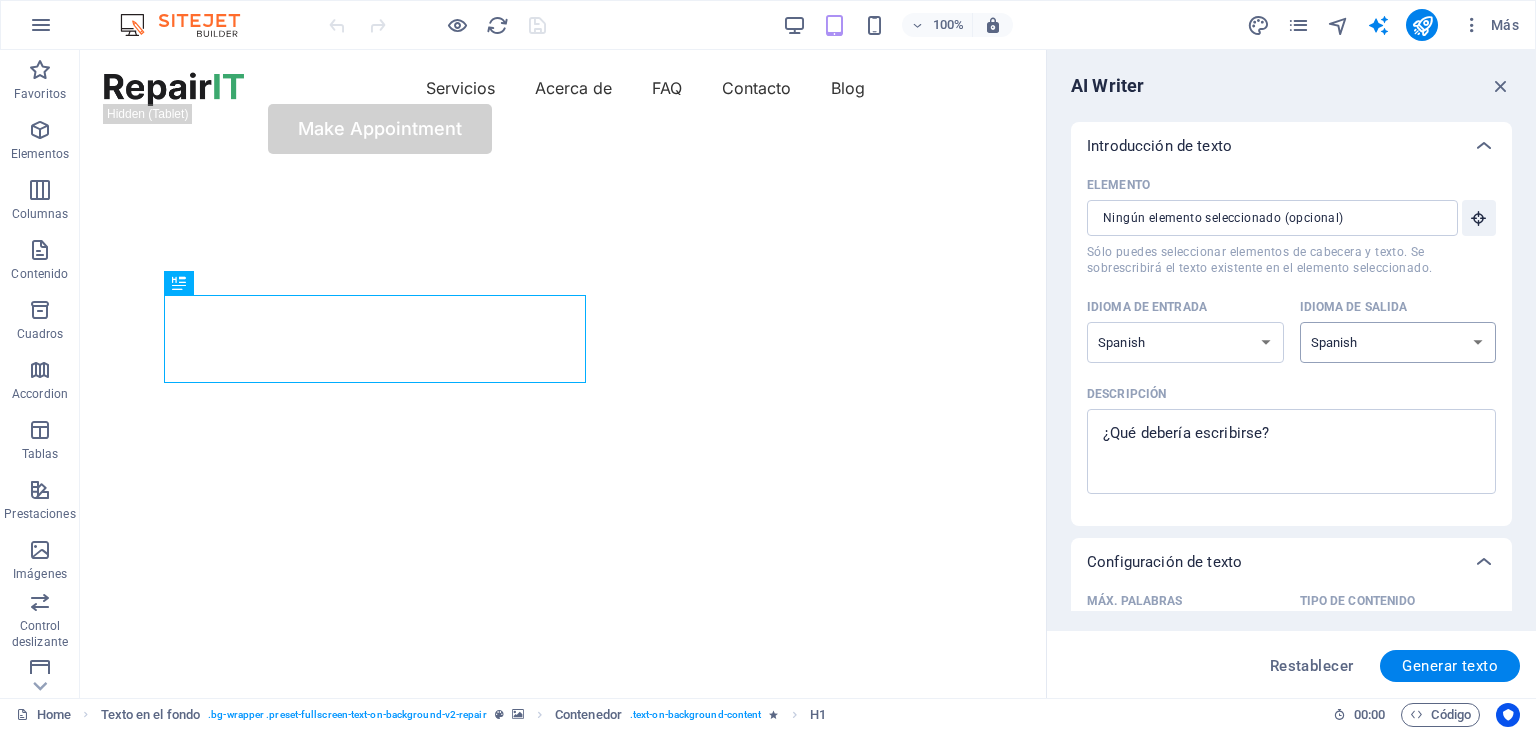 click on "Albanian Arabic Armenian Awadhi Azerbaijani Bashkir Basque Belarusian Bengali Bhojpuri Bosnian Brazilian Portuguese Bulgarian Cantonese (Yue) Catalan Chhattisgarhi Chinese Croatian Czech Danish Dogri Dutch English Estonian Faroese Finnish French Galician Georgian German Greek Gujarati Haryanvi Hindi Hungarian Indonesian Irish Italian Japanese Javanese Kannada Kashmiri Kazakh Konkani Korean Kyrgyz Latvian Lithuanian Macedonian Maithili Malay Maltese Mandarin Mandarin Chinese Marathi Marwari Min Nan Moldovan Mongolian Montenegrin Nepali Norwegian Oriya Pashto Persian (Farsi) Polish Portuguese Punjabi Rajasthani Romanian Russian Sanskrit Santali Serbian Sindhi Sinhala Slovak Slovene Slovenian Spanish Ukrainian Urdu Uzbek Vietnamese Welsh Wu" at bounding box center [1398, 342] 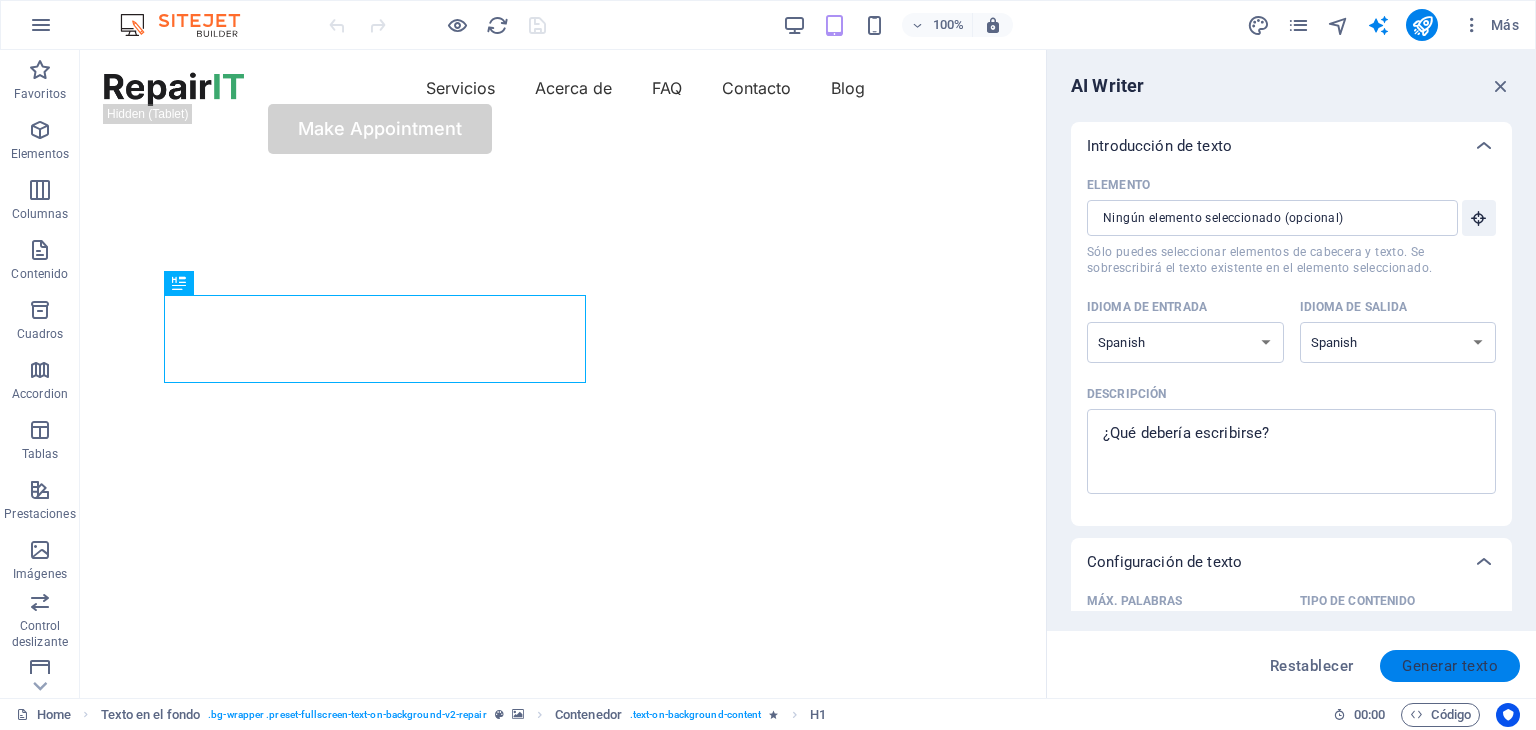 click on "Generar texto" at bounding box center (1450, 666) 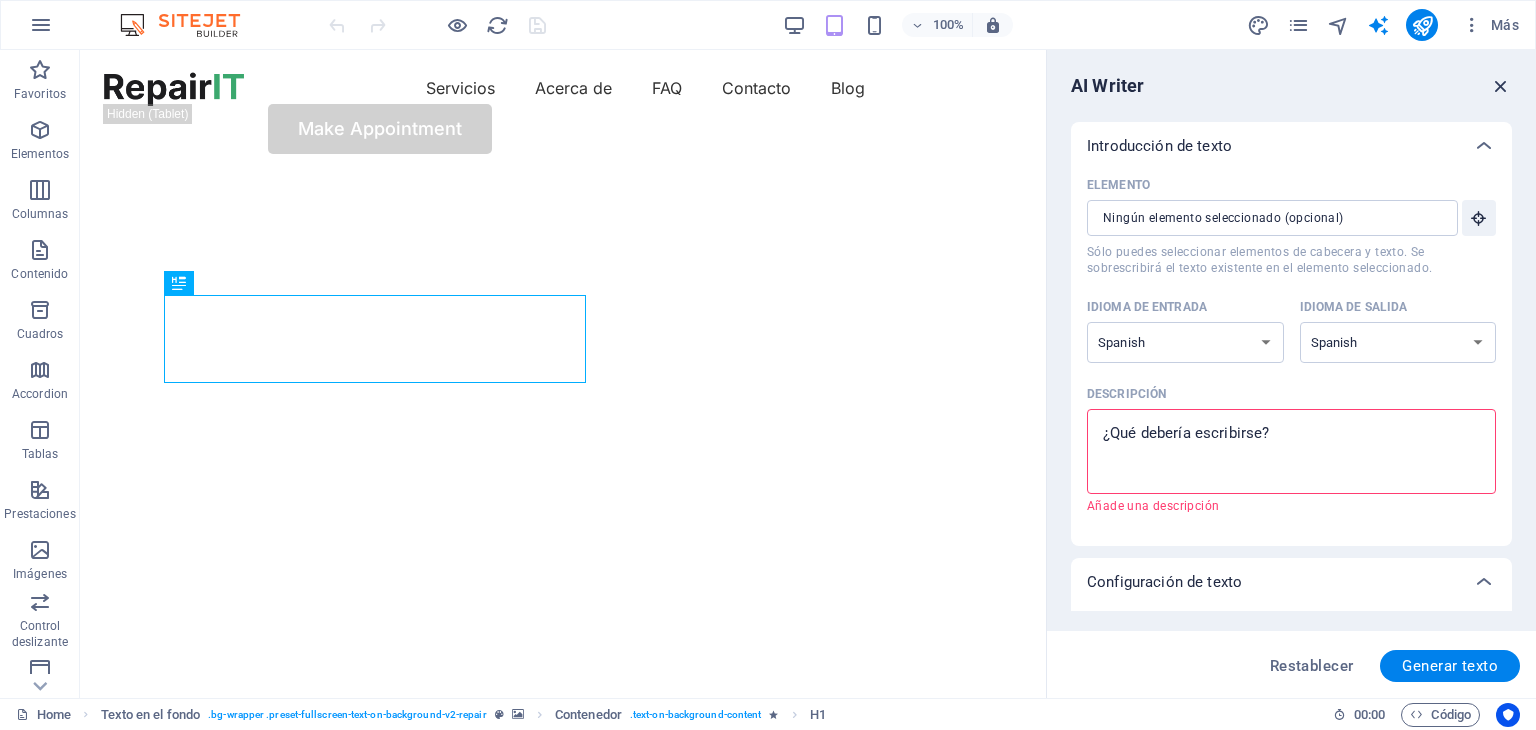 click at bounding box center (1501, 86) 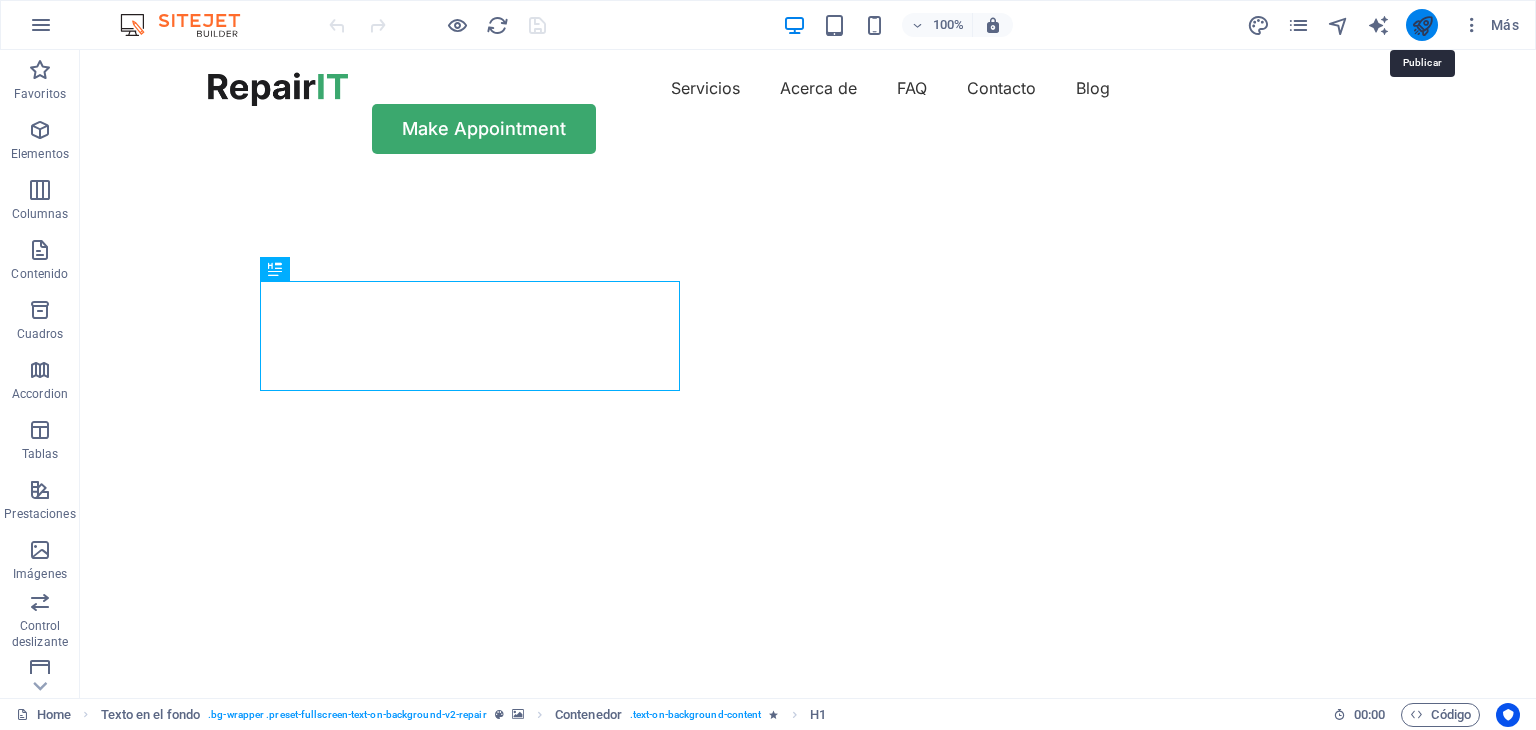 click at bounding box center (1422, 25) 